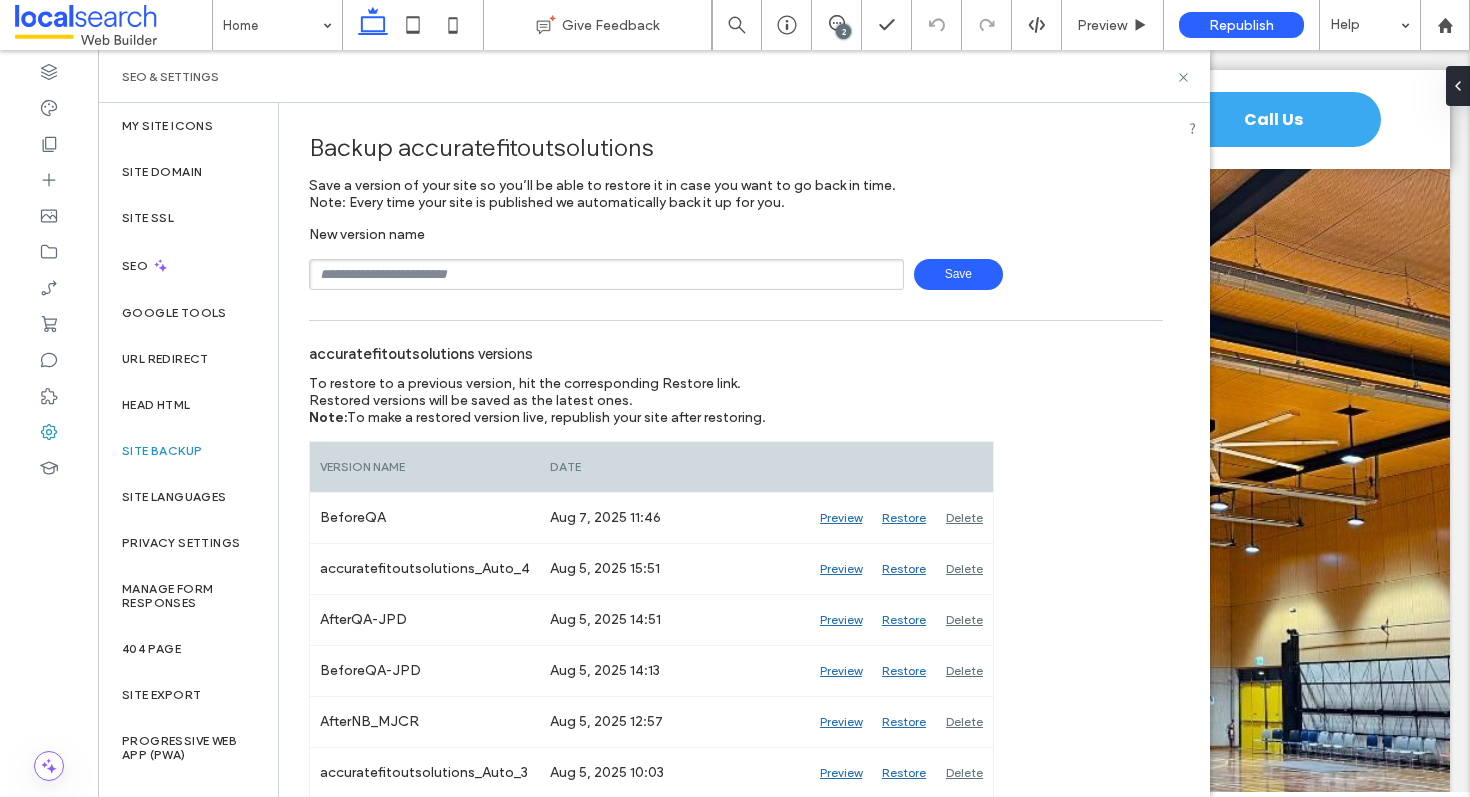 scroll, scrollTop: 0, scrollLeft: 0, axis: both 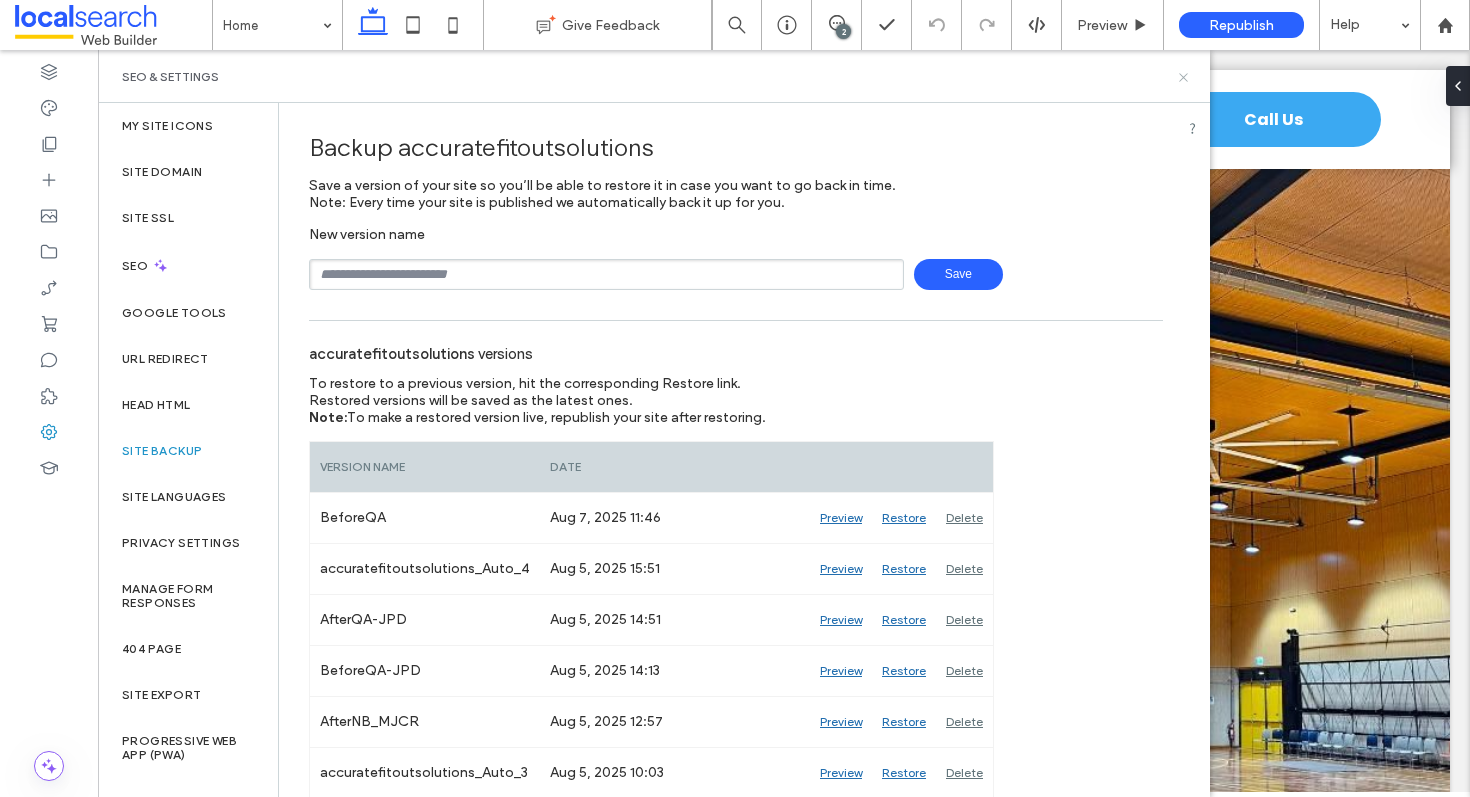 click 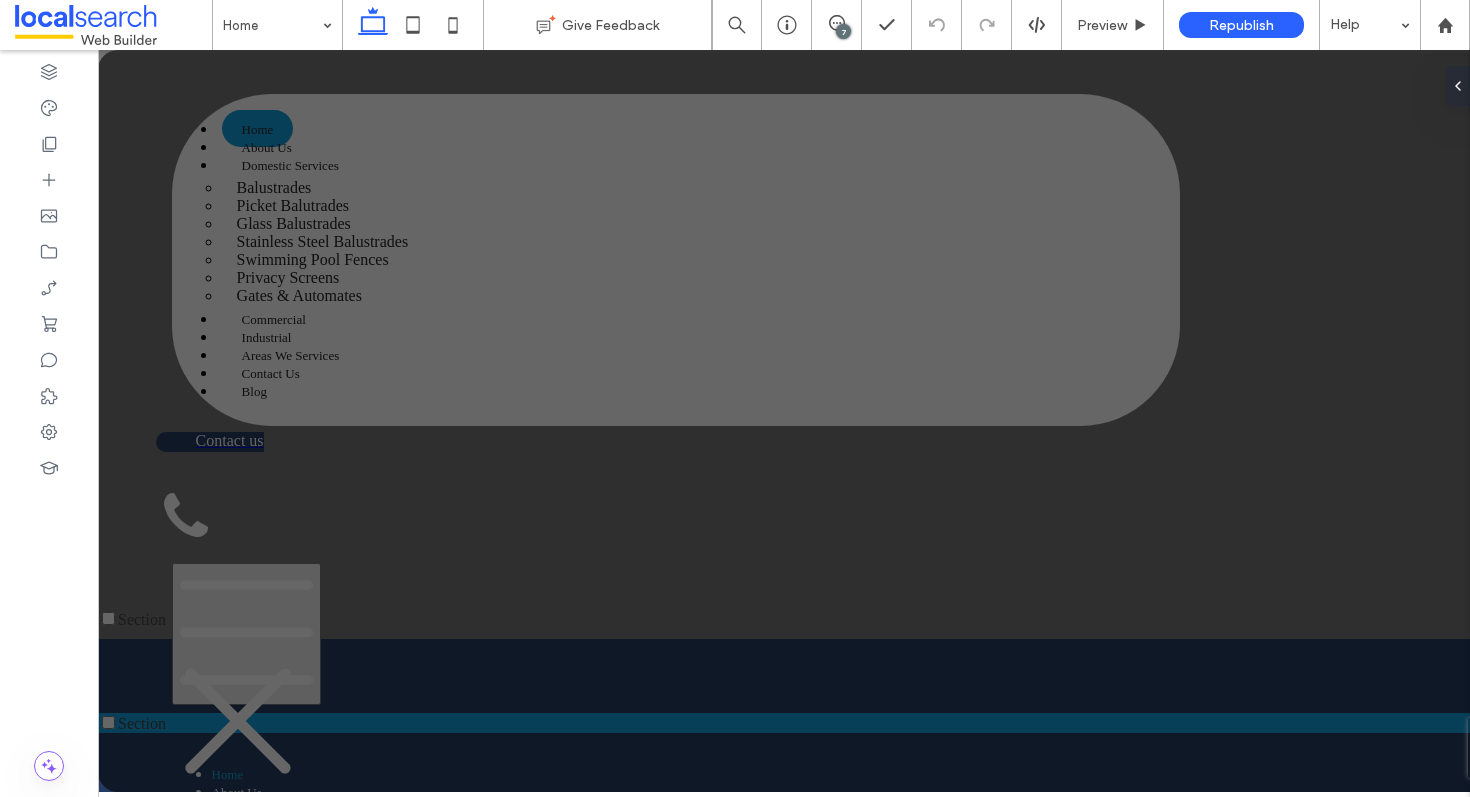 scroll, scrollTop: 8251, scrollLeft: 0, axis: vertical 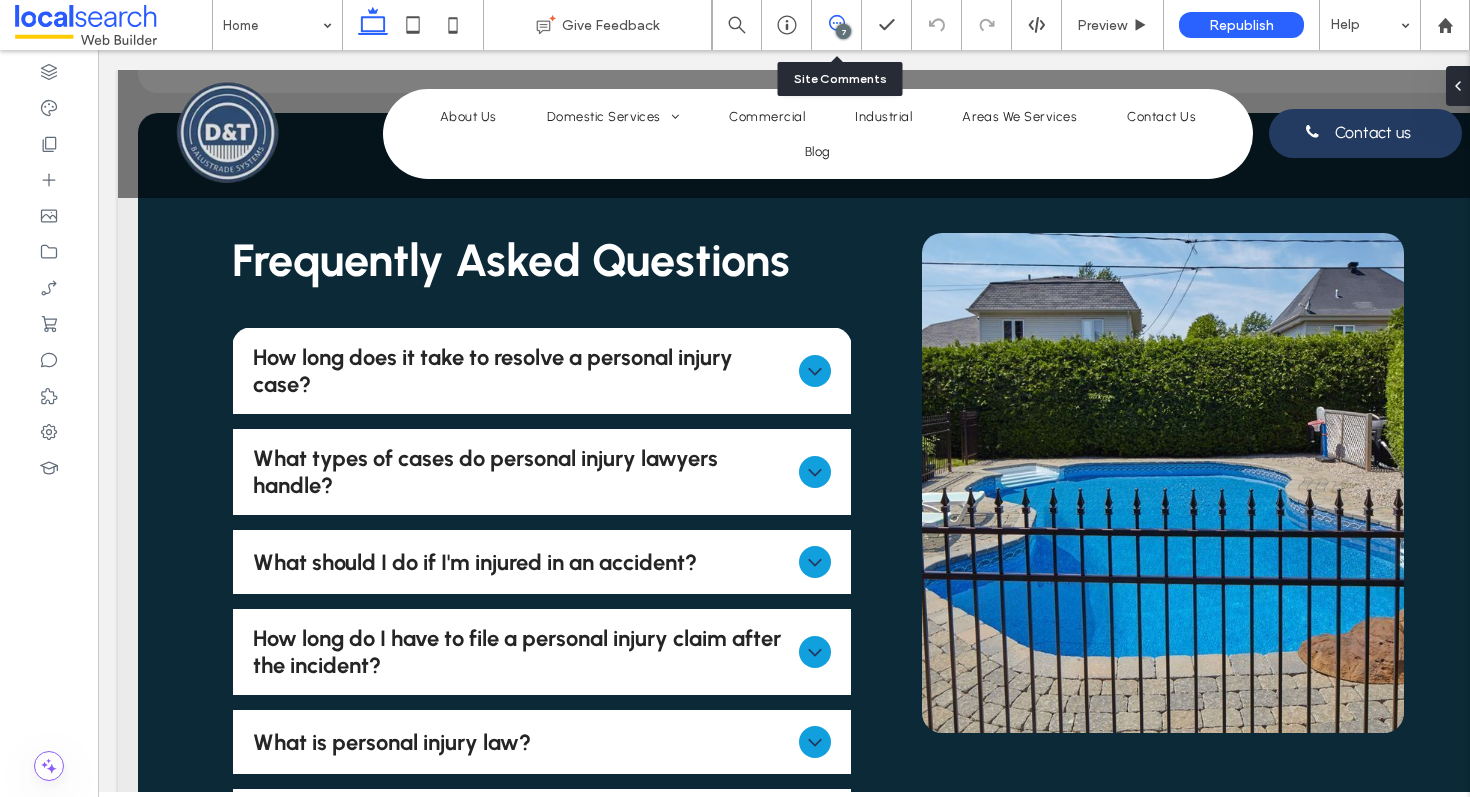 click 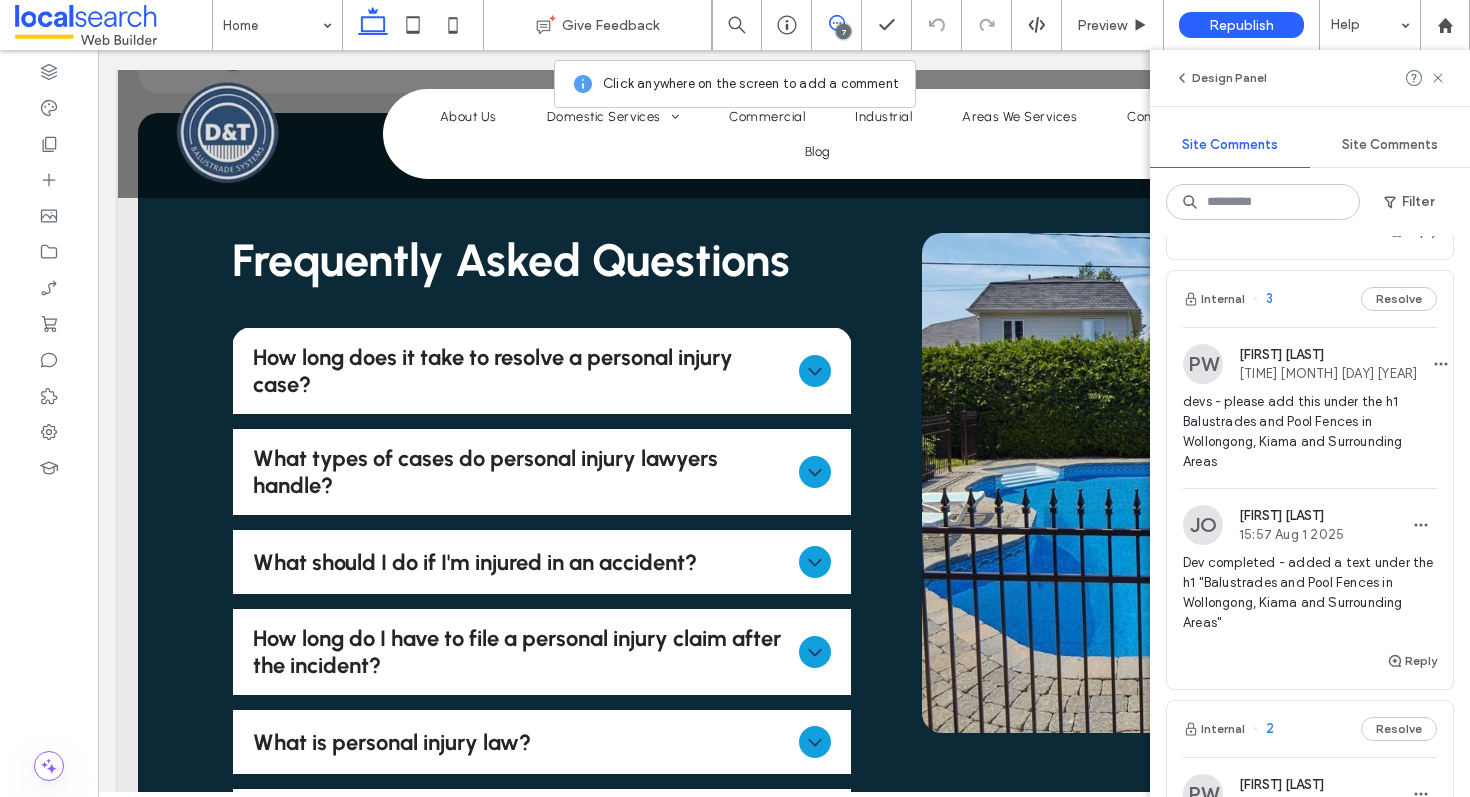 scroll, scrollTop: 959, scrollLeft: 0, axis: vertical 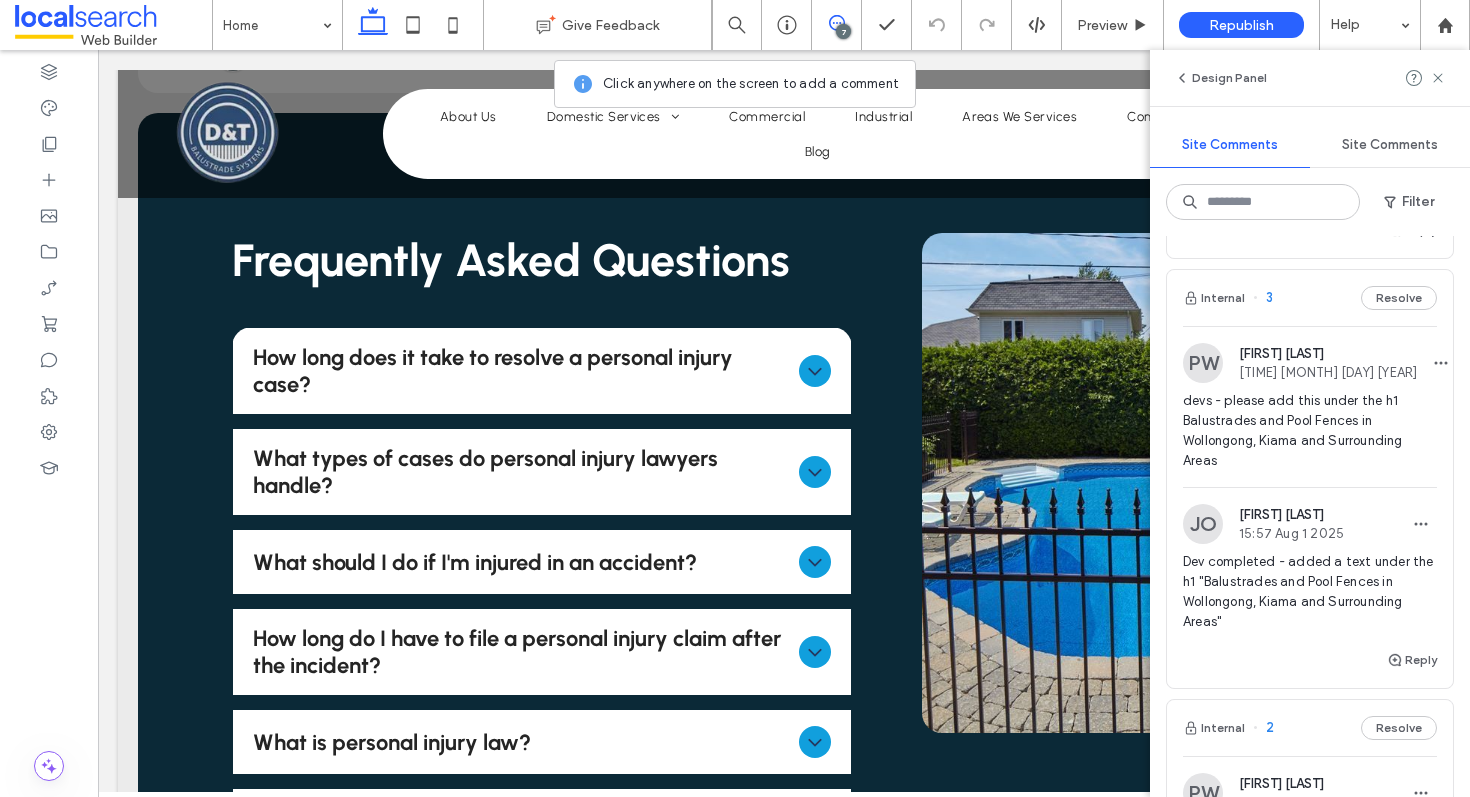 click on "devs - please add this under the h1 Balustrades and Pool Fences in Wollongong, Kiama and Surrounding Areas" at bounding box center (1310, 431) 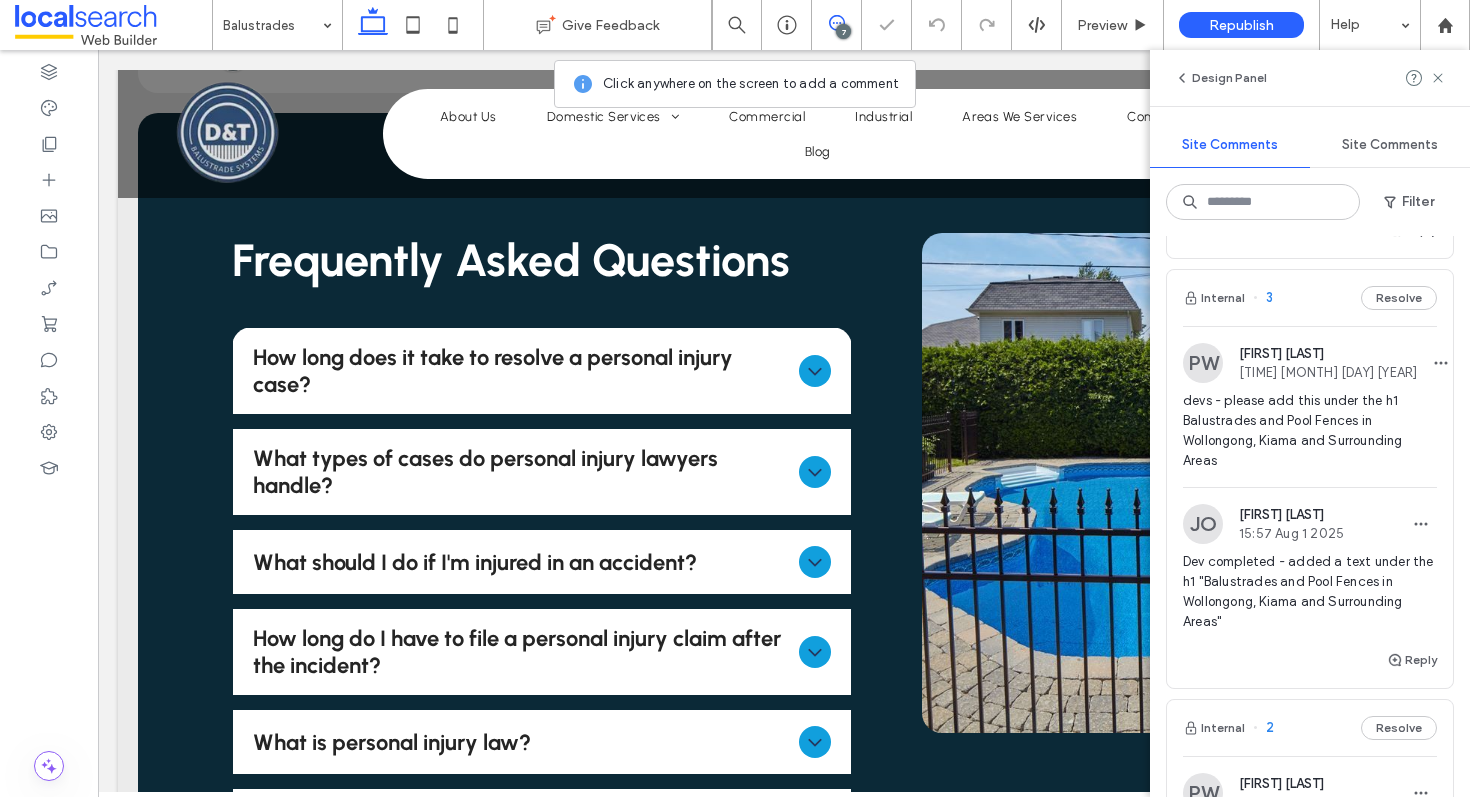 scroll, scrollTop: 0, scrollLeft: 0, axis: both 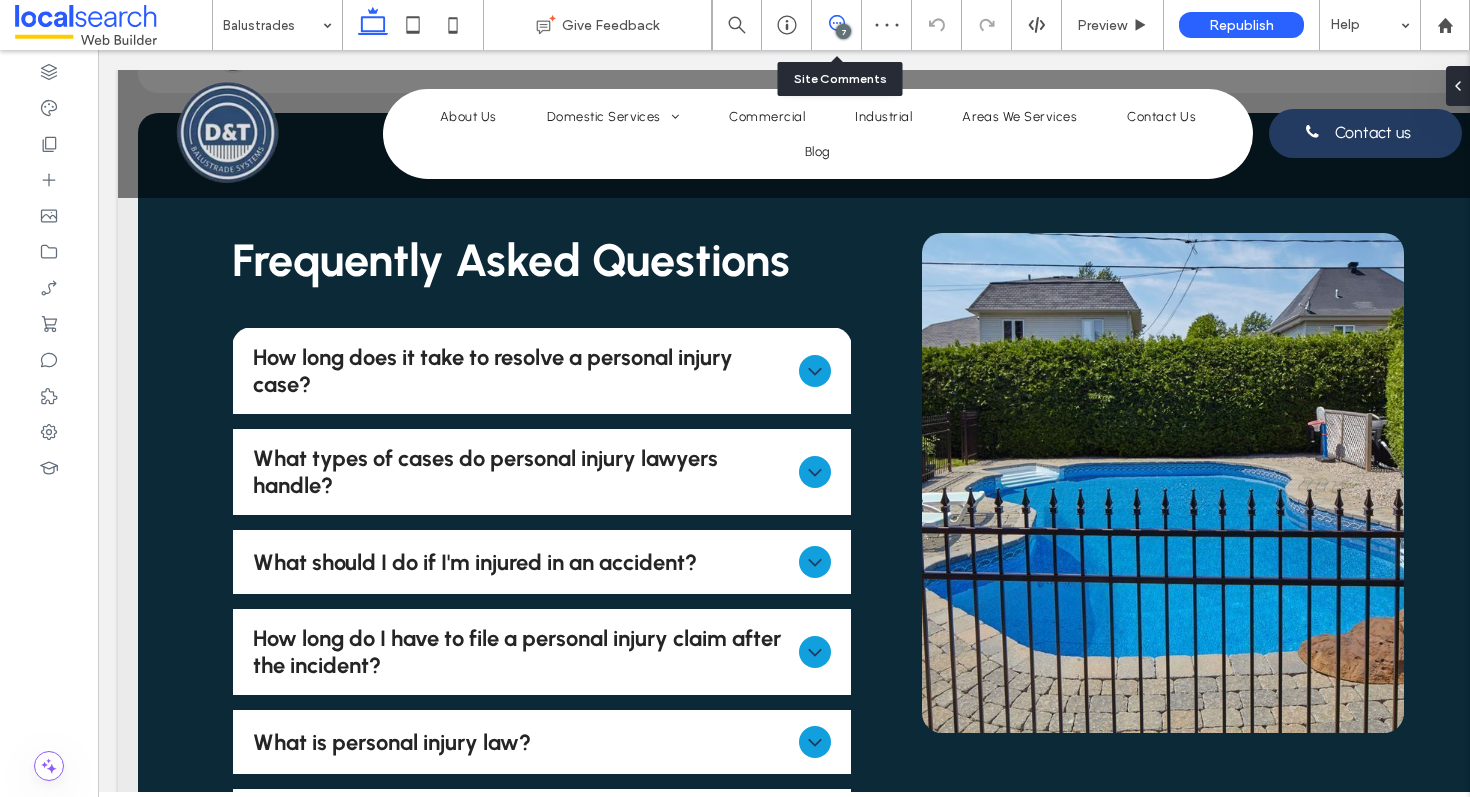 click 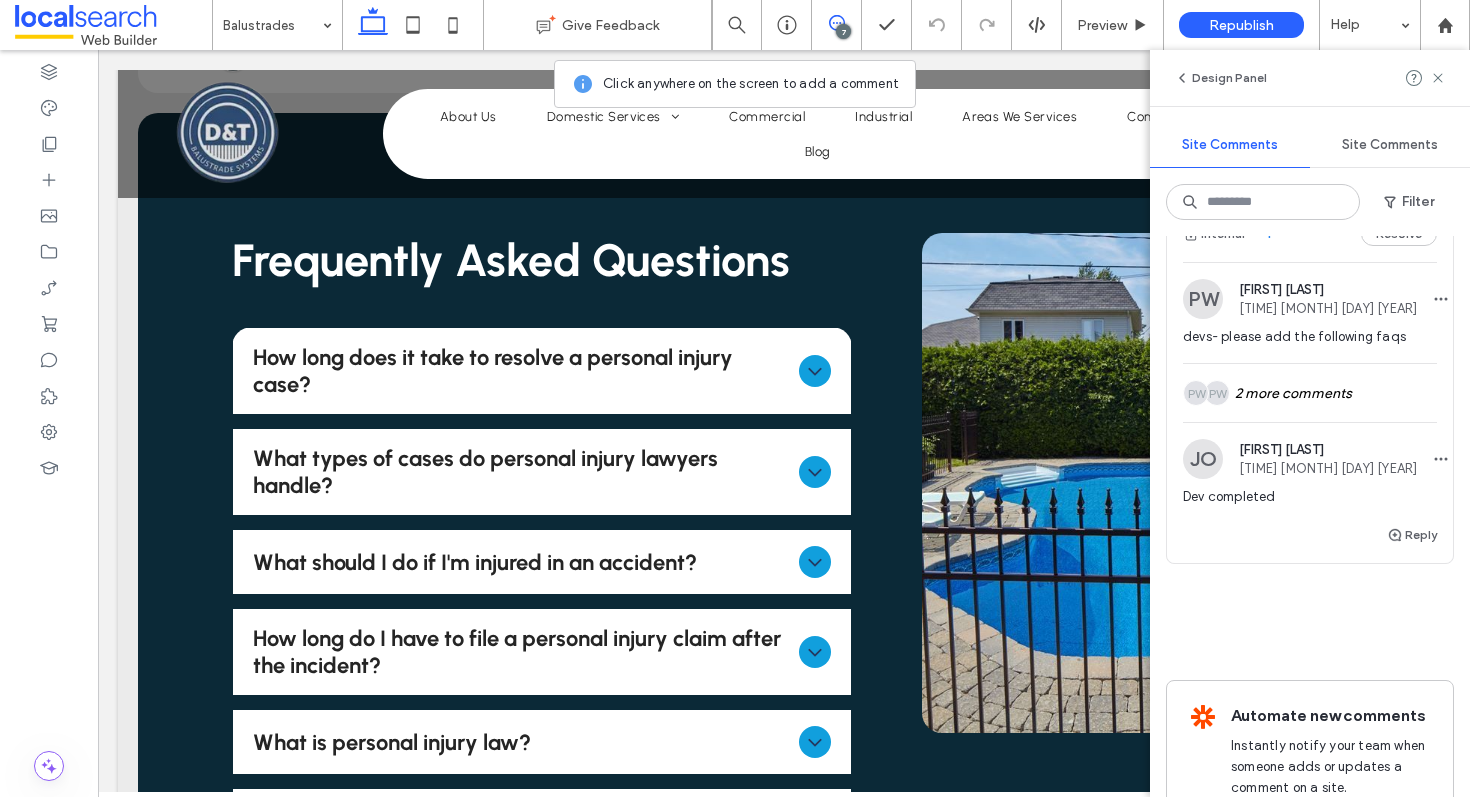 scroll, scrollTop: 1706, scrollLeft: 0, axis: vertical 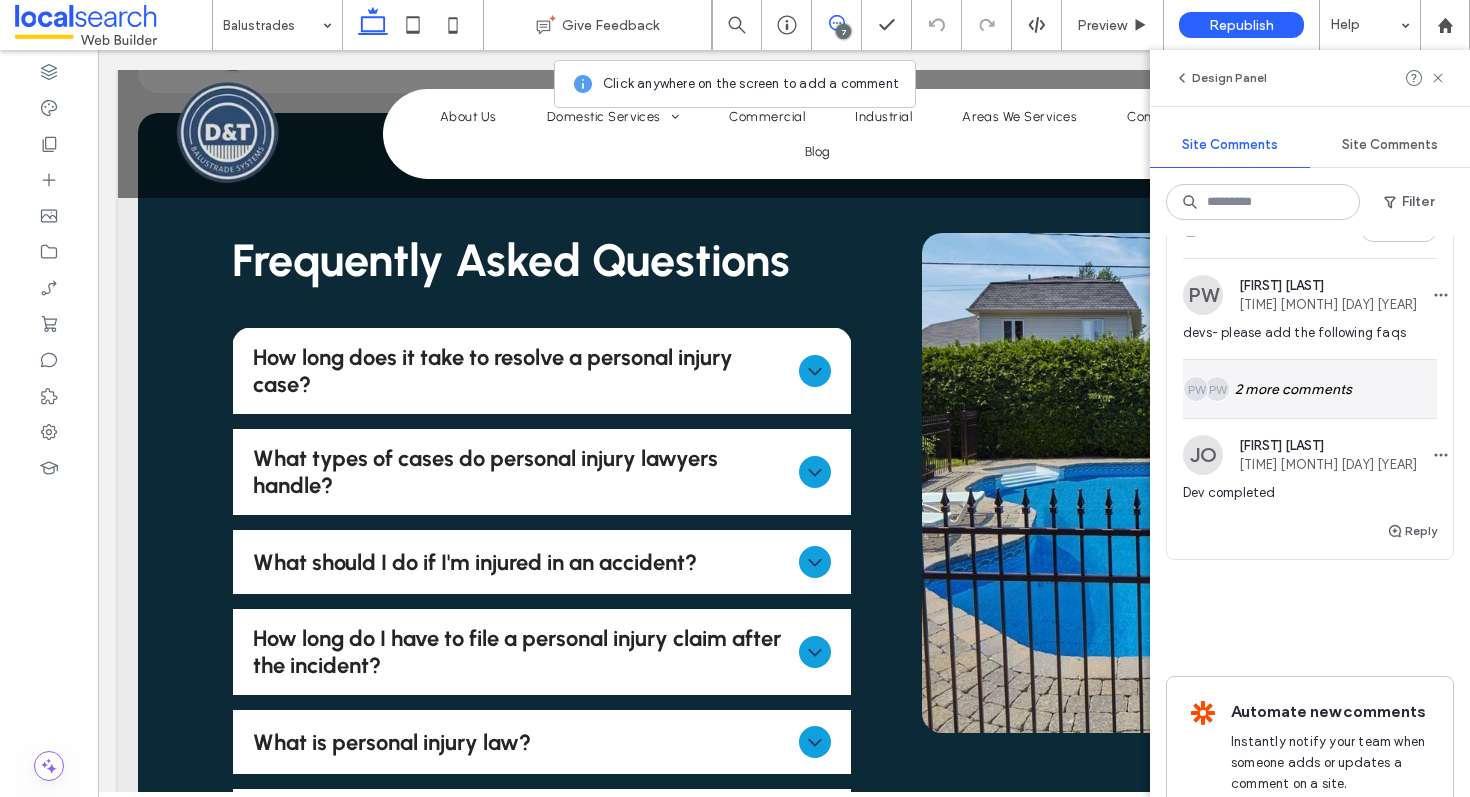 click on "PW PW 2 more comments" at bounding box center (1310, 389) 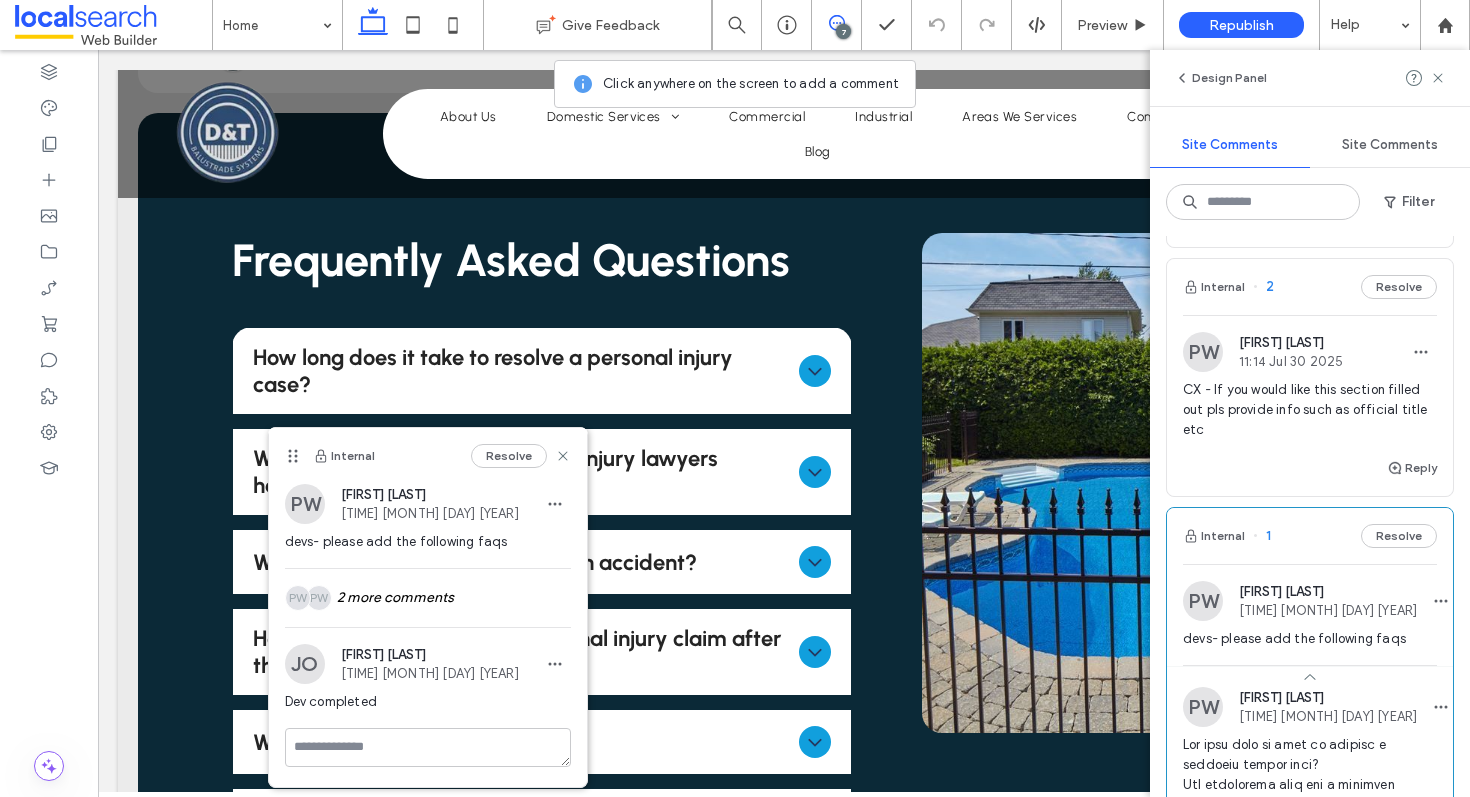 scroll, scrollTop: 1393, scrollLeft: 0, axis: vertical 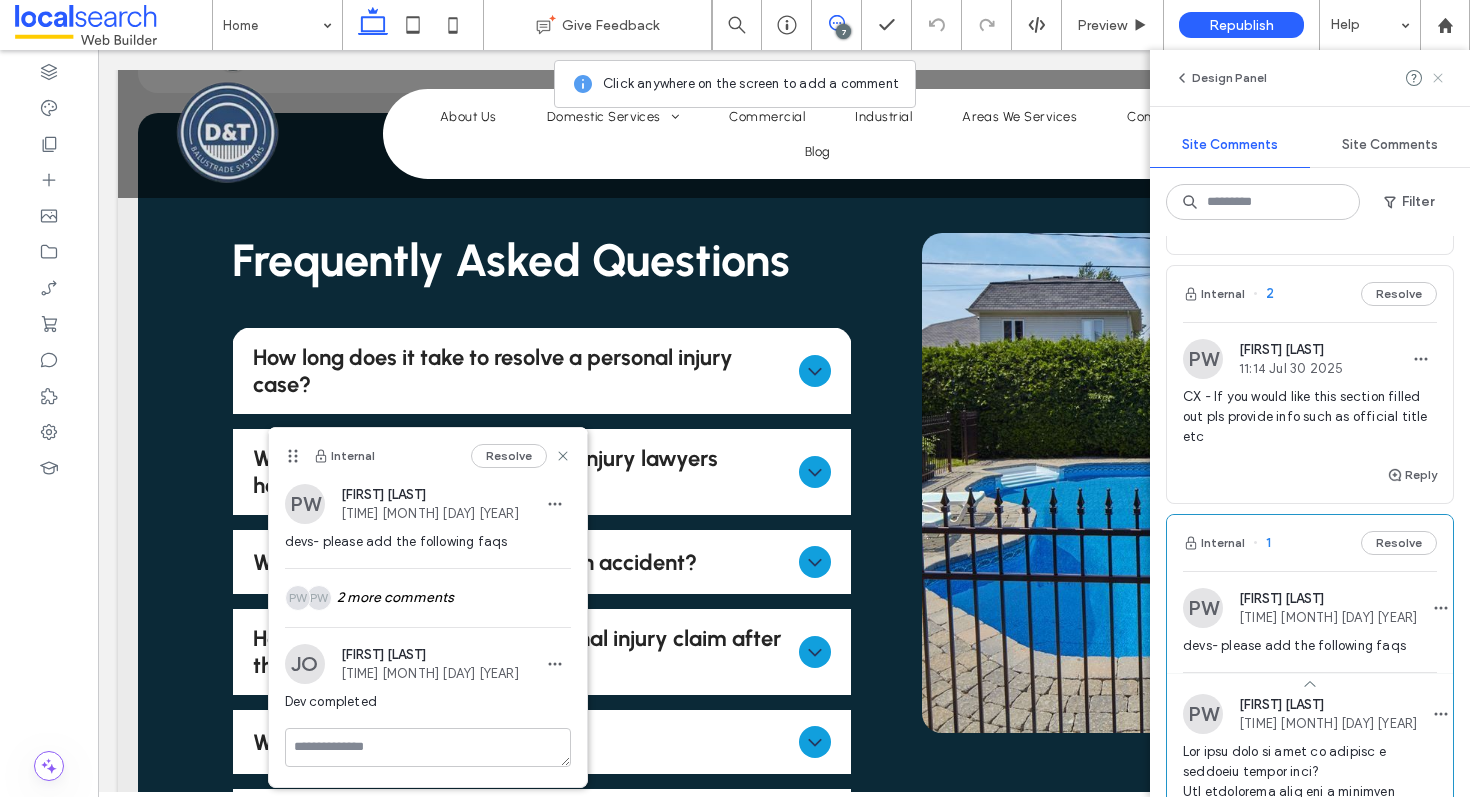 click 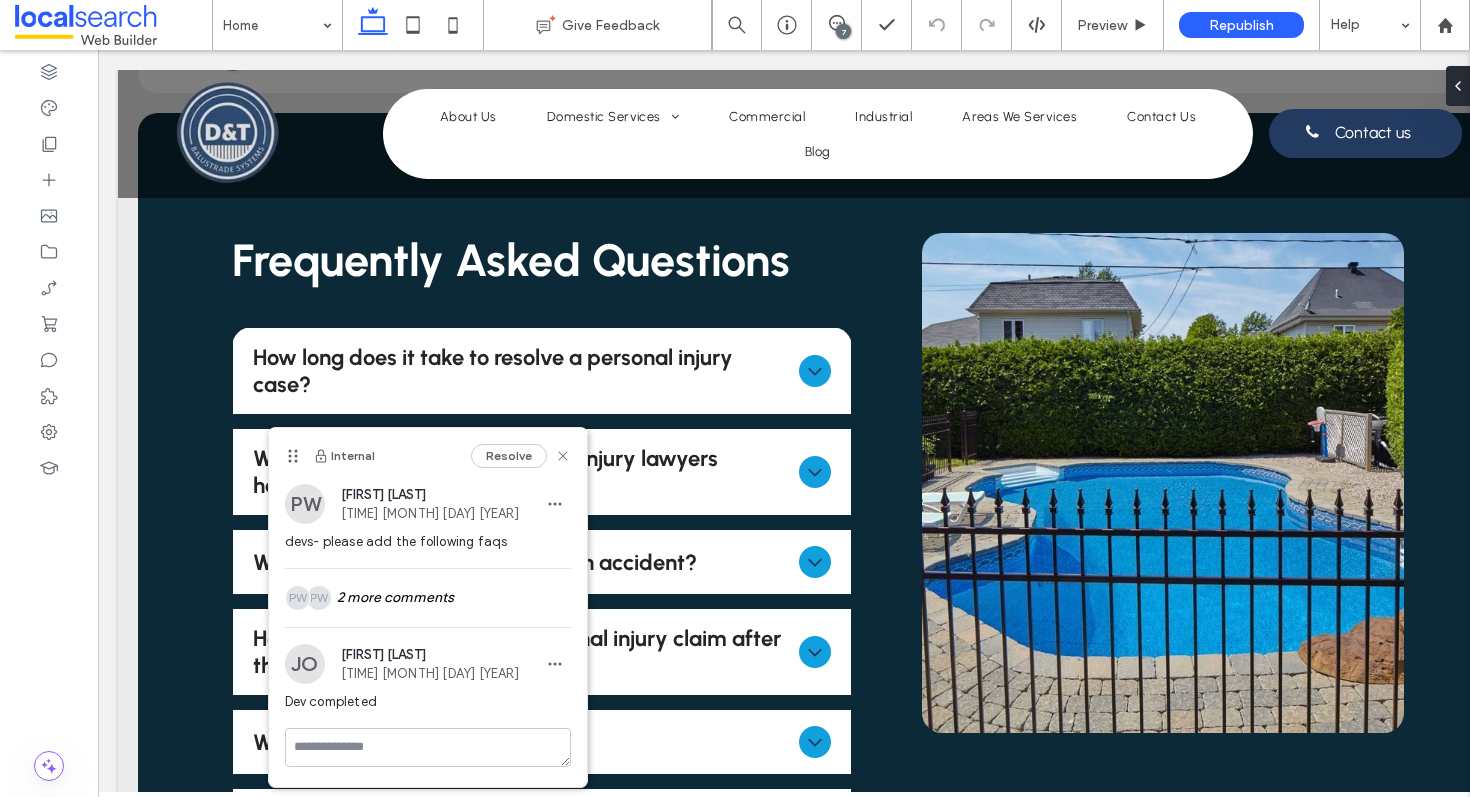 scroll, scrollTop: 0, scrollLeft: 0, axis: both 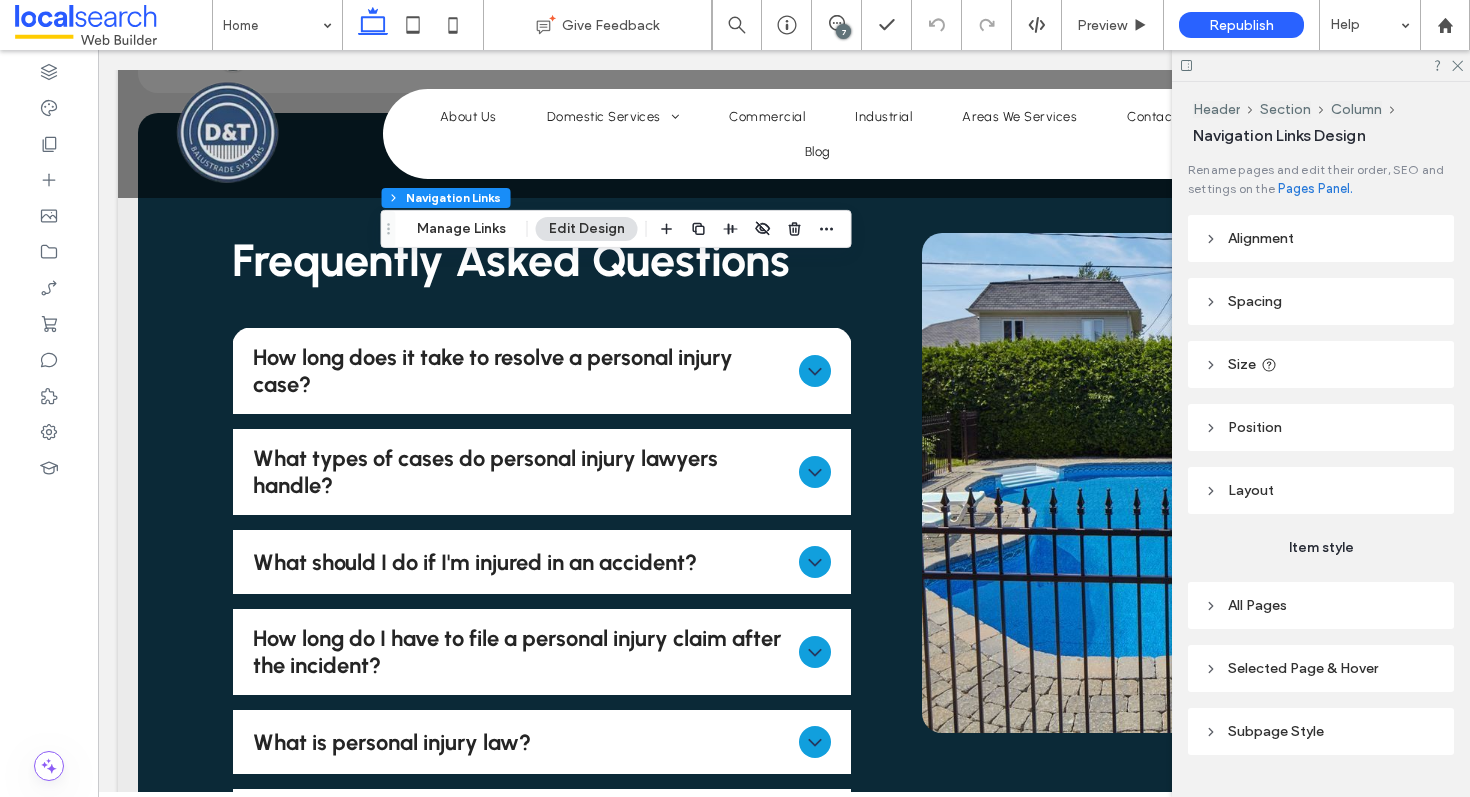 click on "Alignment" at bounding box center [1321, 238] 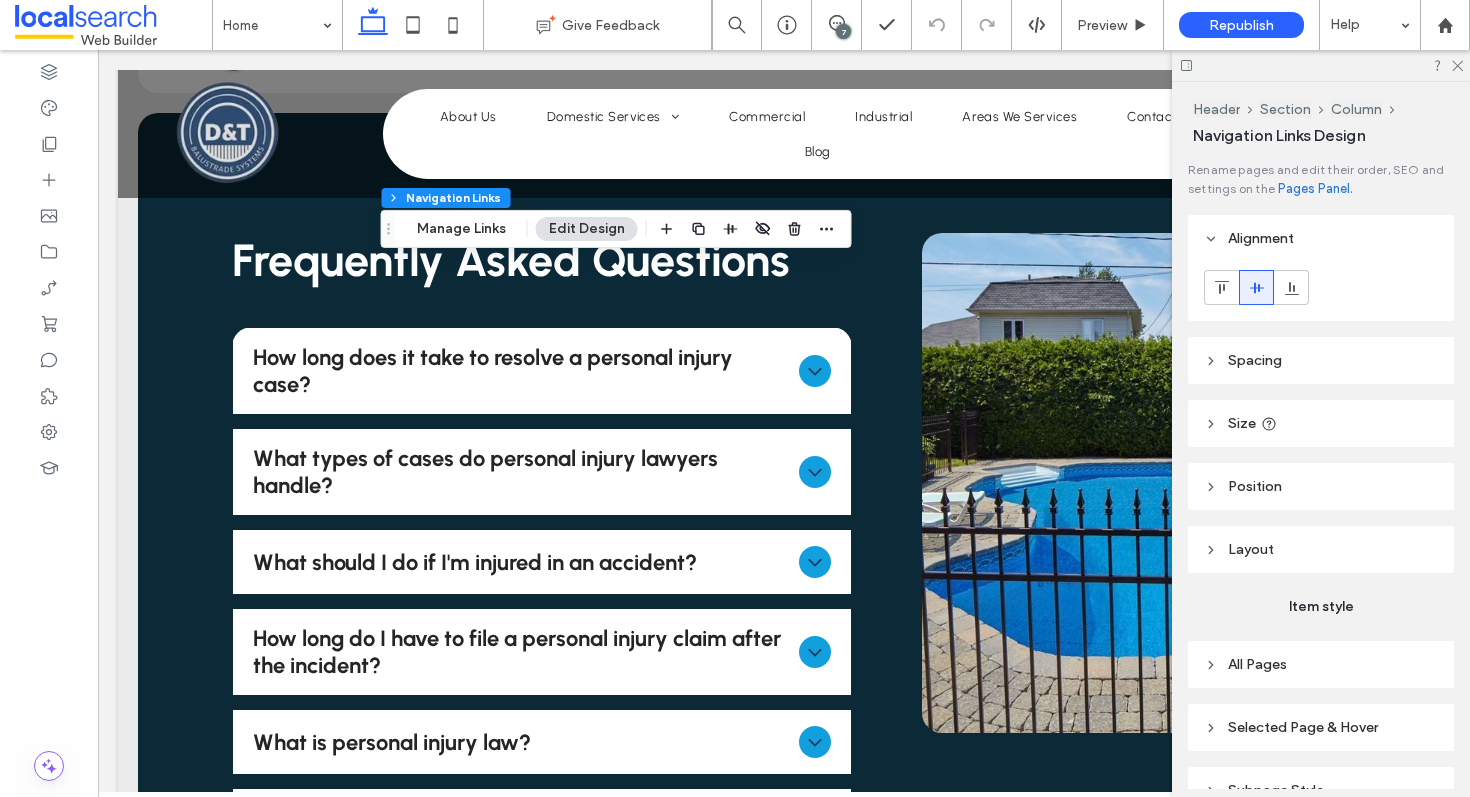 click on "Spacing" at bounding box center (1255, 360) 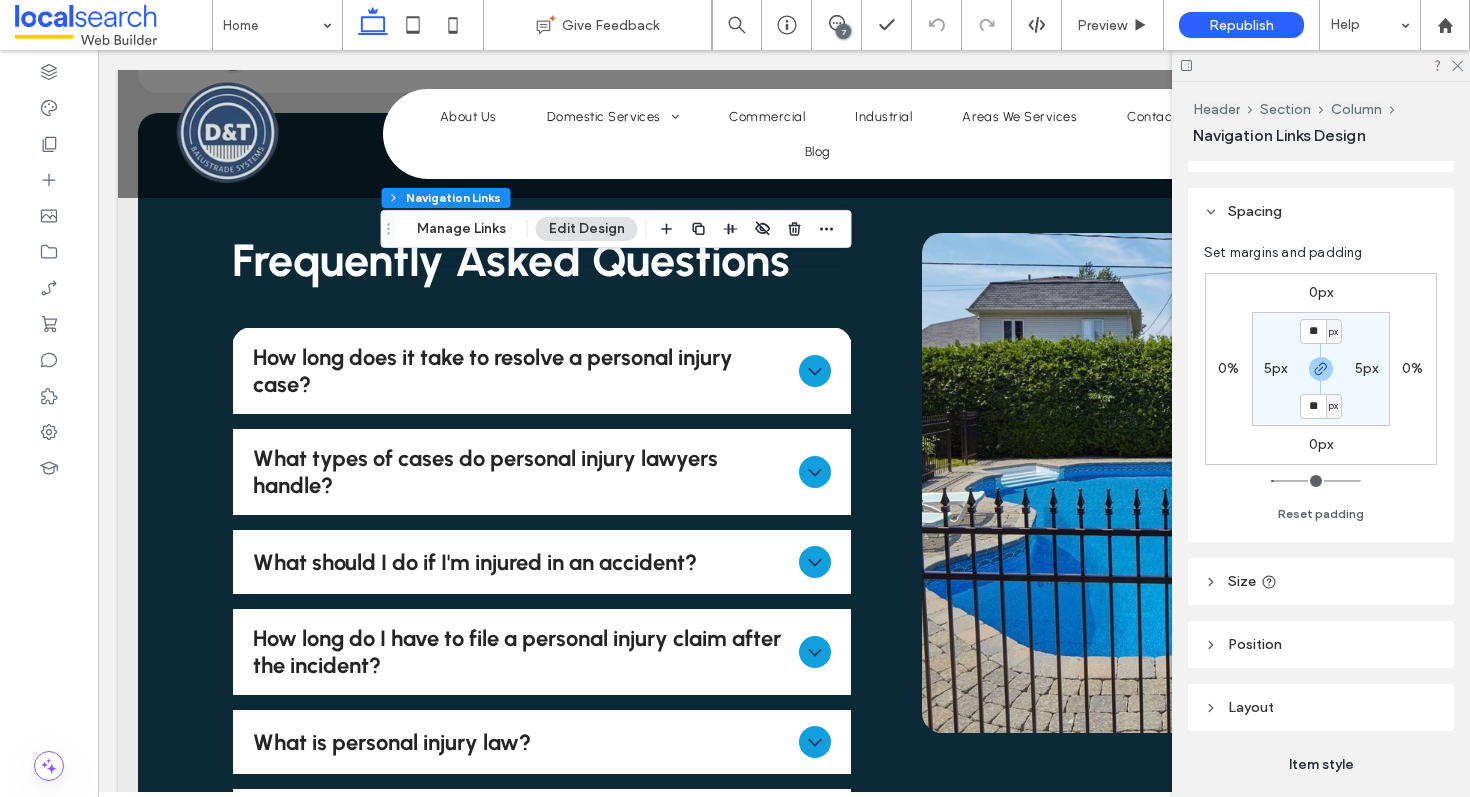 scroll, scrollTop: 240, scrollLeft: 0, axis: vertical 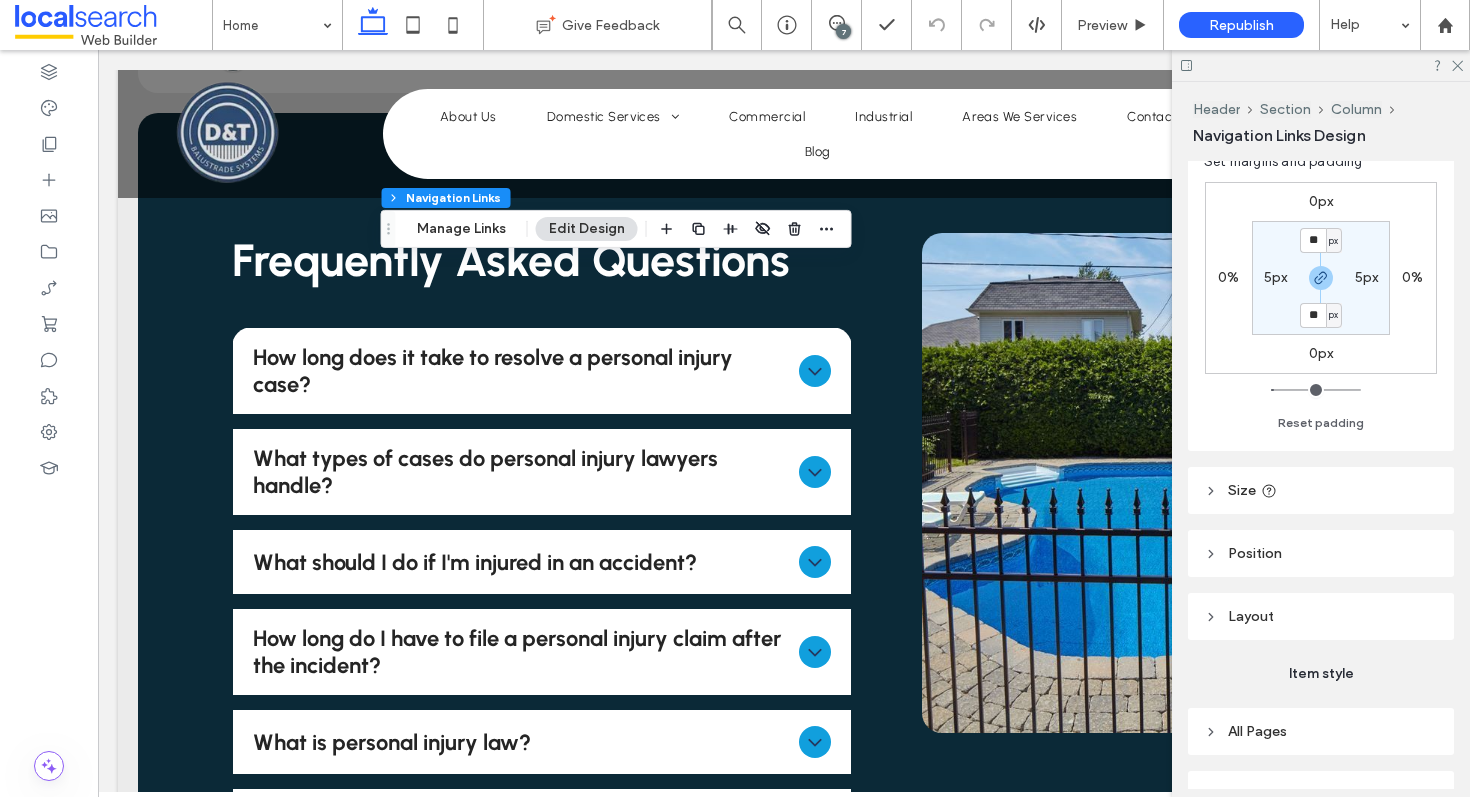 click on "Size" at bounding box center [1321, 490] 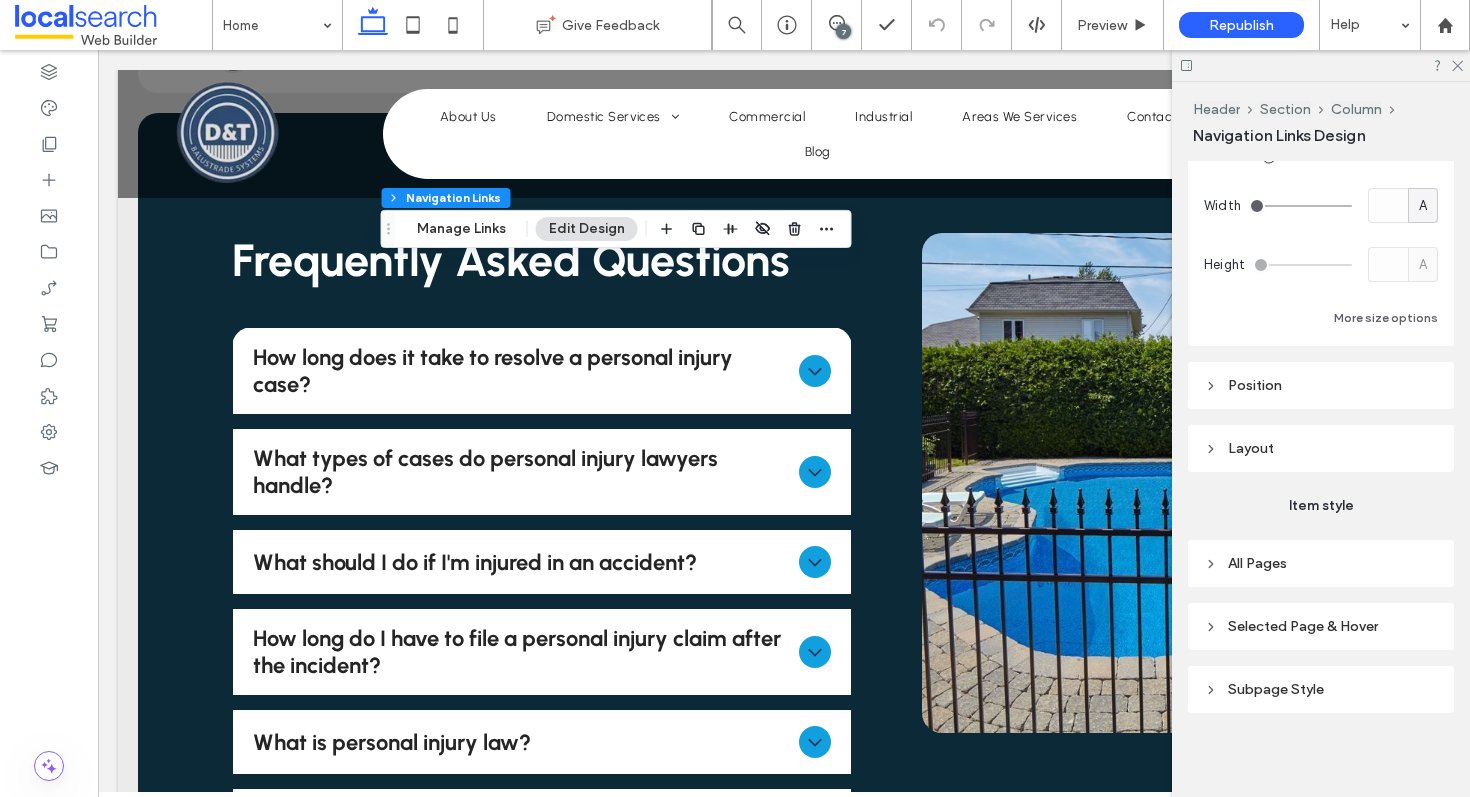scroll, scrollTop: 579, scrollLeft: 0, axis: vertical 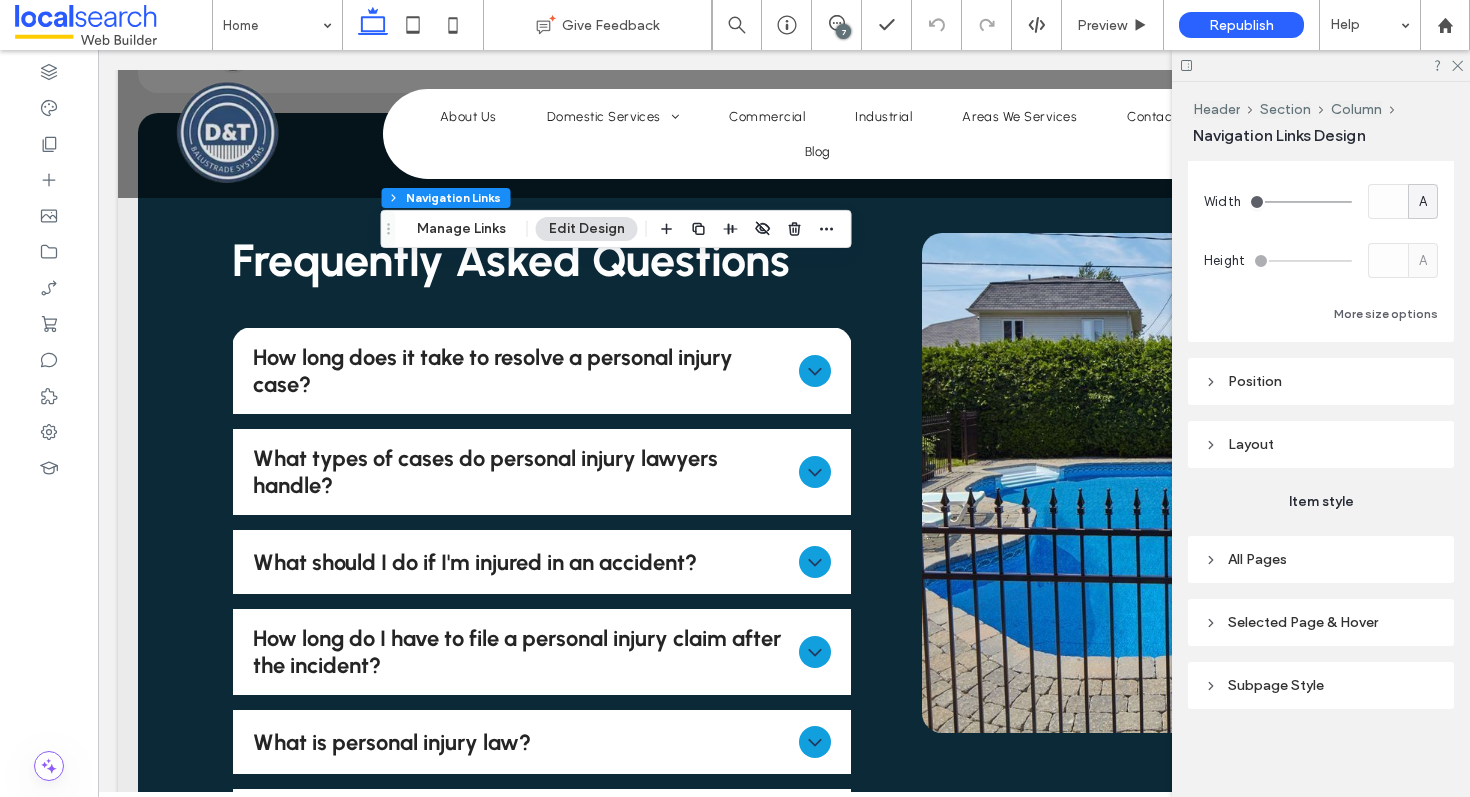 click on "All Pages" at bounding box center [1321, 559] 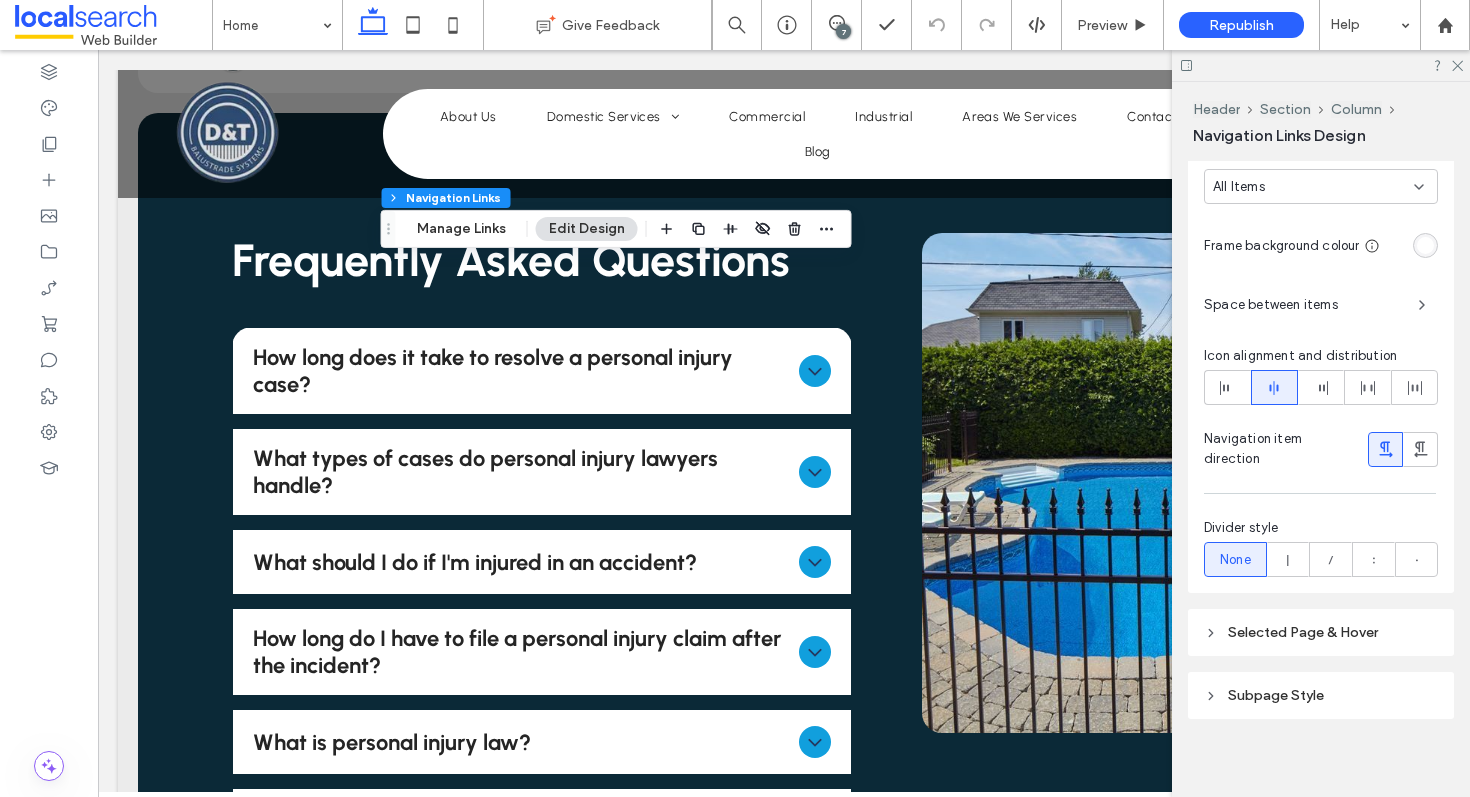 scroll, scrollTop: 1104, scrollLeft: 0, axis: vertical 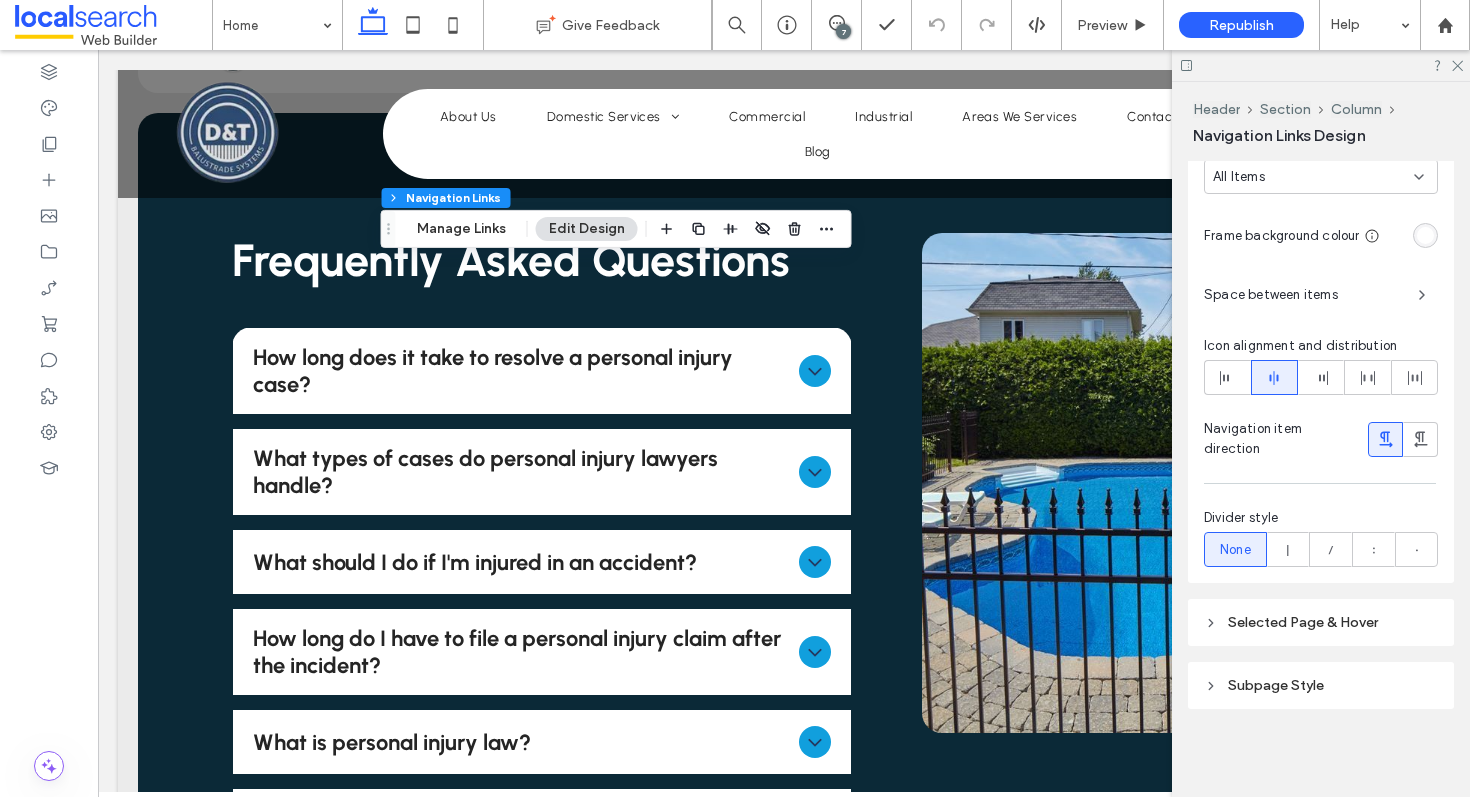 click on "Selected Page & Hover" at bounding box center (1303, 622) 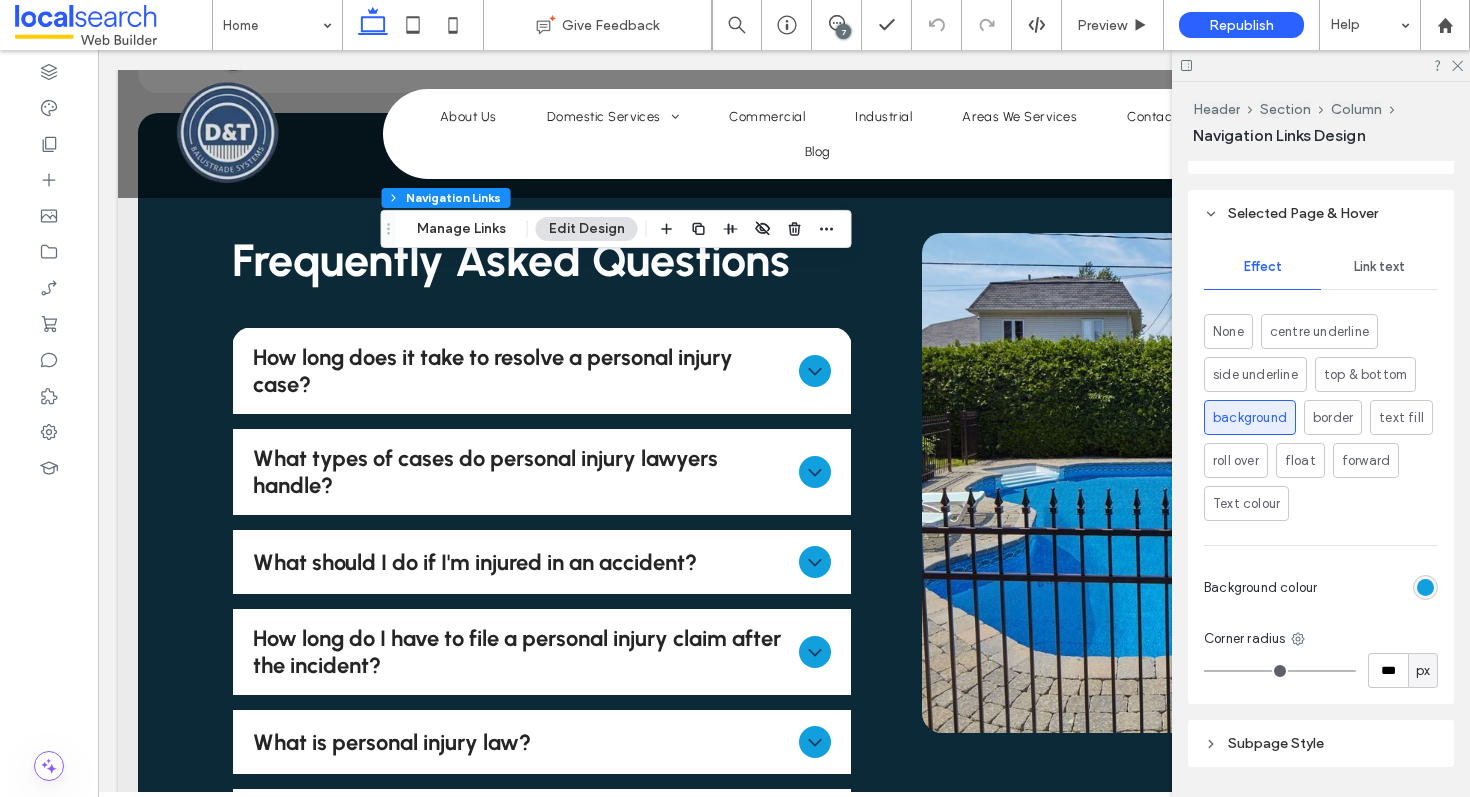 scroll, scrollTop: 1571, scrollLeft: 0, axis: vertical 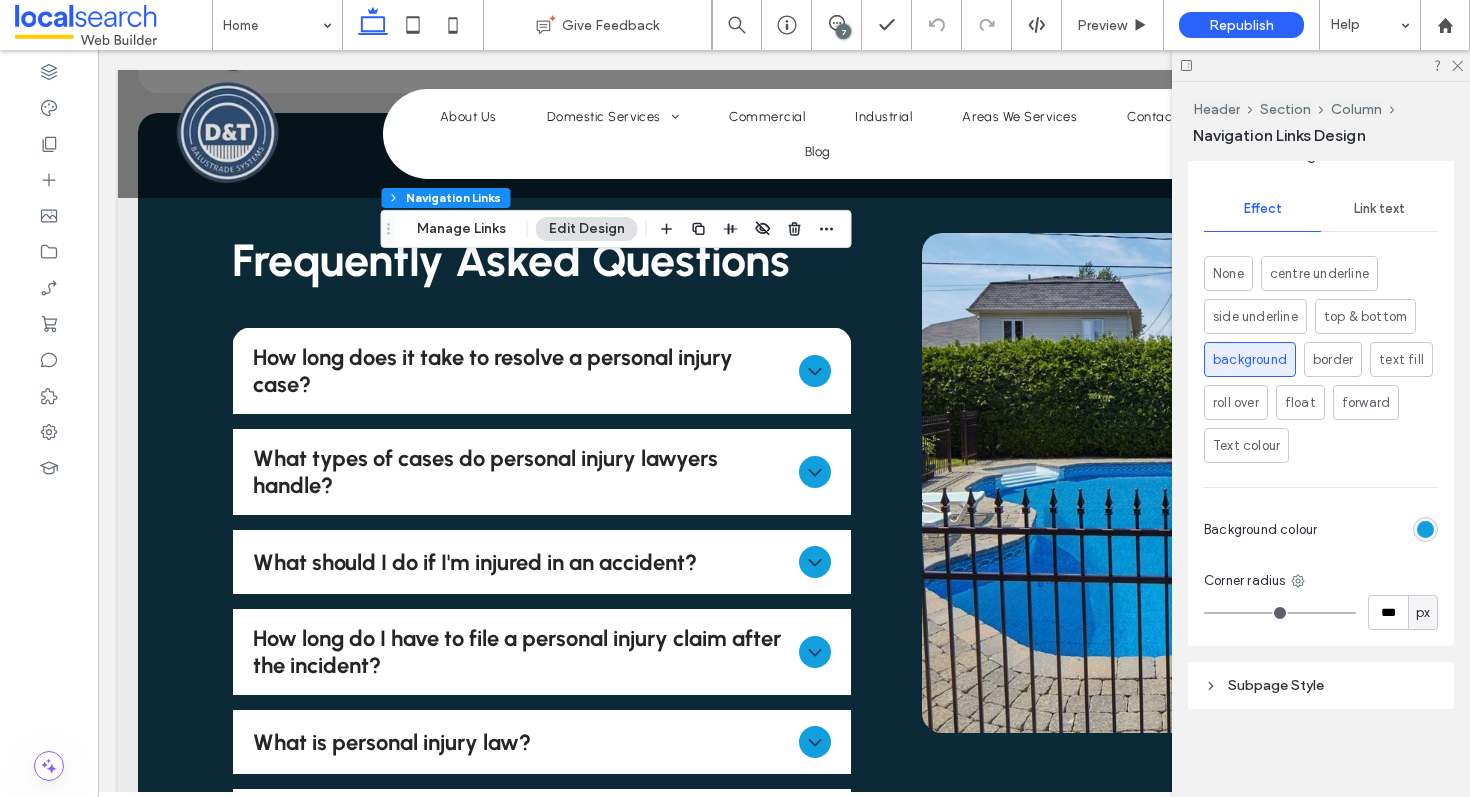 click on "Subpage Style" at bounding box center (1276, 685) 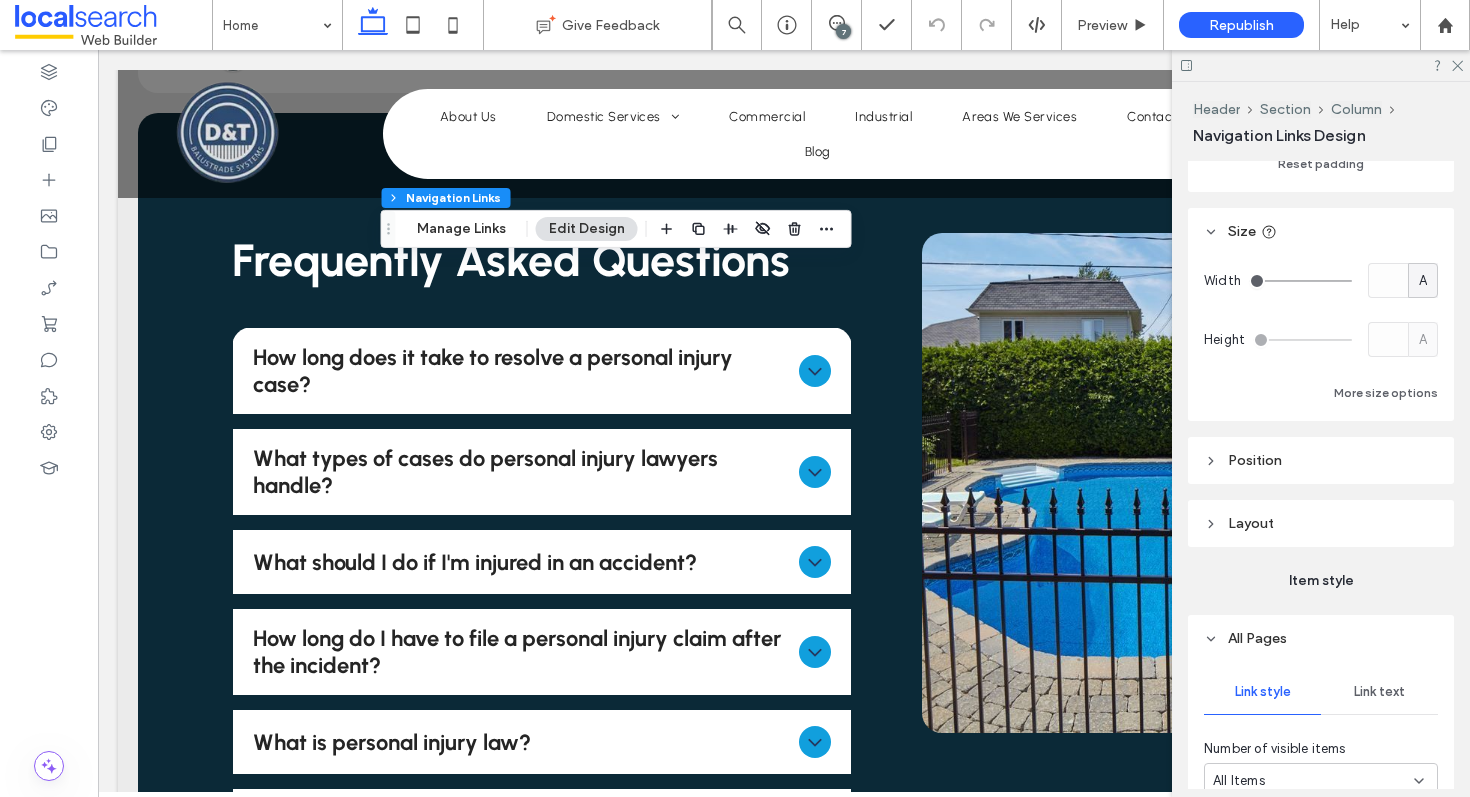 scroll, scrollTop: 398, scrollLeft: 0, axis: vertical 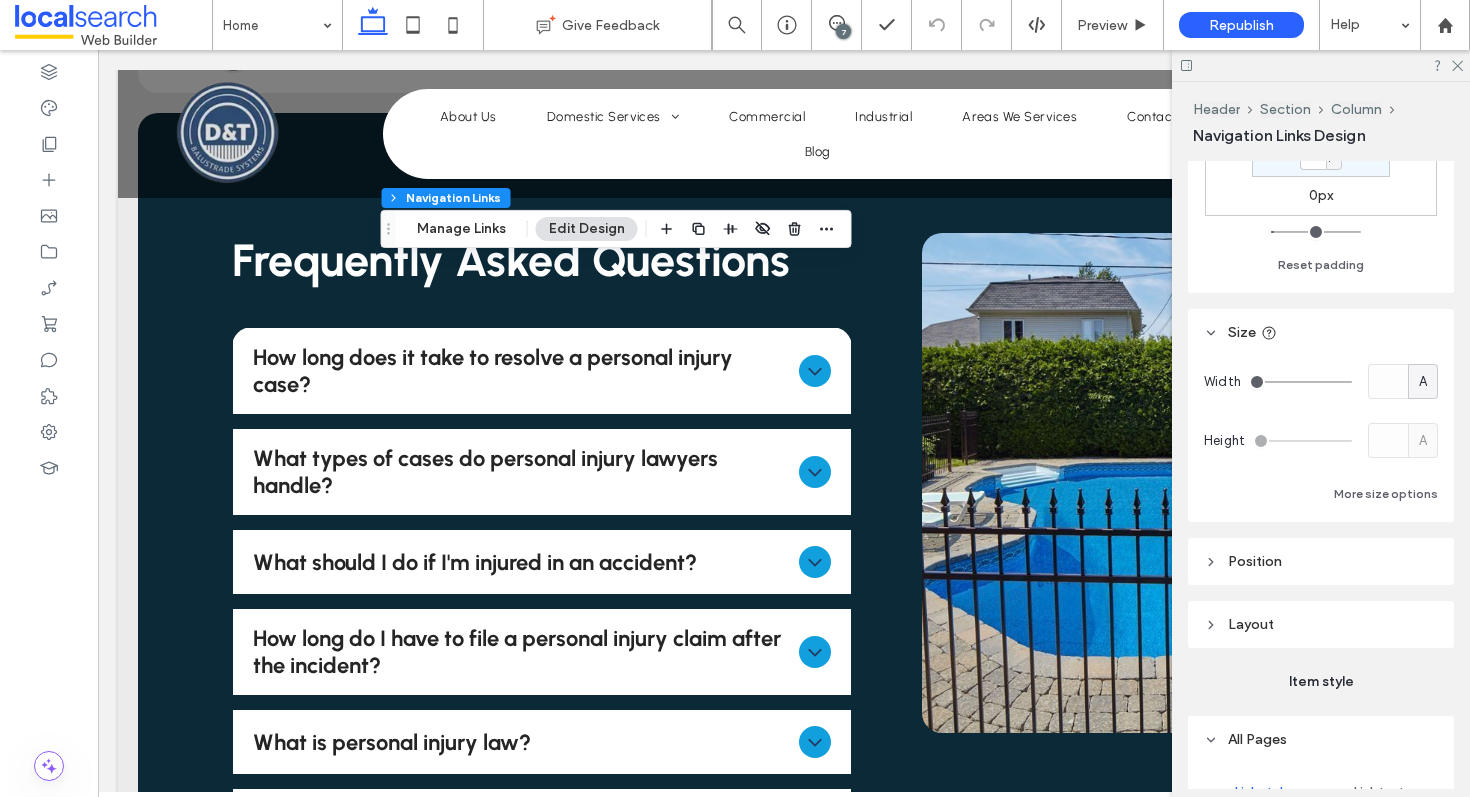 click on "All Pages" at bounding box center (1321, 739) 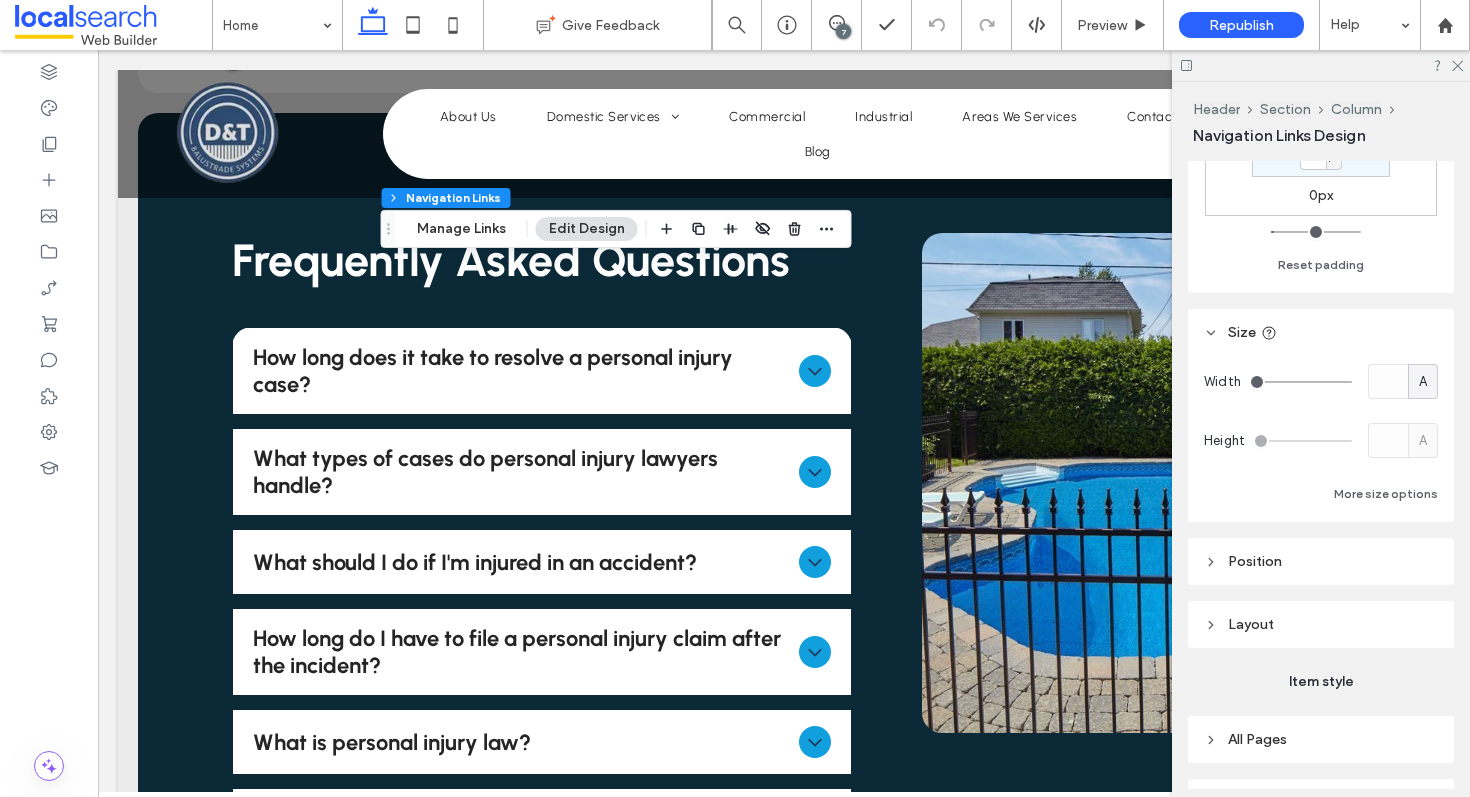 click on "Layout" at bounding box center [1321, 624] 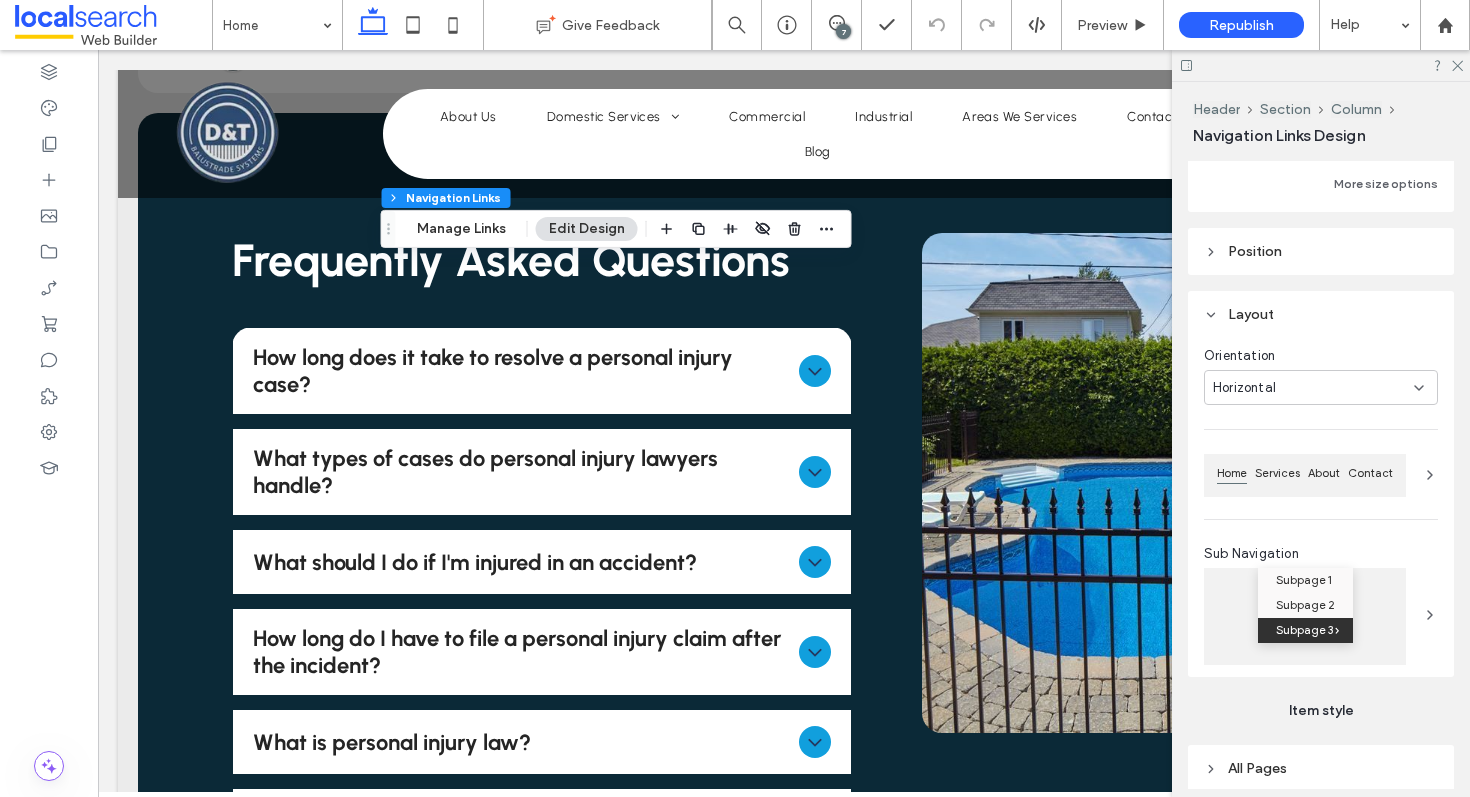 scroll, scrollTop: 704, scrollLeft: 0, axis: vertical 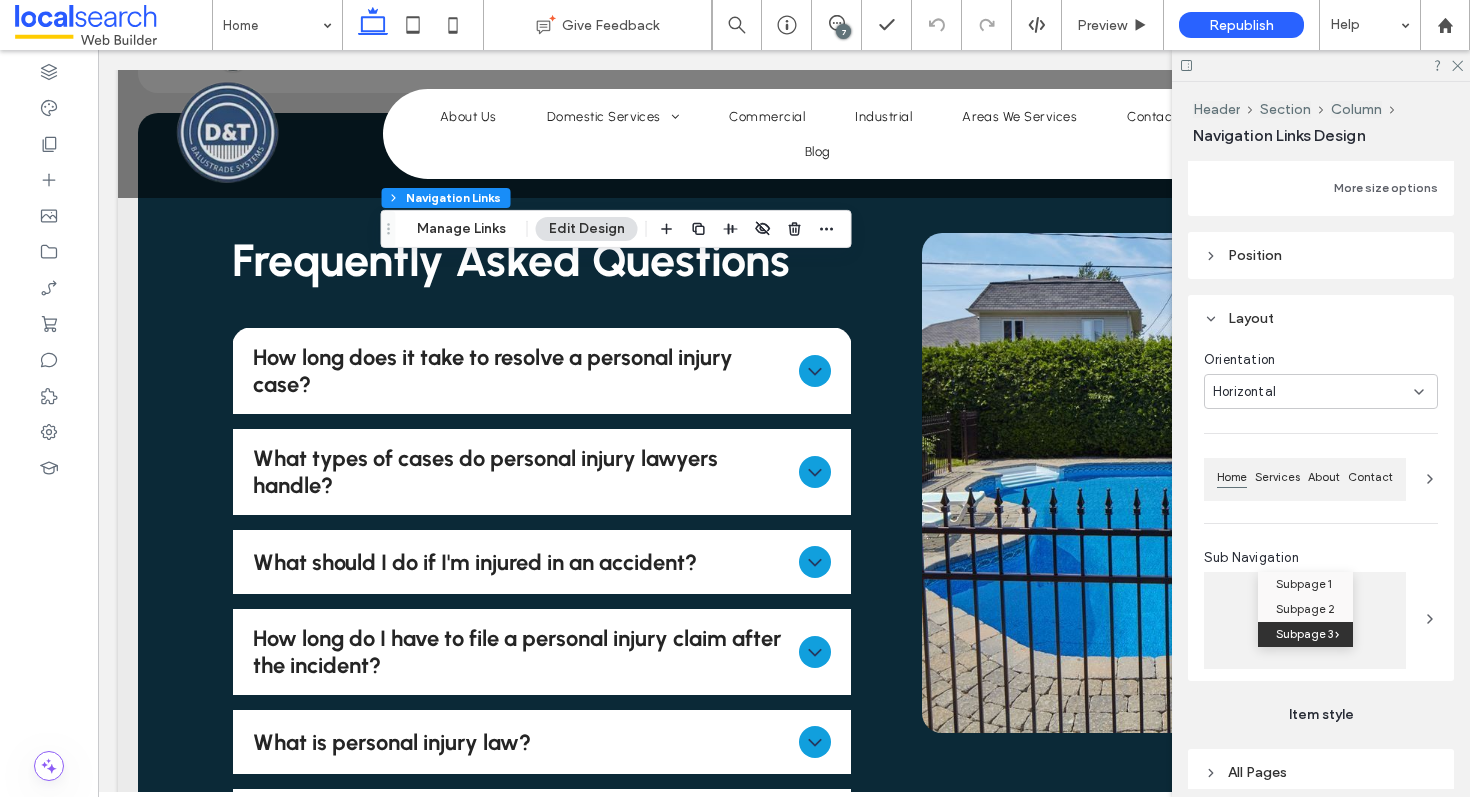 click 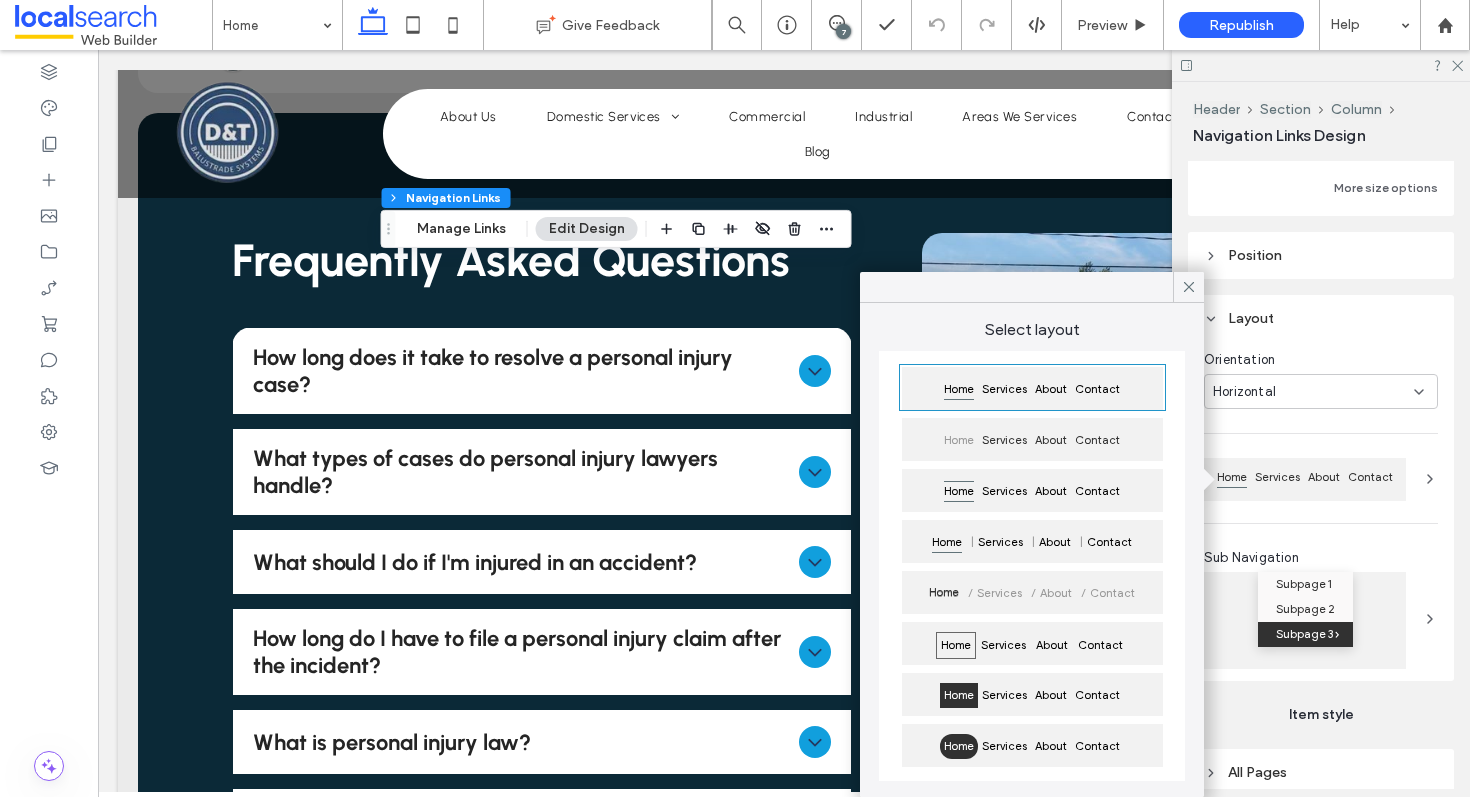 click on "Layout" at bounding box center (1321, 318) 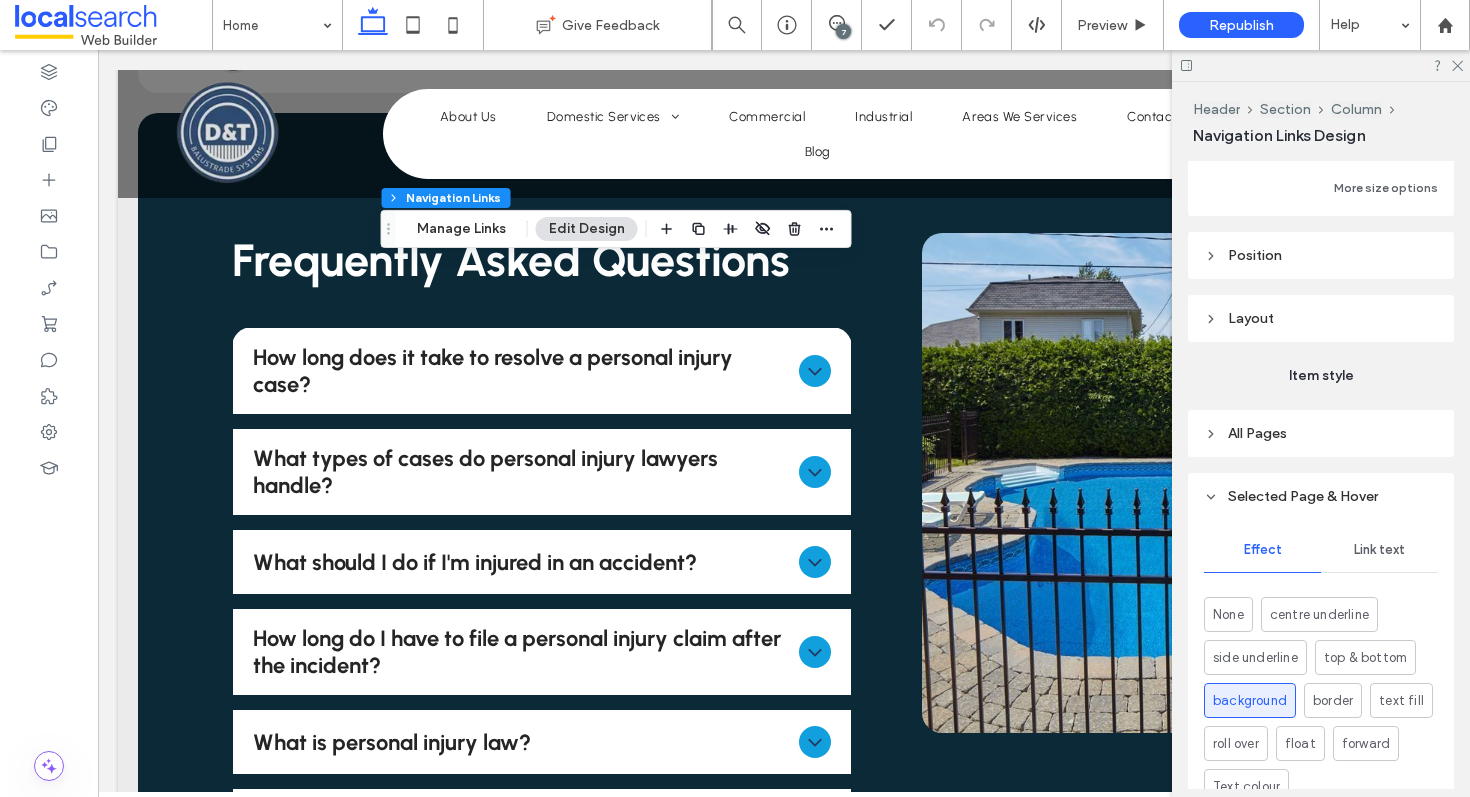 click on "Position" at bounding box center [1255, 255] 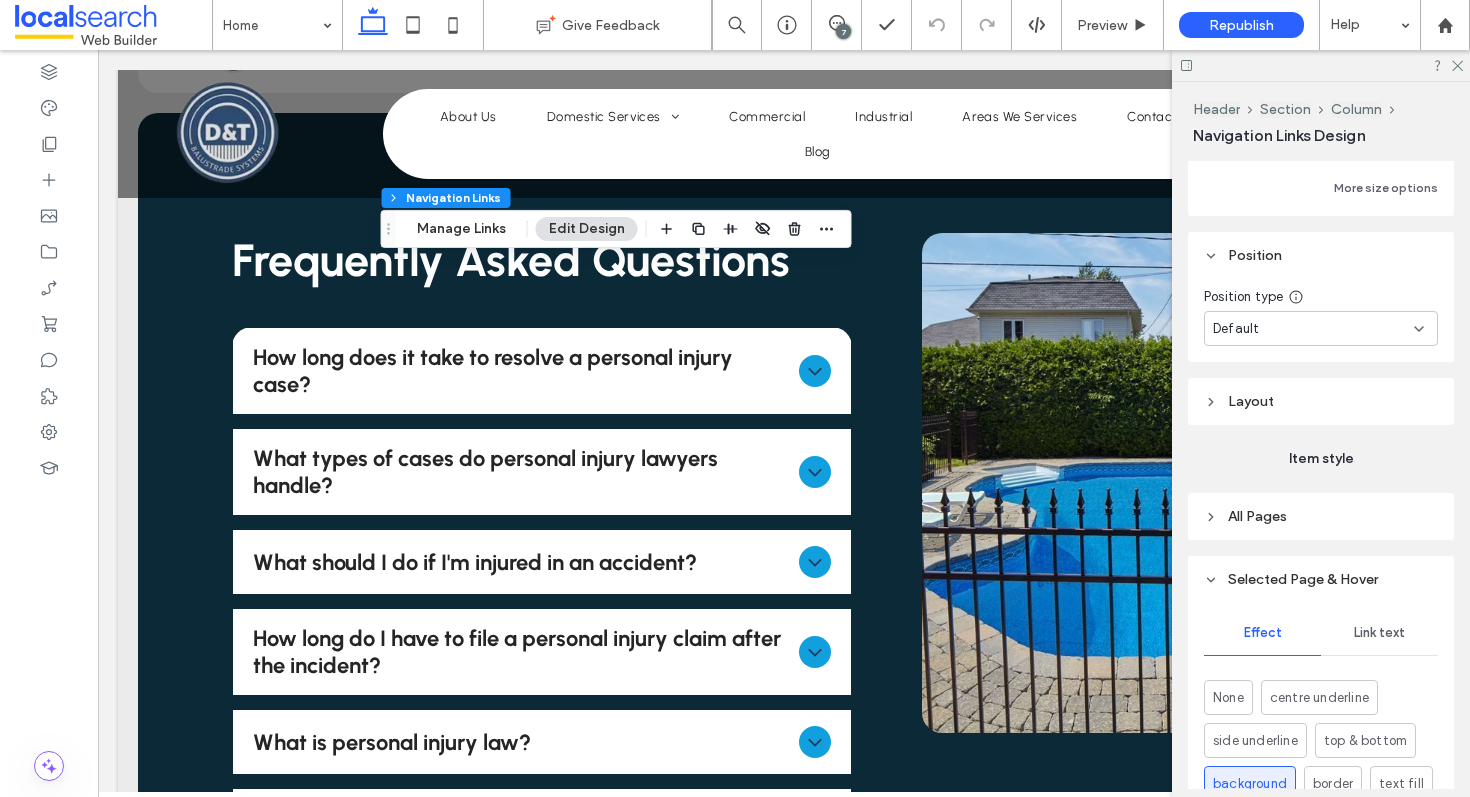 click on "Position" at bounding box center [1255, 255] 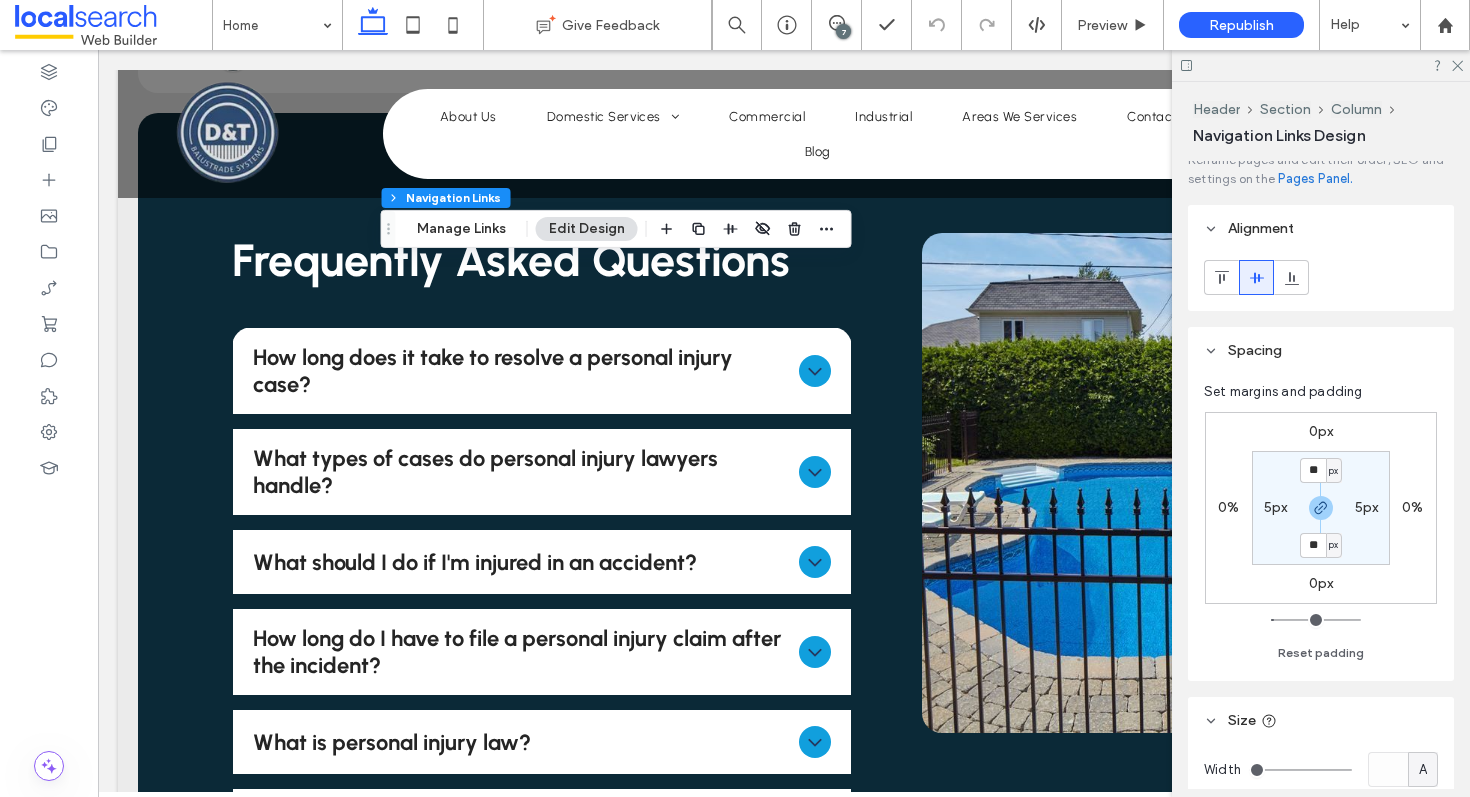 scroll, scrollTop: 0, scrollLeft: 0, axis: both 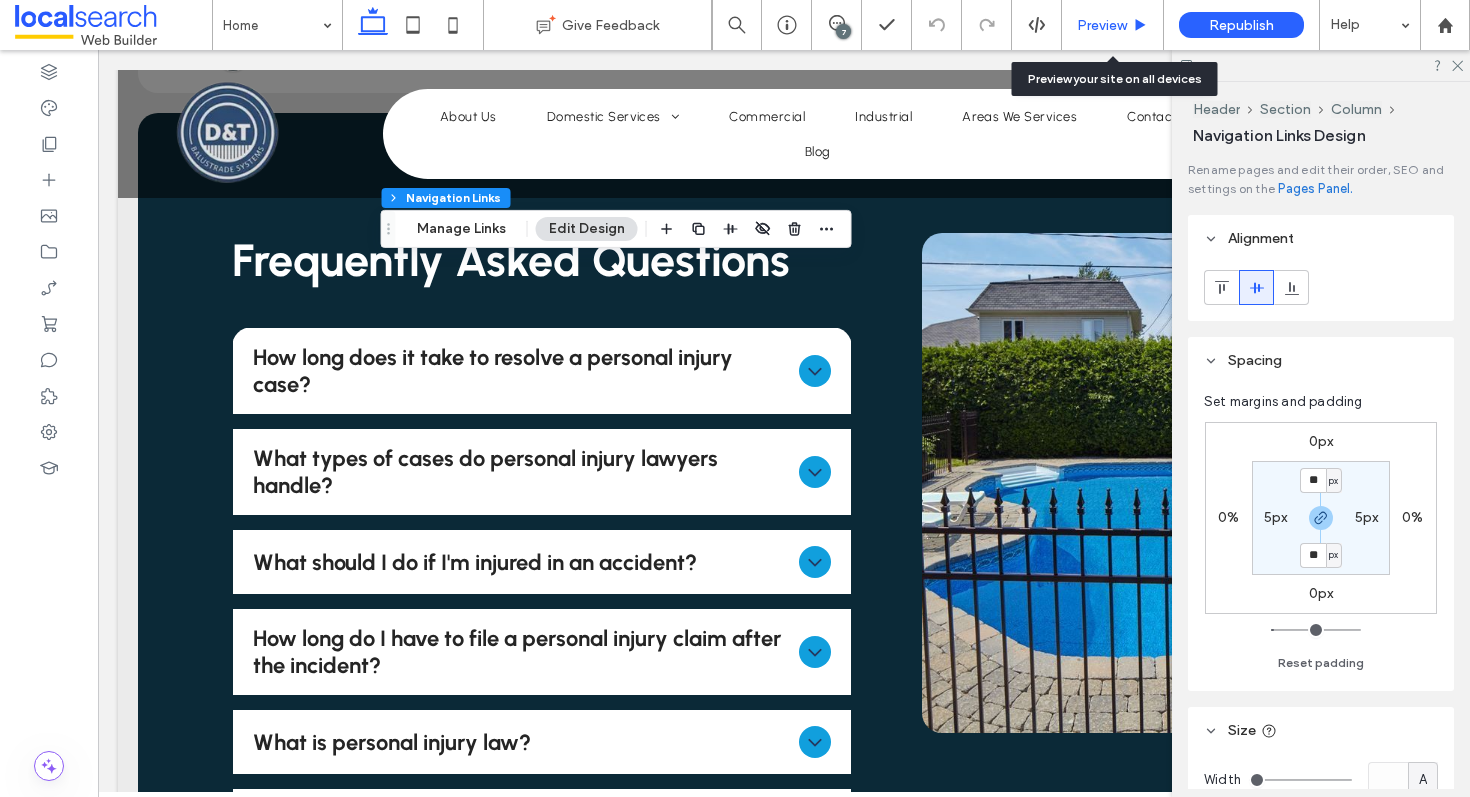 click on "Preview" at bounding box center [1102, 25] 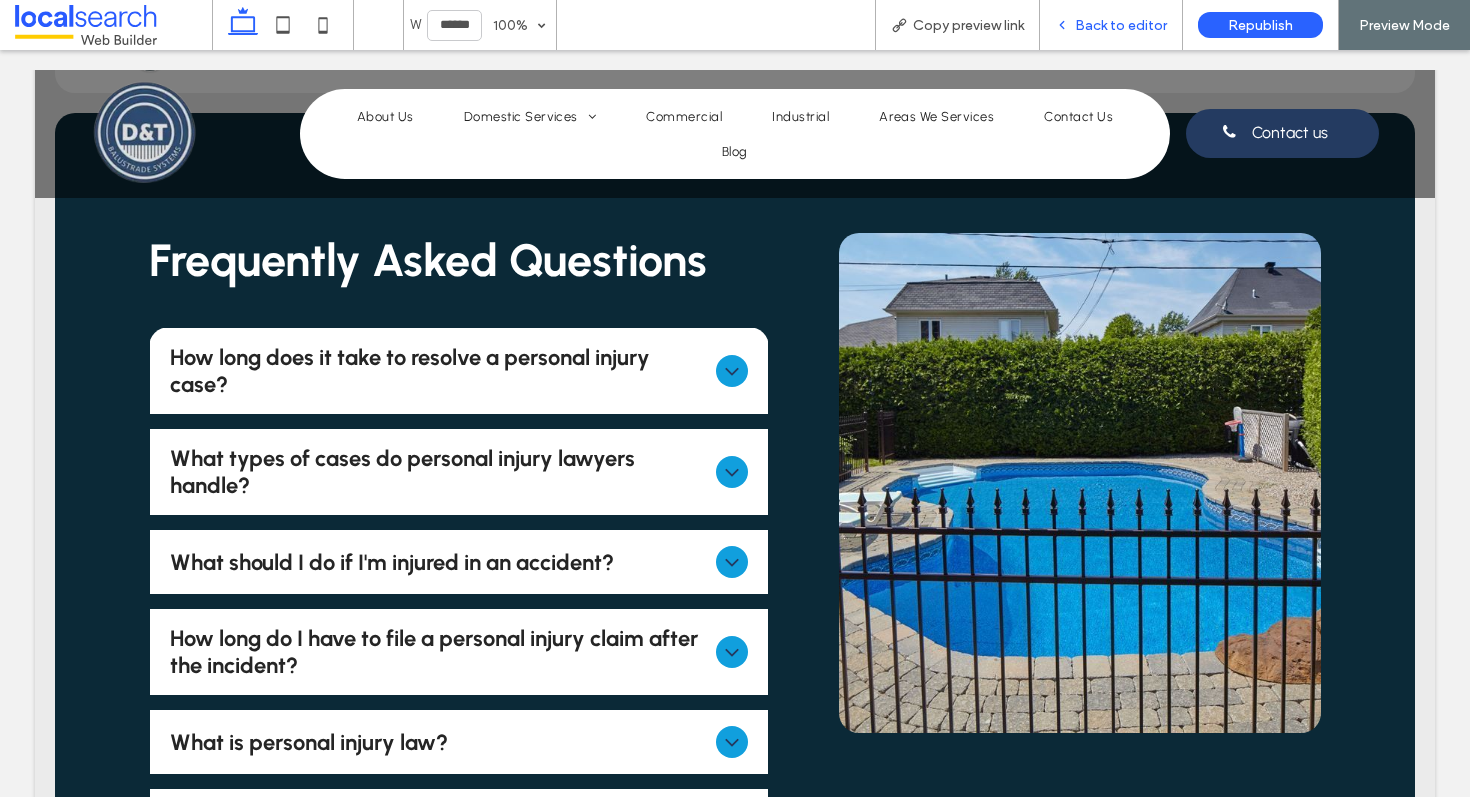 click on "Back to editor" at bounding box center [1121, 25] 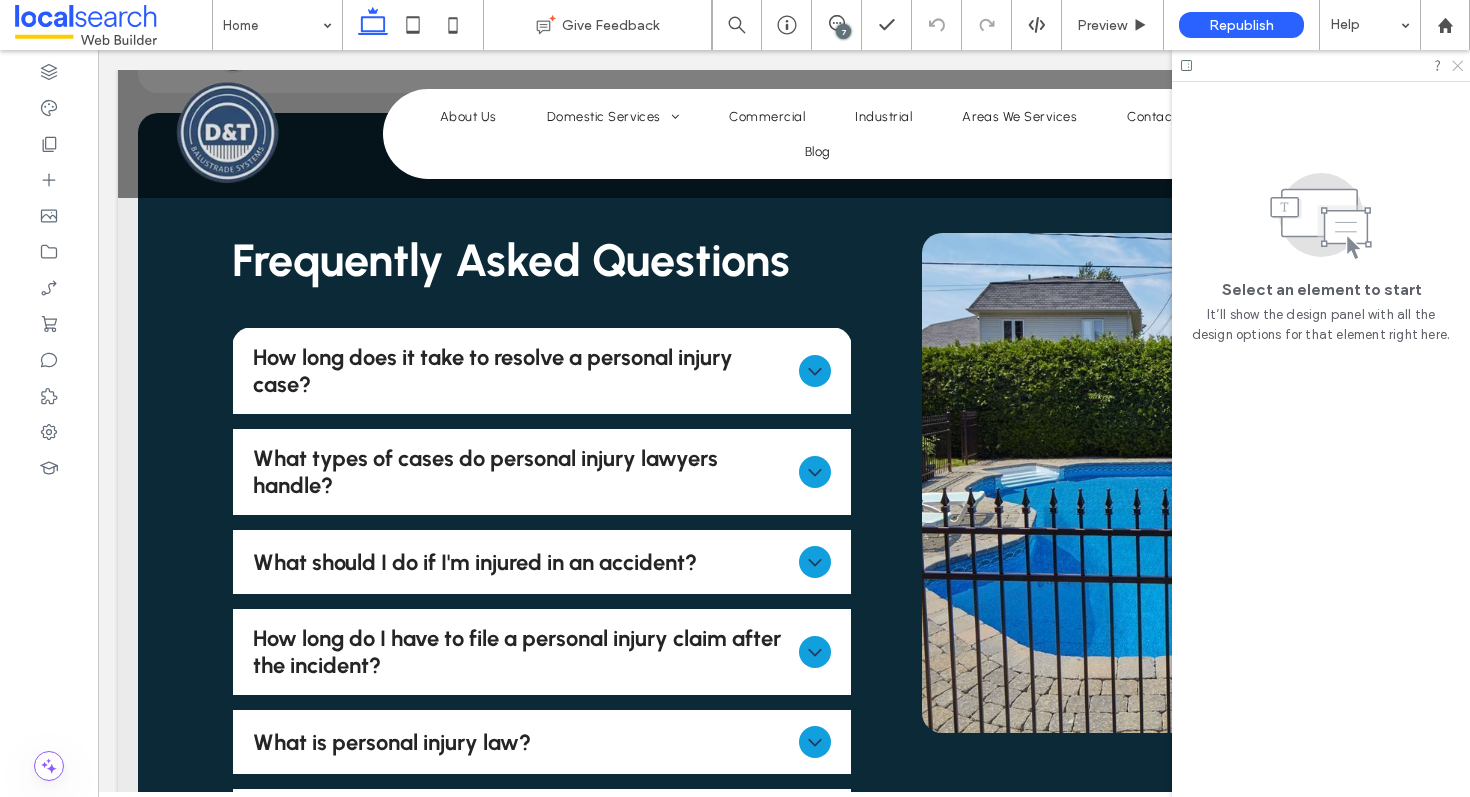 click 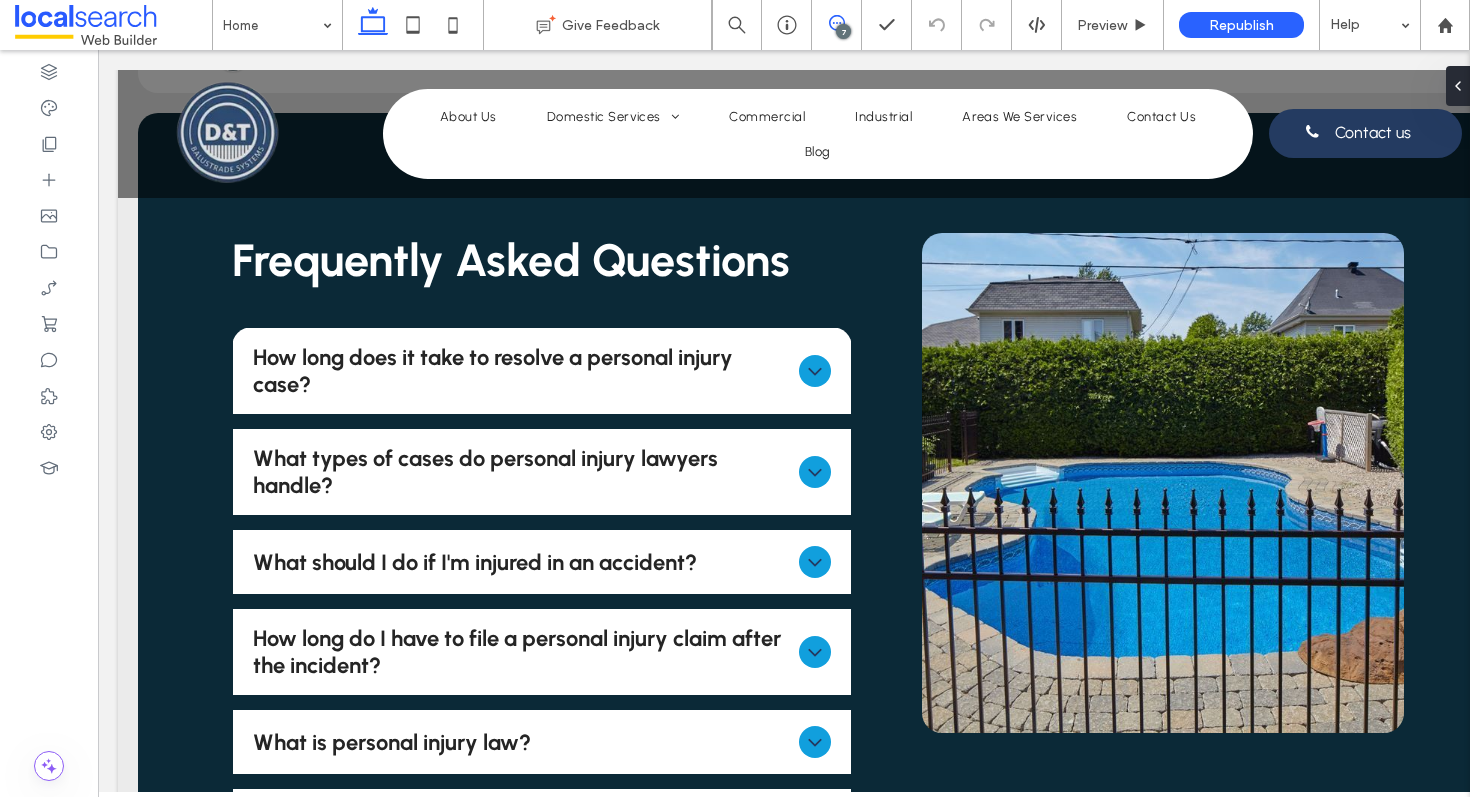 click 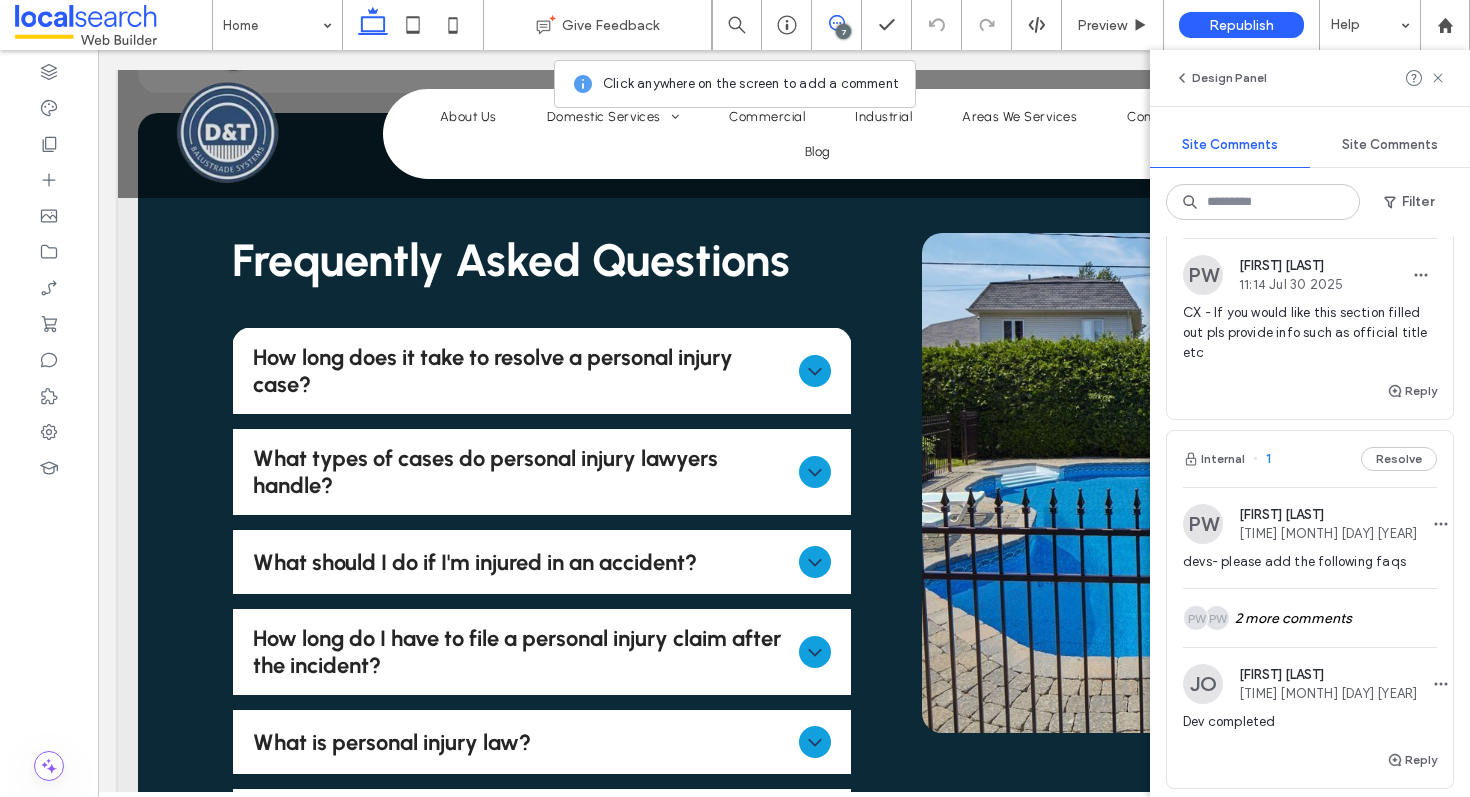 scroll, scrollTop: 1472, scrollLeft: 0, axis: vertical 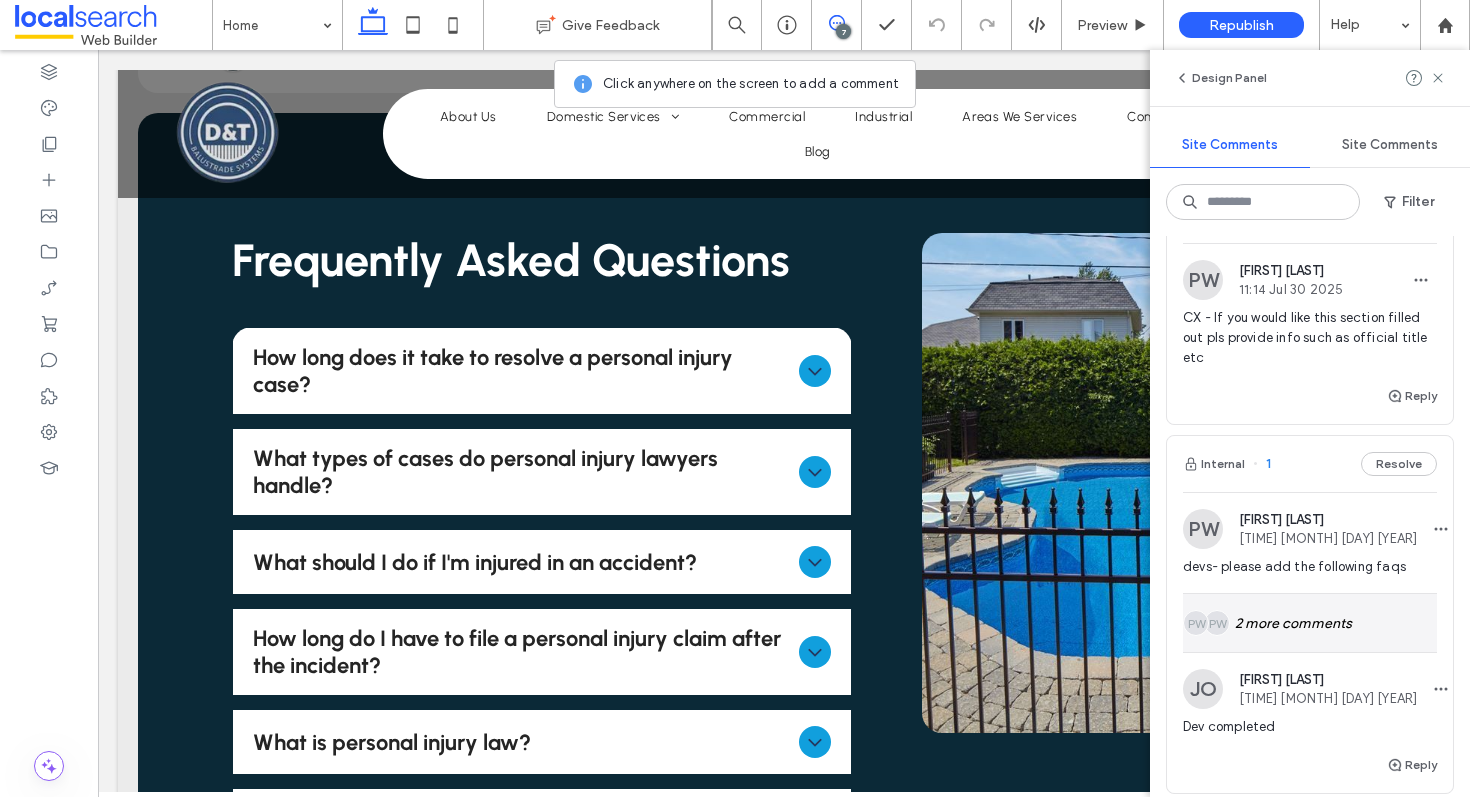 click on "PW PW 2 more comments" at bounding box center [1310, 623] 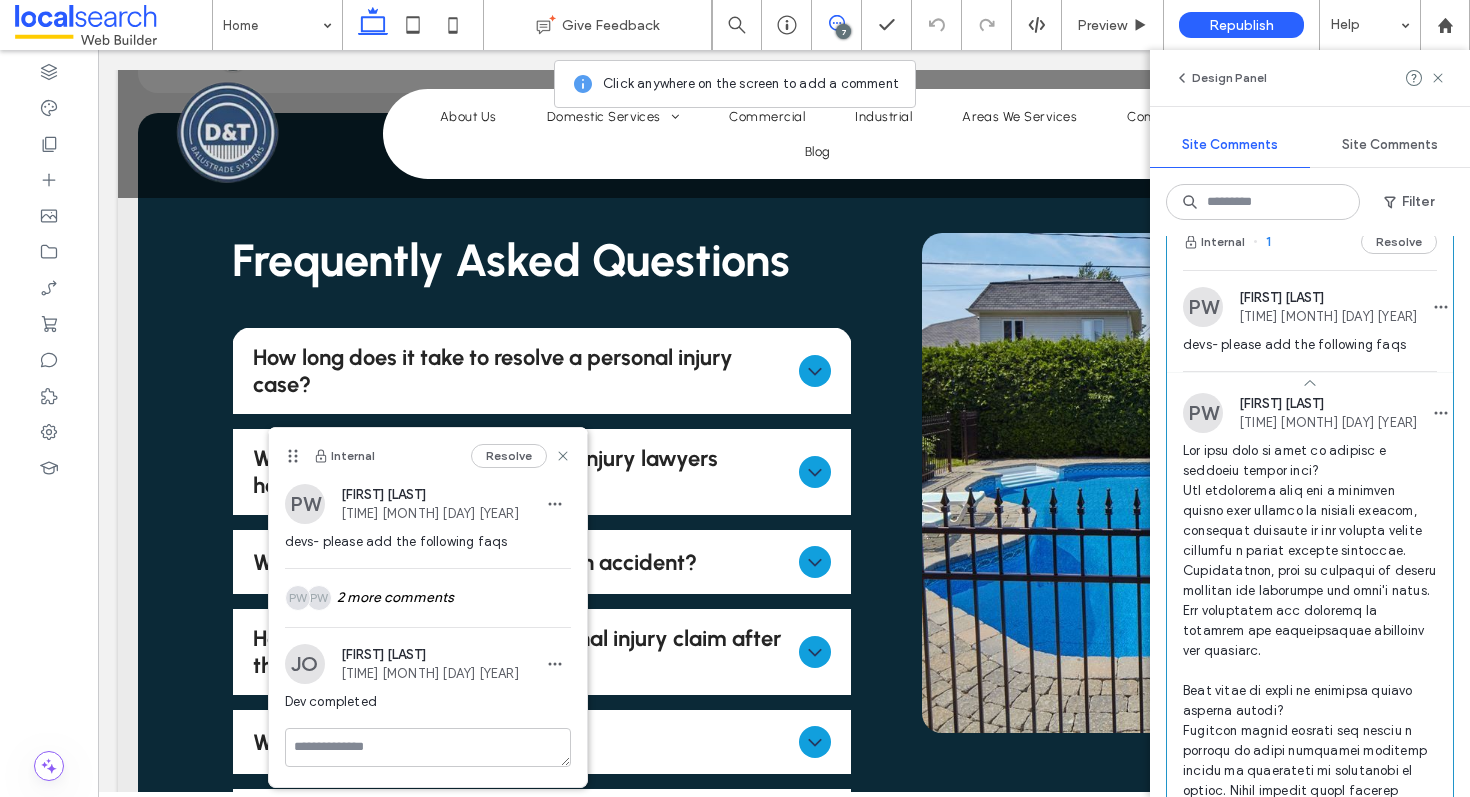 scroll, scrollTop: 1692, scrollLeft: 0, axis: vertical 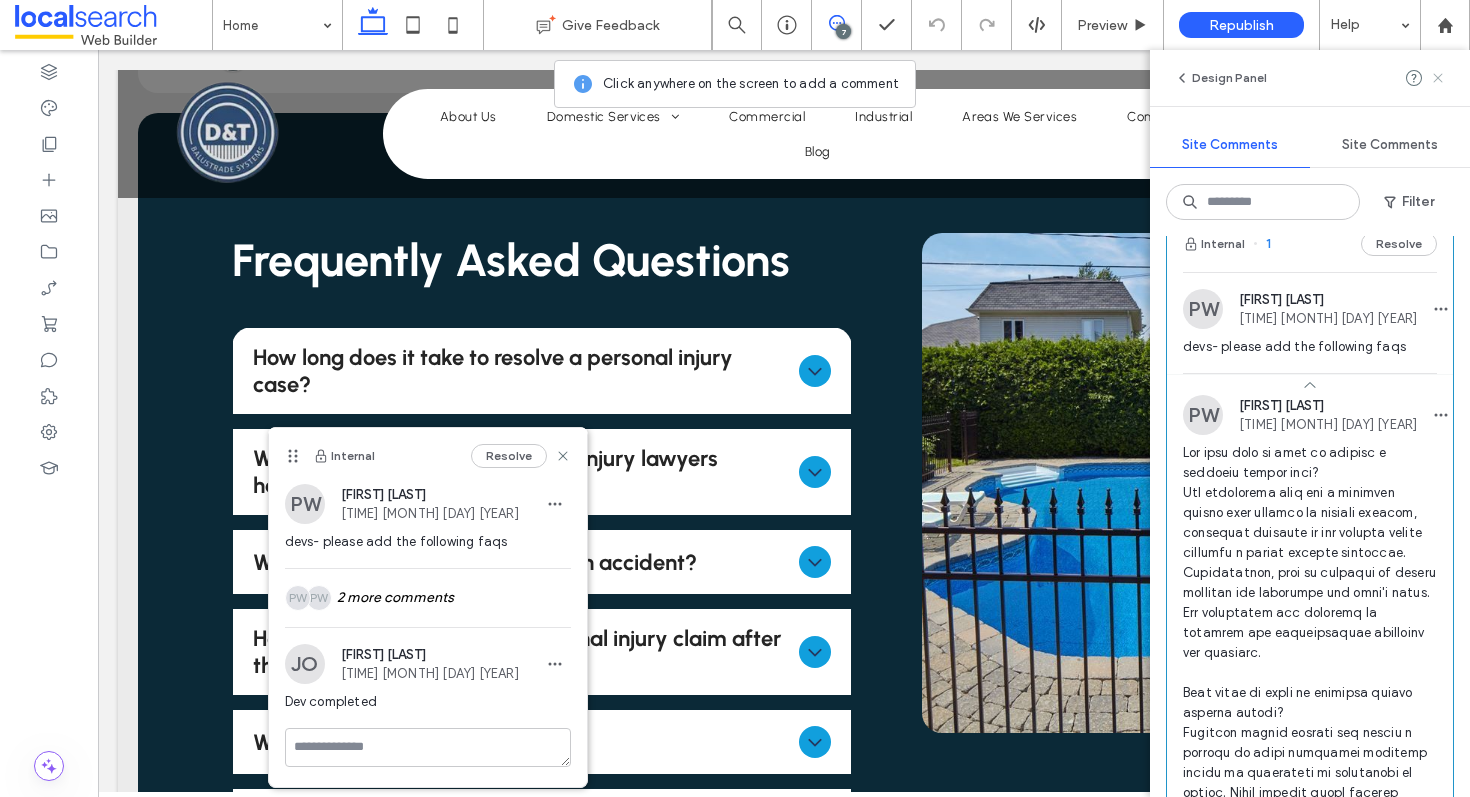 click 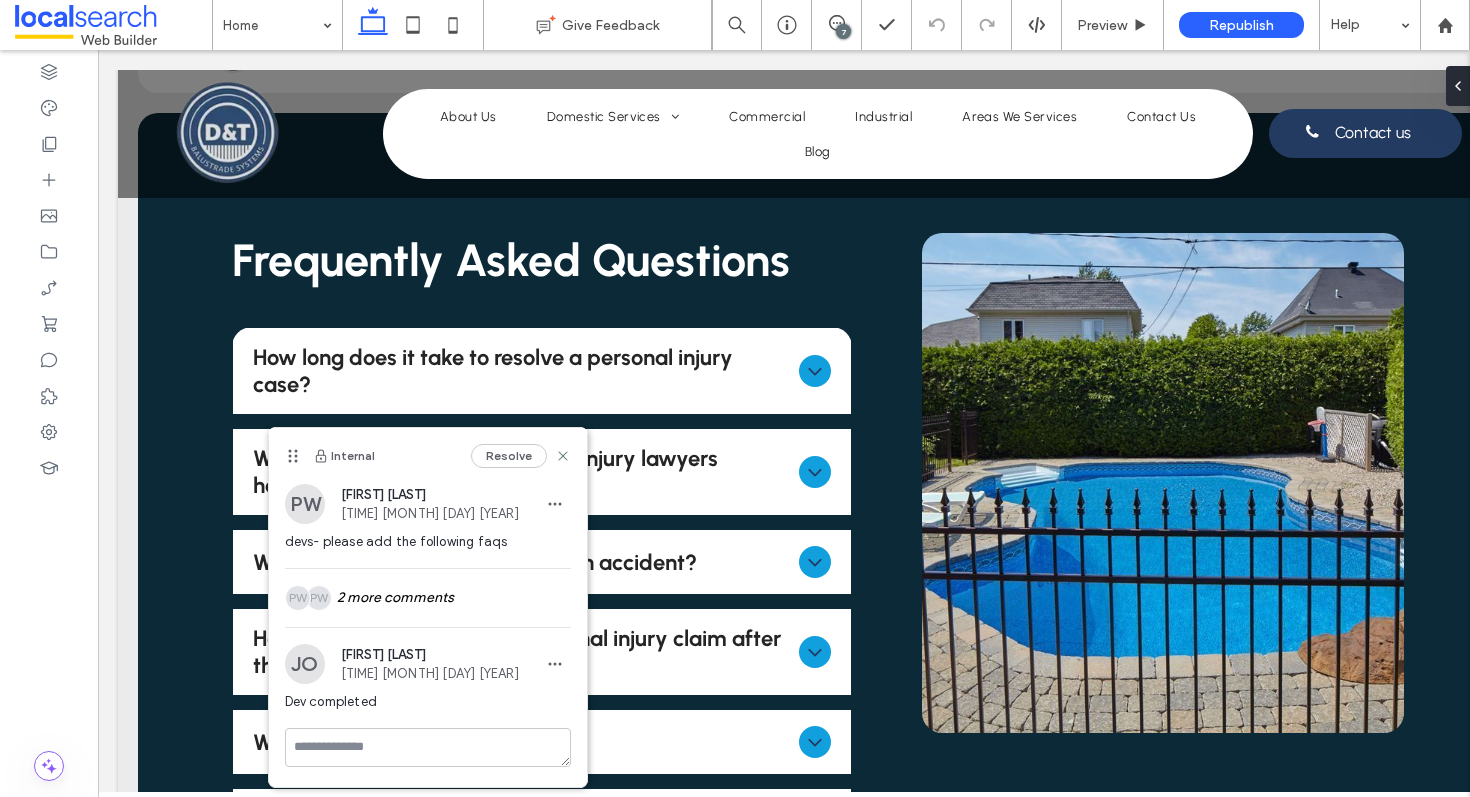 scroll, scrollTop: 0, scrollLeft: 0, axis: both 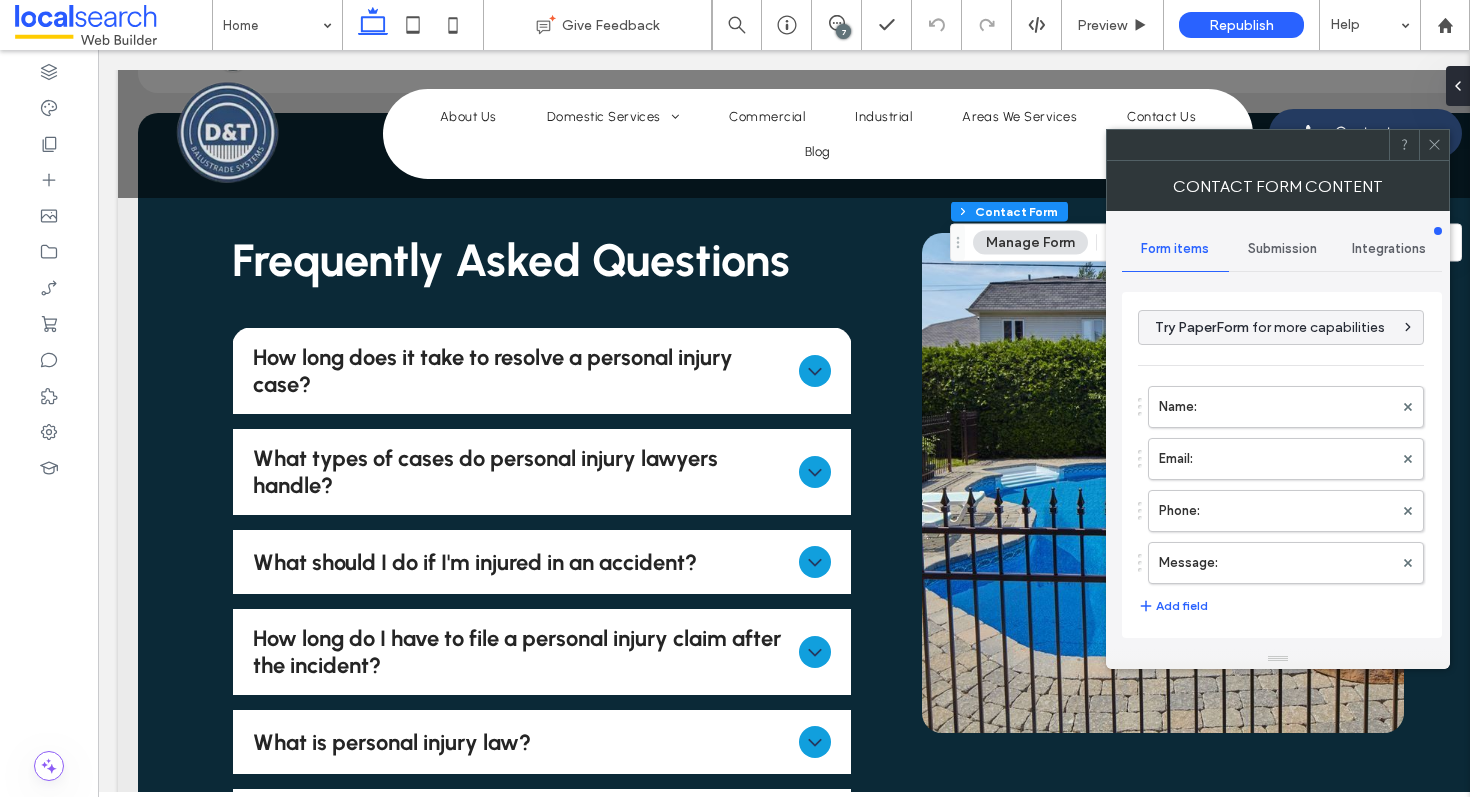 type on "**" 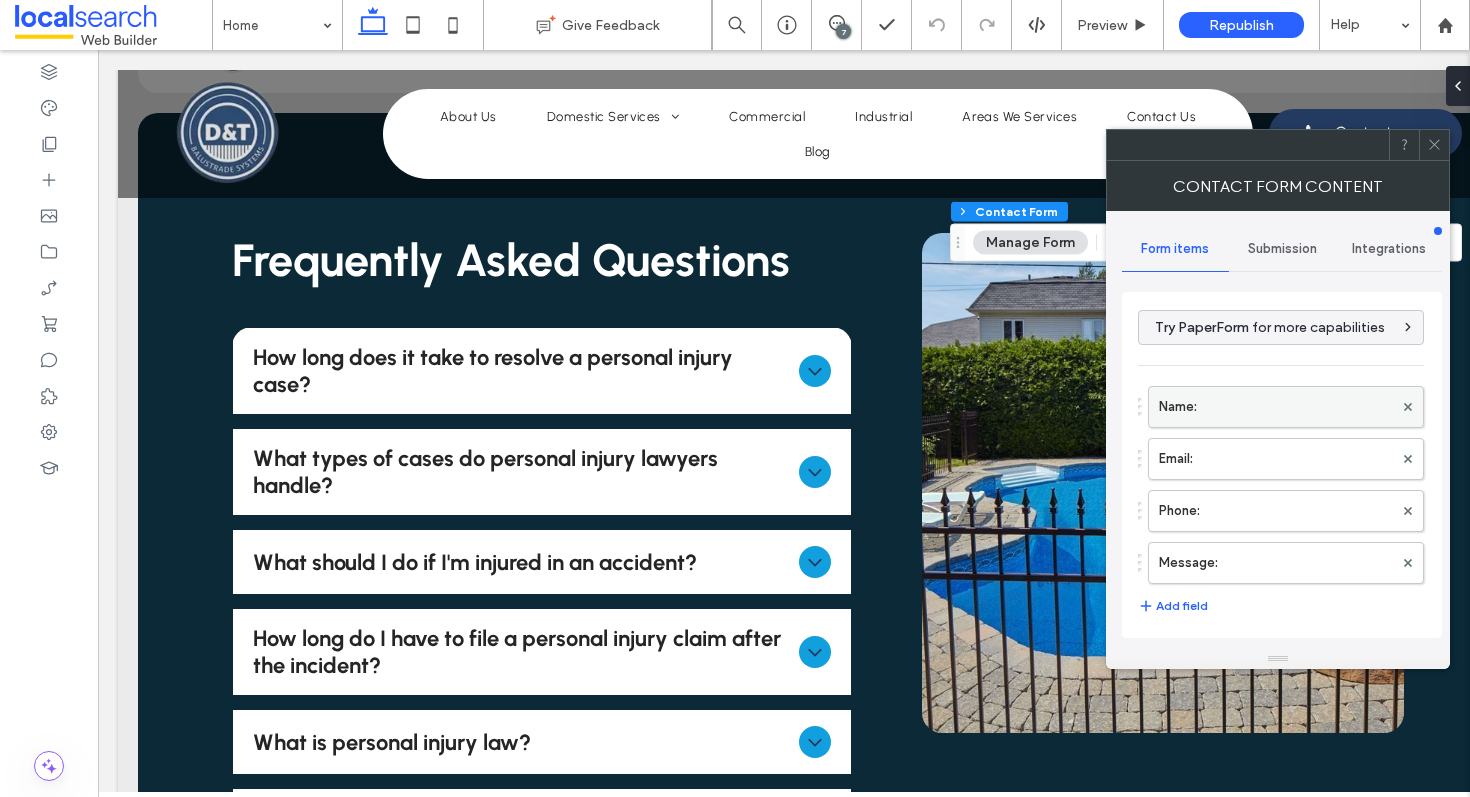 click on "Name:" at bounding box center (1276, 407) 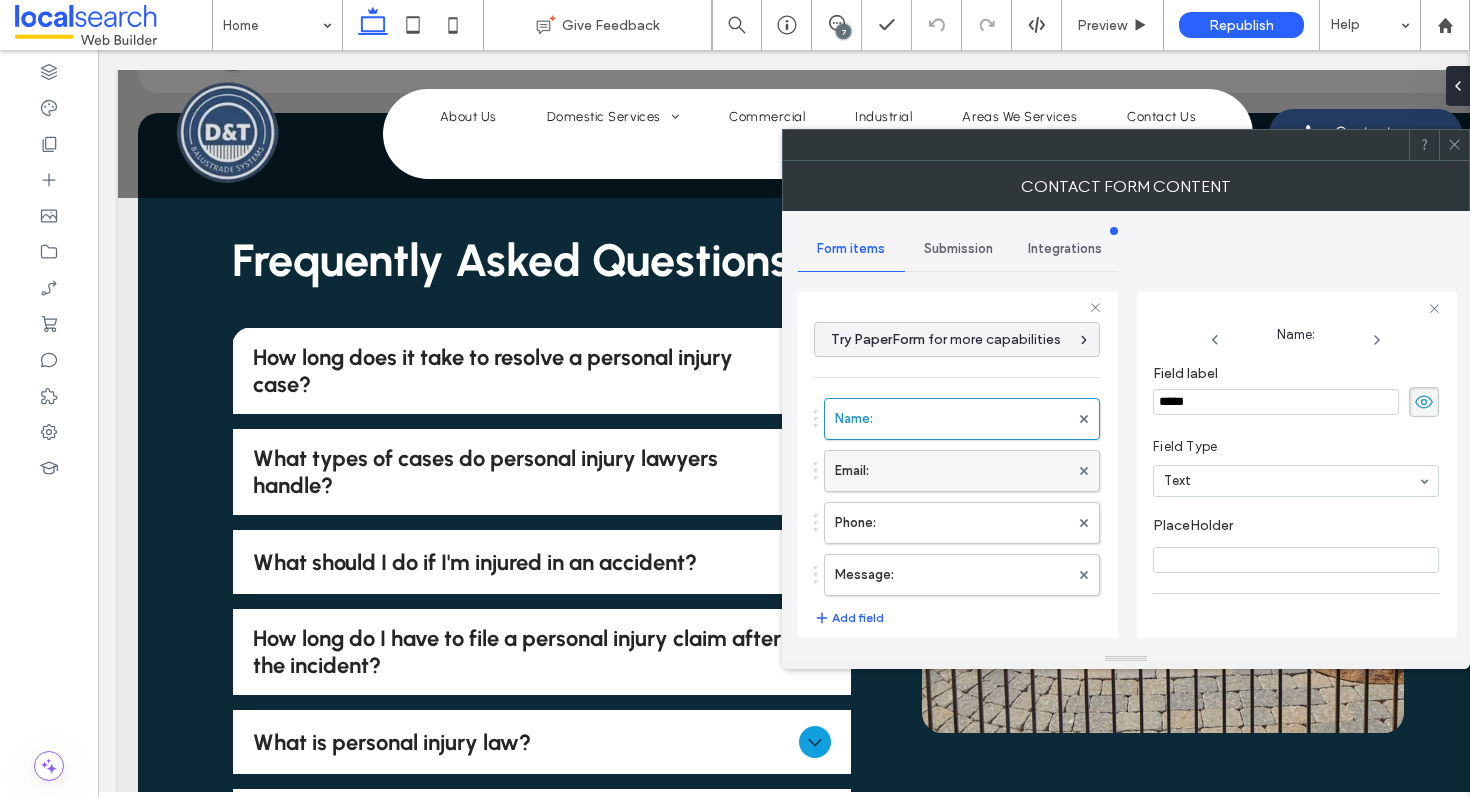 click on "Email:" at bounding box center [952, 471] 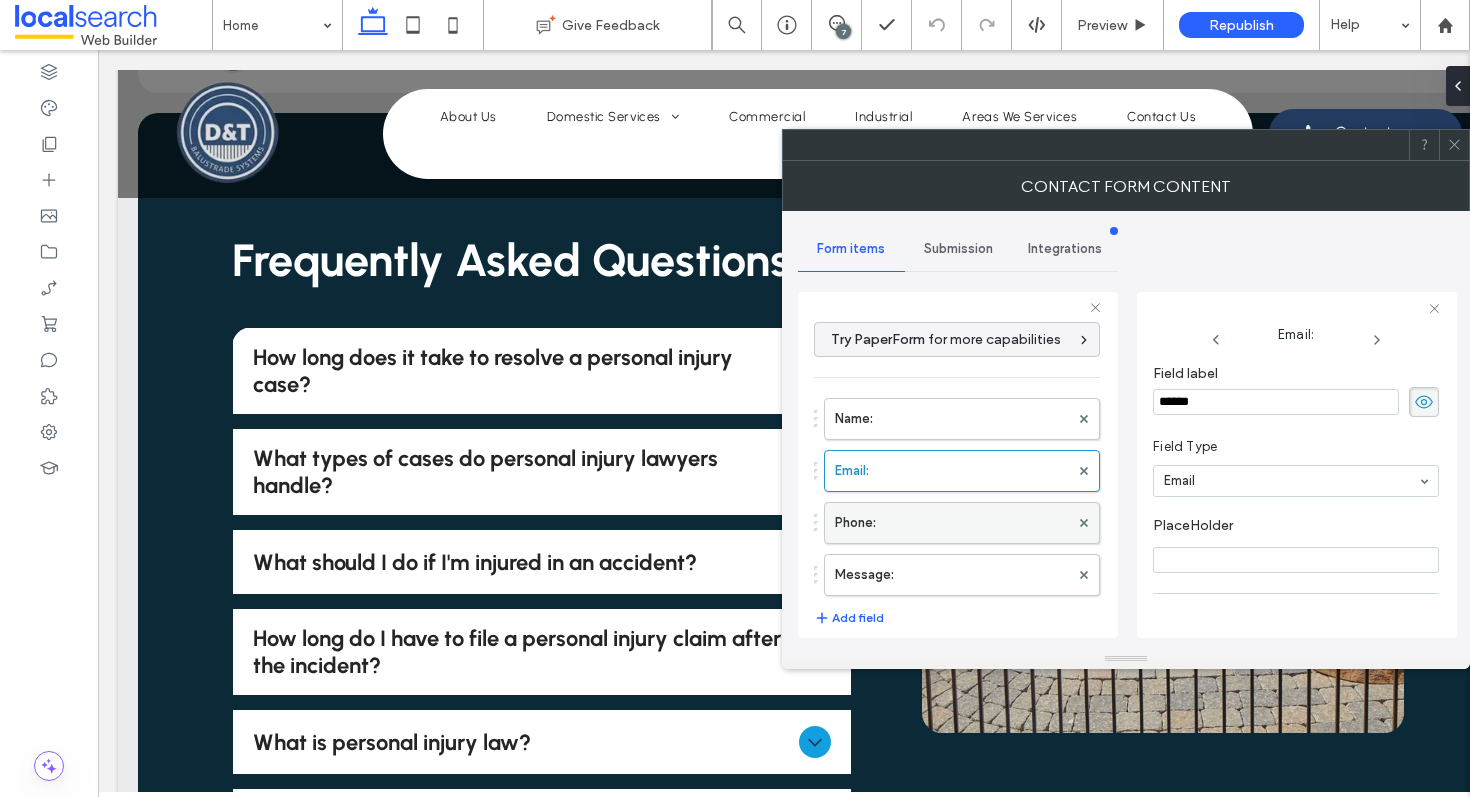 click on "Phone:" at bounding box center [952, 523] 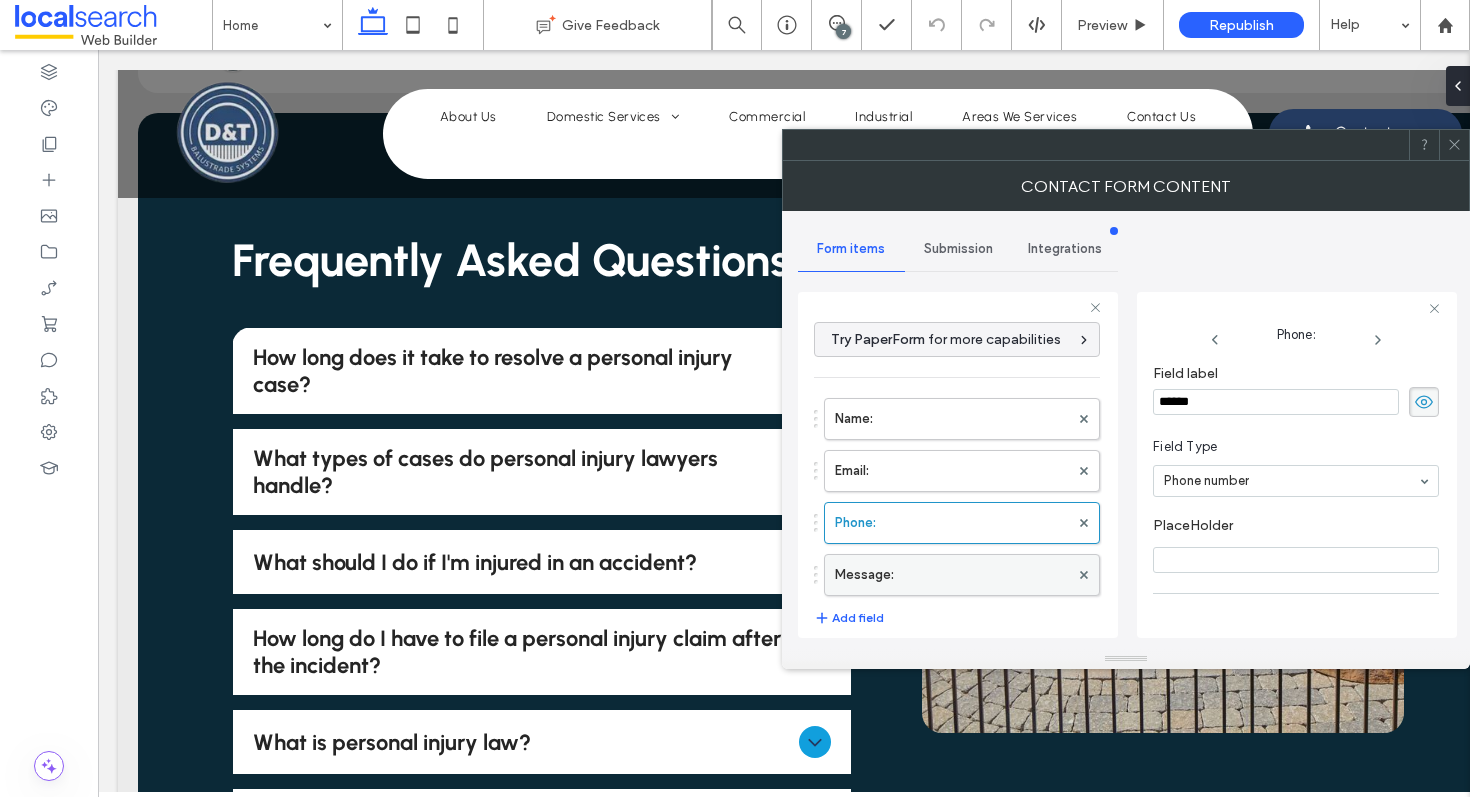 click on "Message:" at bounding box center [952, 575] 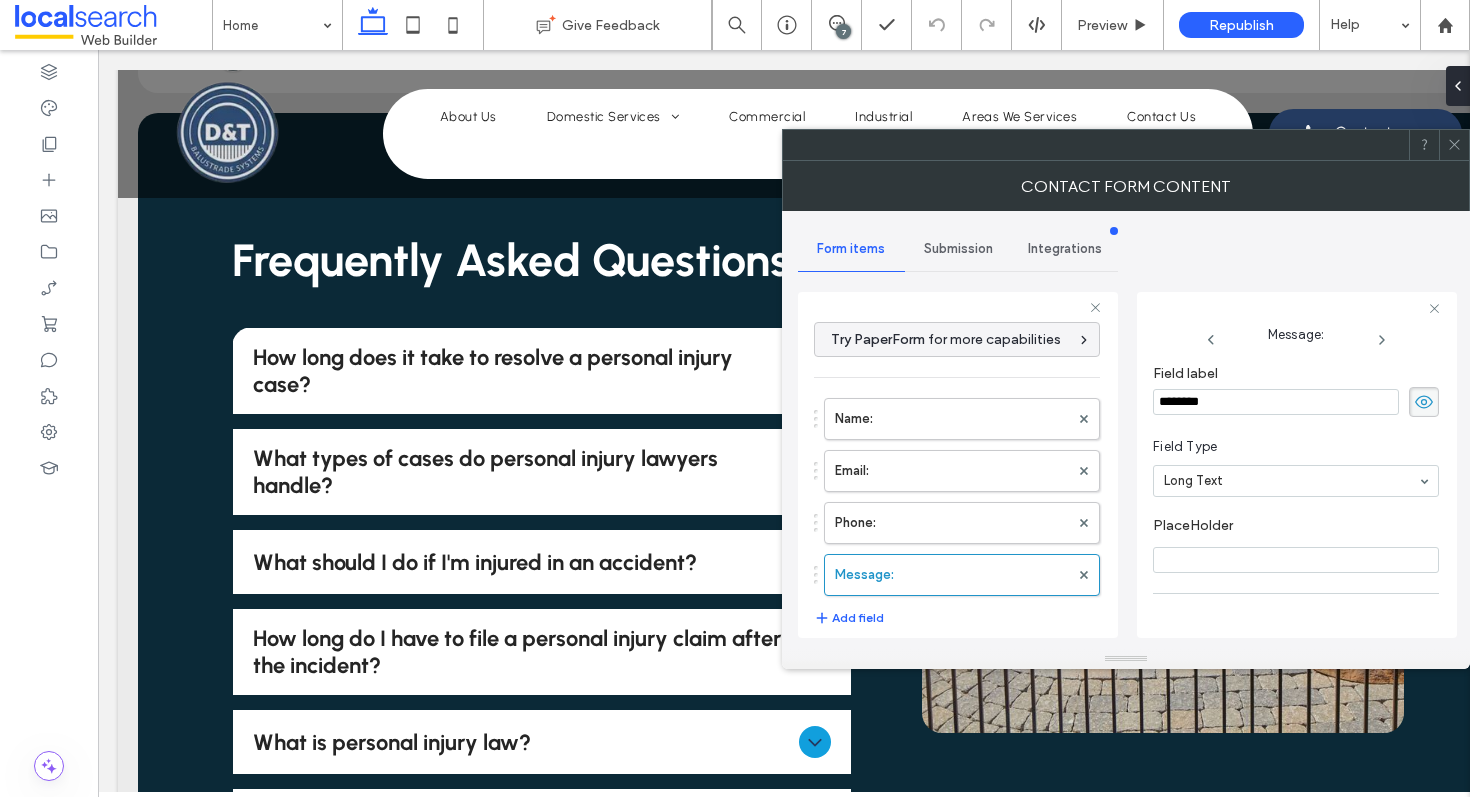 click on "Submission" at bounding box center (958, 249) 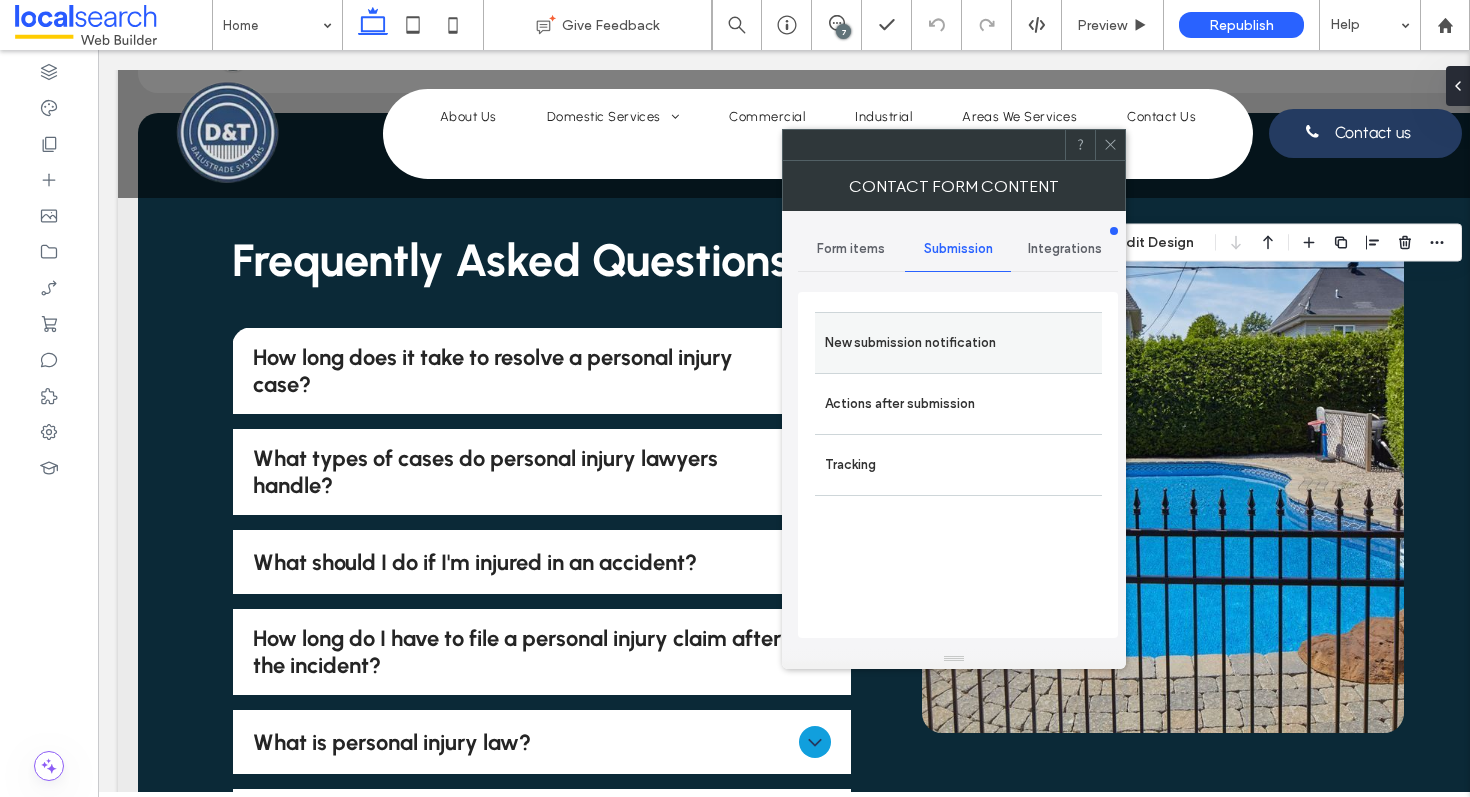 click on "New submission notification" at bounding box center (958, 343) 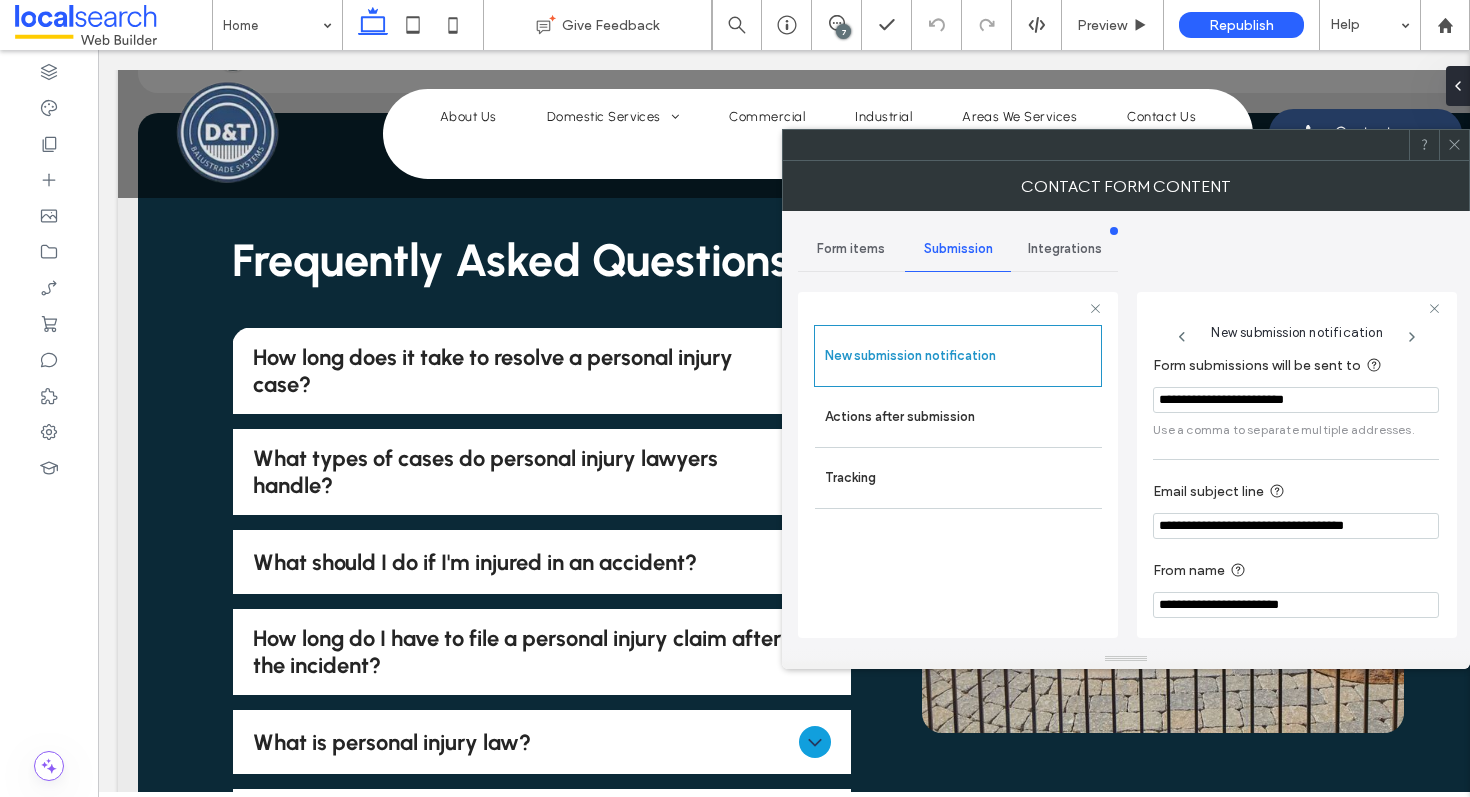 scroll, scrollTop: 106, scrollLeft: 0, axis: vertical 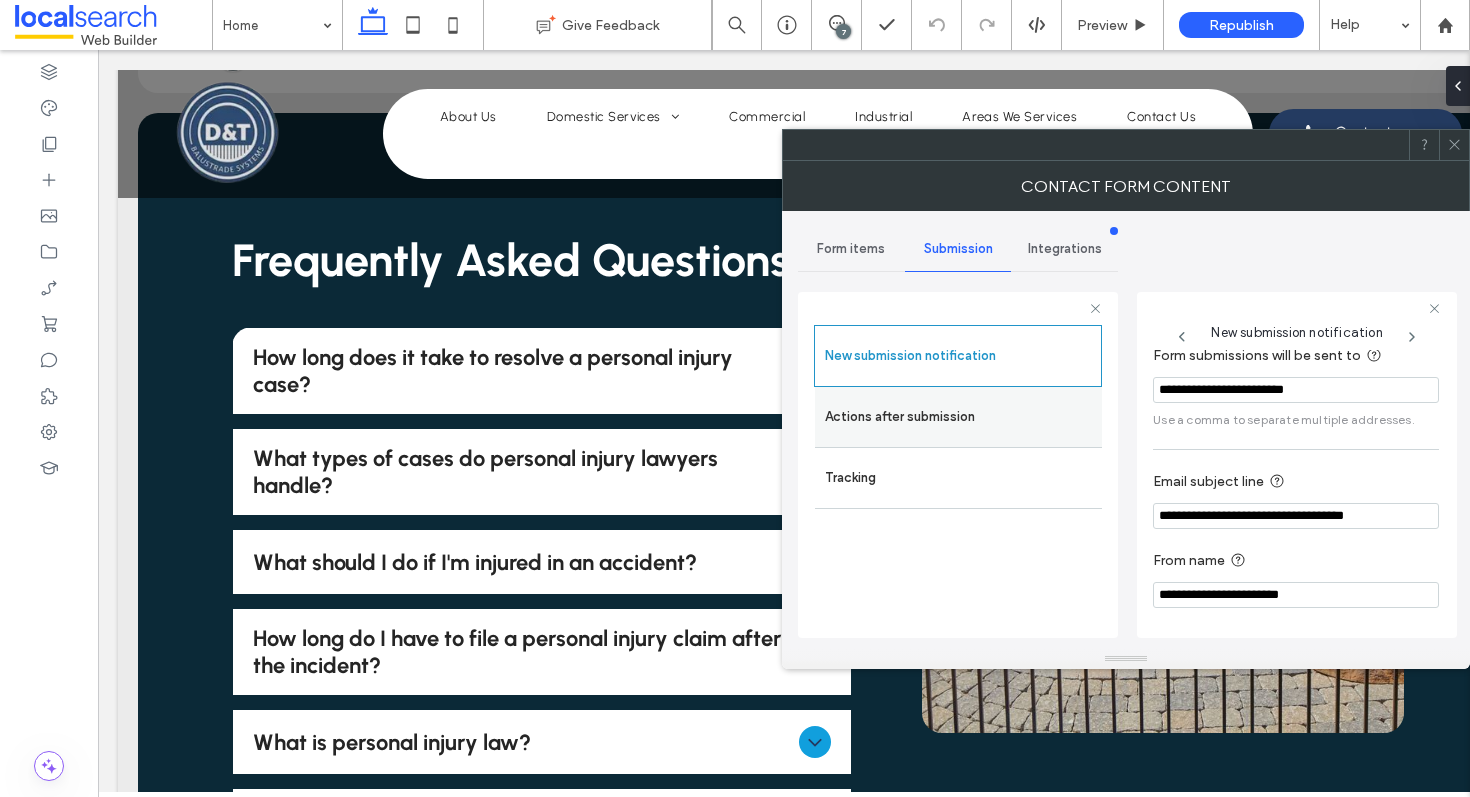 click on "Actions after submission" at bounding box center (958, 417) 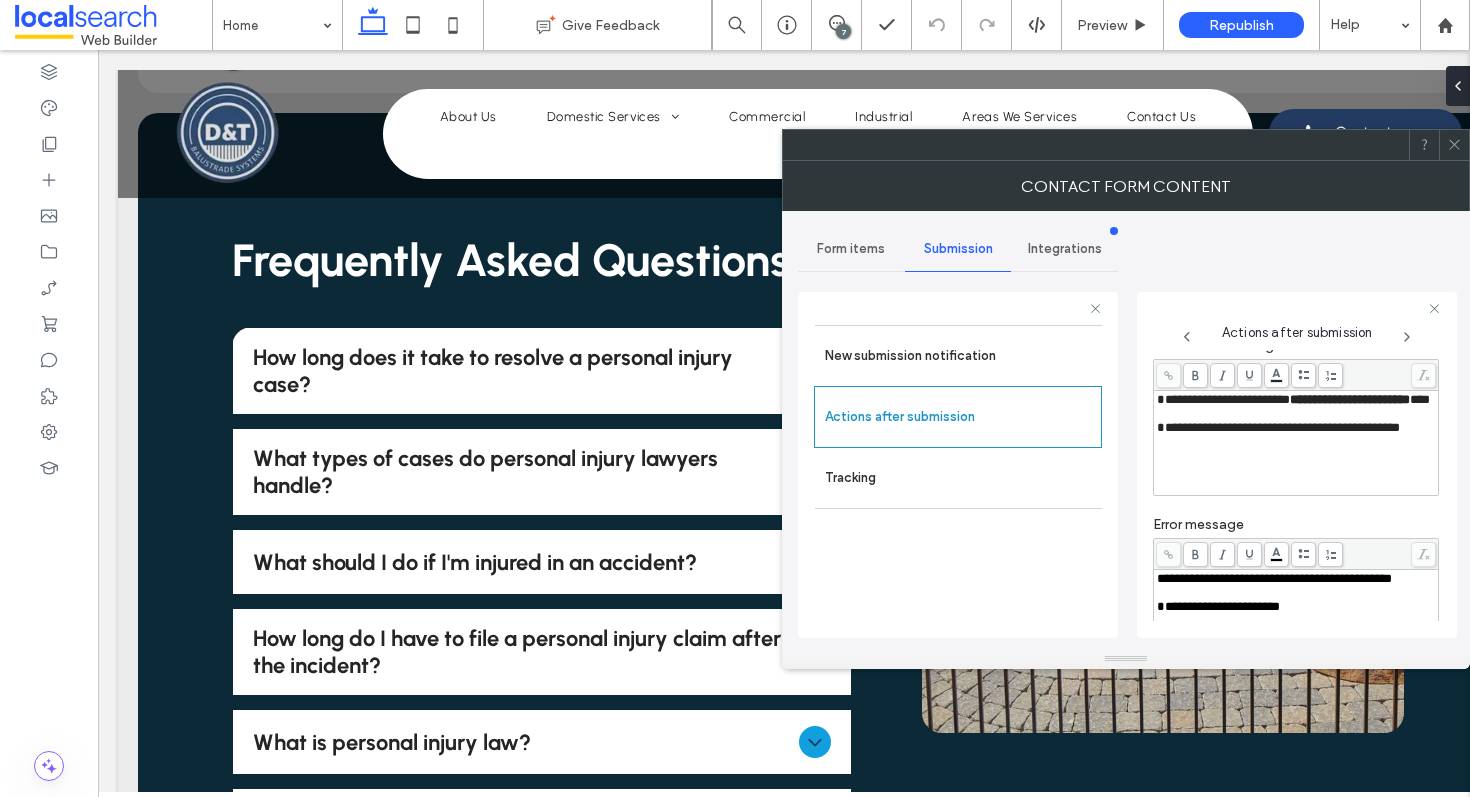 scroll, scrollTop: 62, scrollLeft: 0, axis: vertical 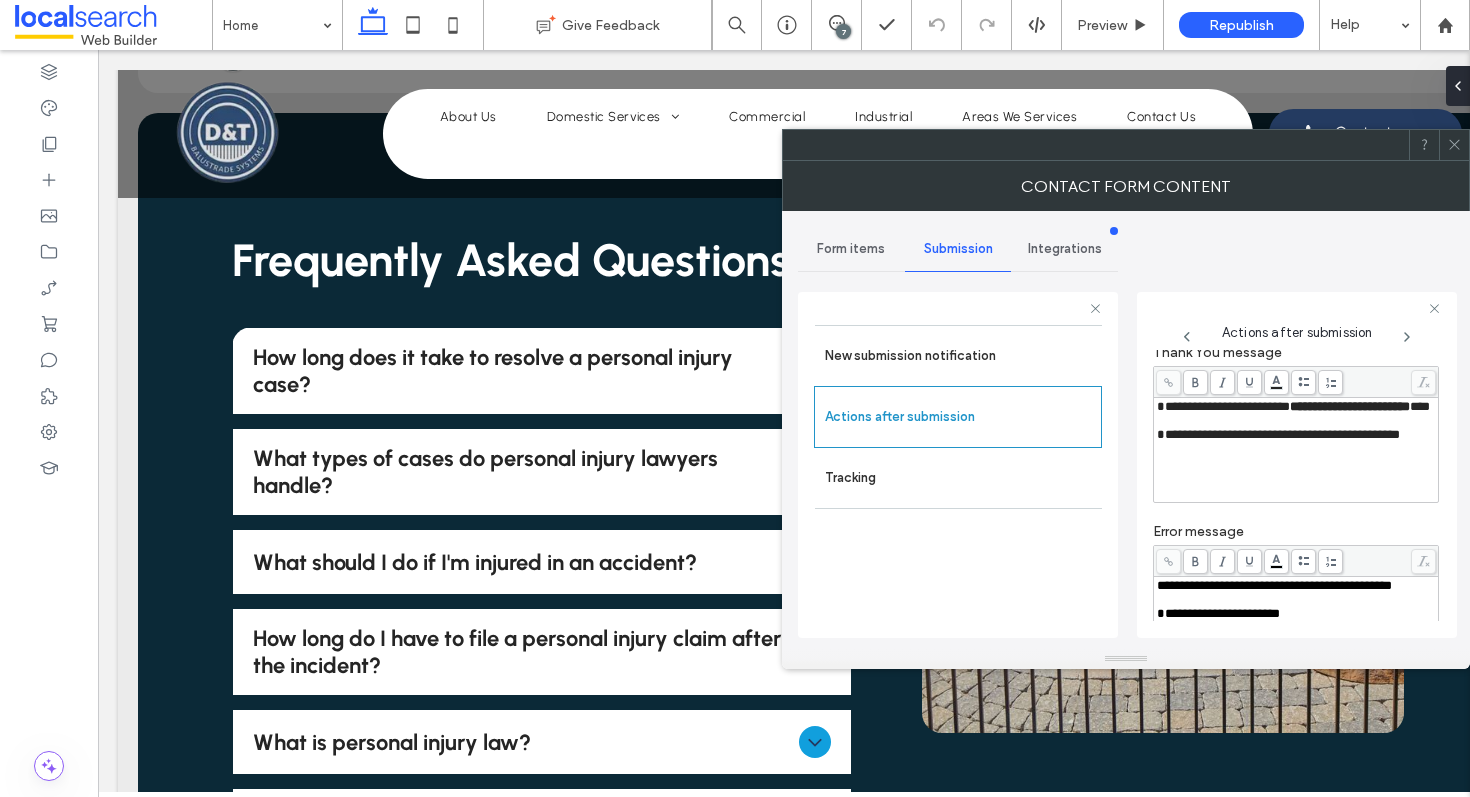 click at bounding box center [1454, 145] 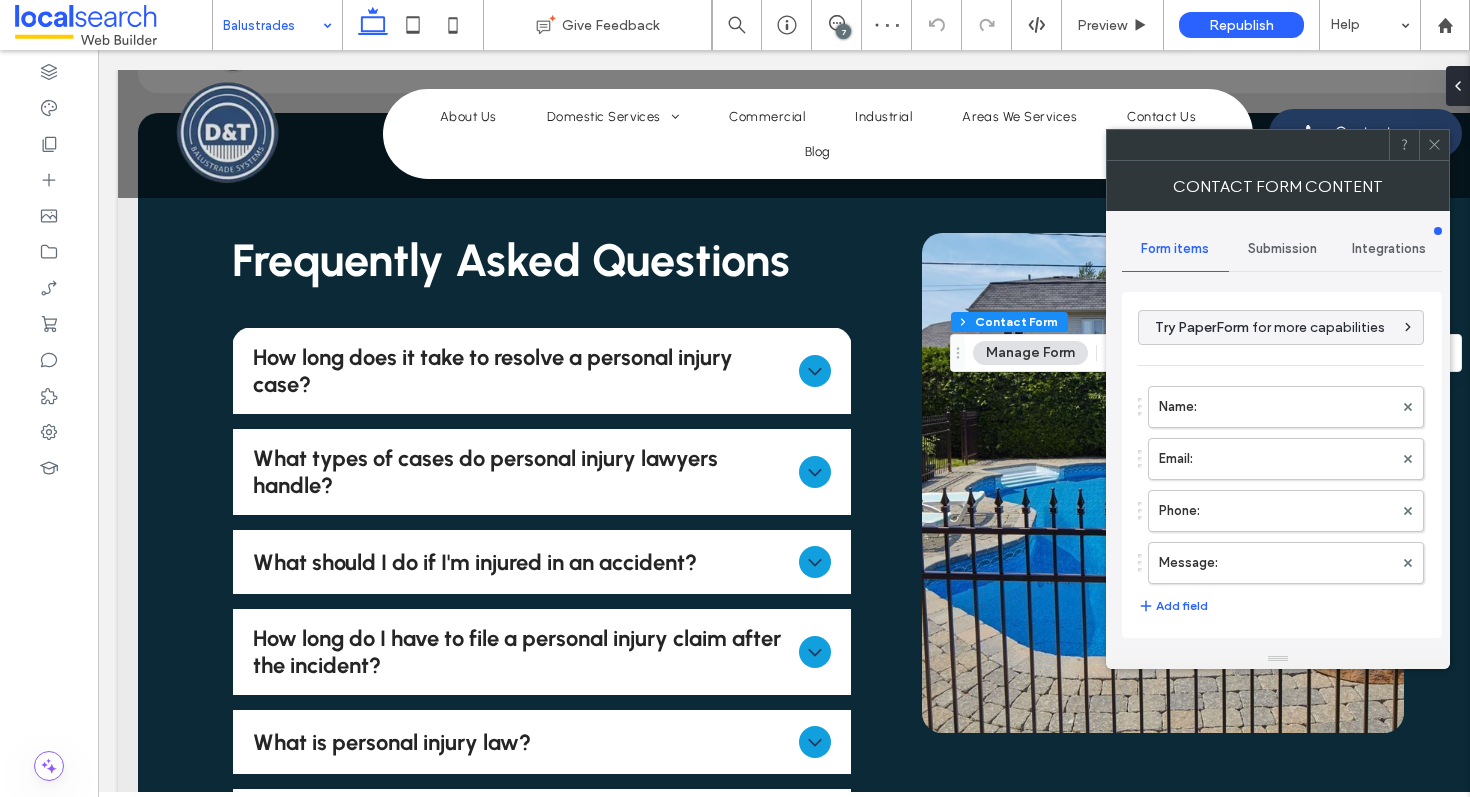 type on "****" 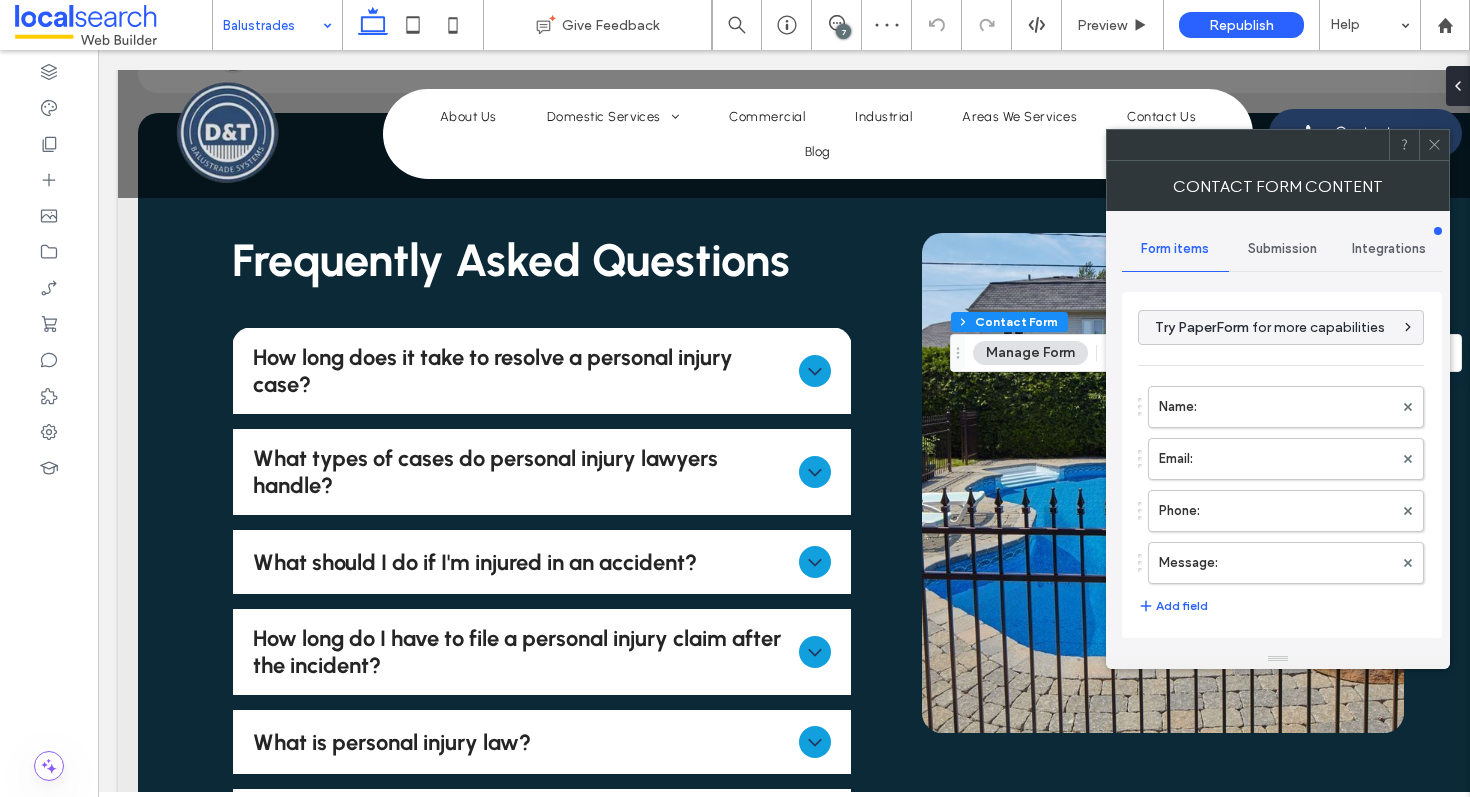 type on "**" 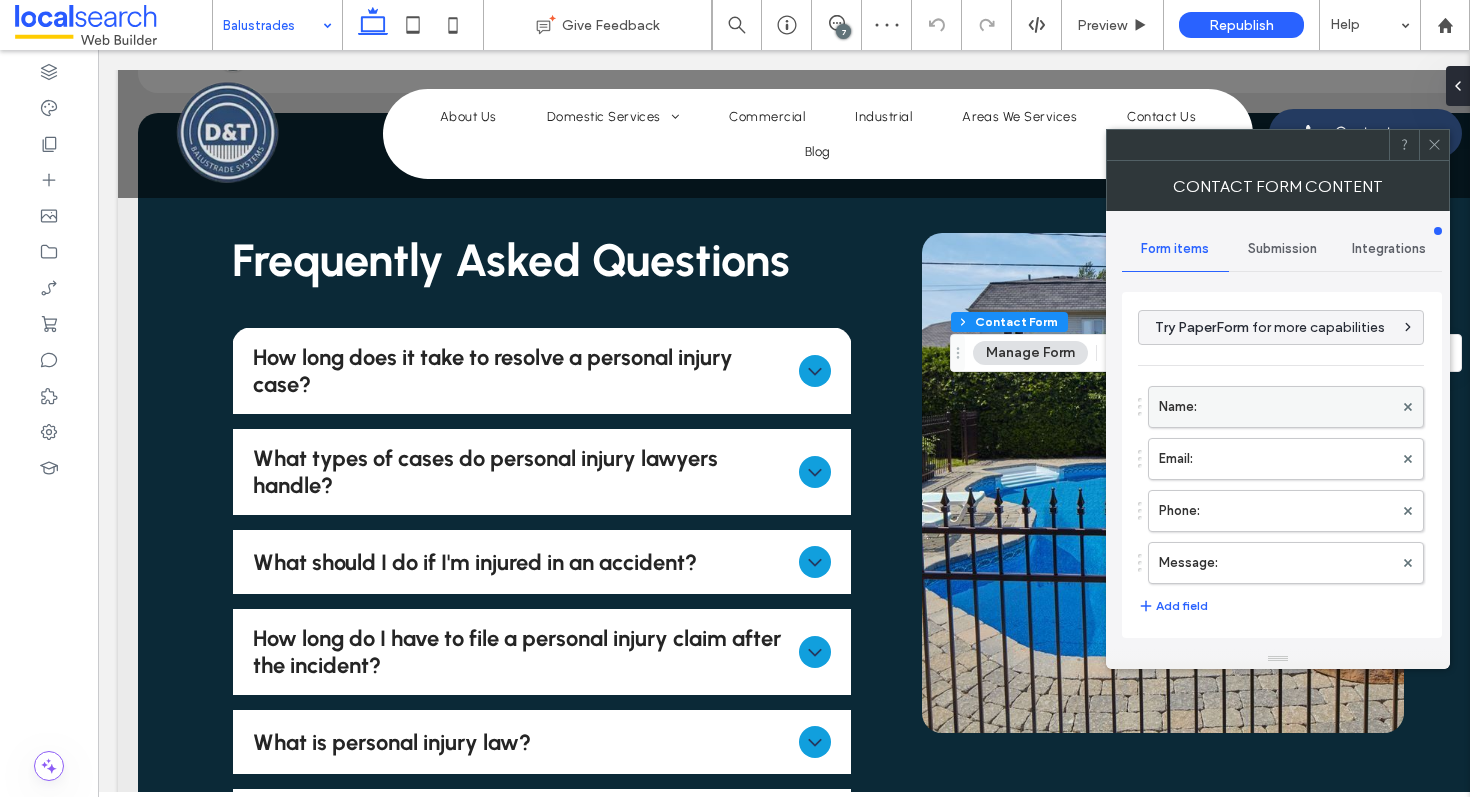 click on "Name:" at bounding box center (1276, 407) 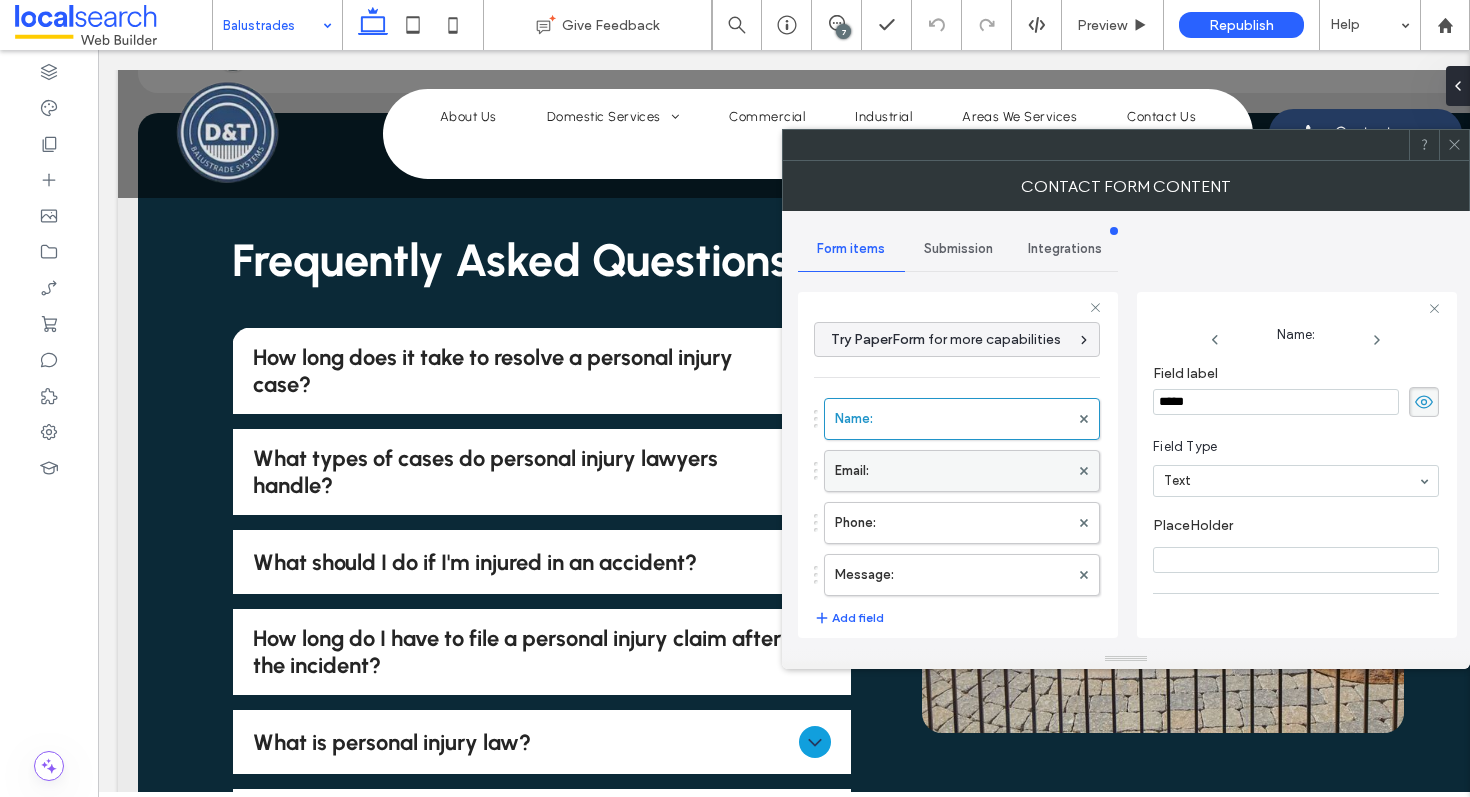 click on "Email:" at bounding box center (952, 471) 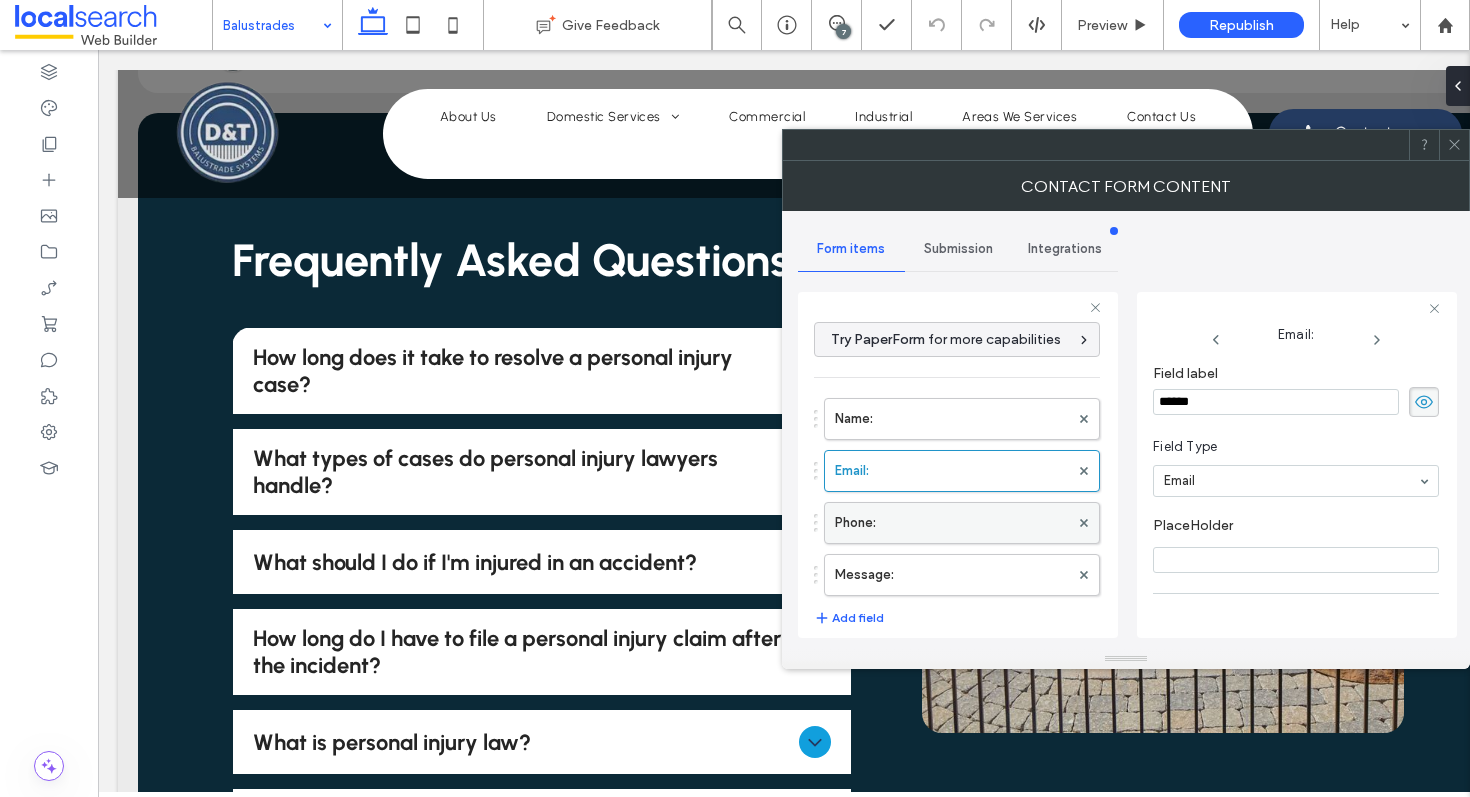 click on "Phone:" at bounding box center (952, 523) 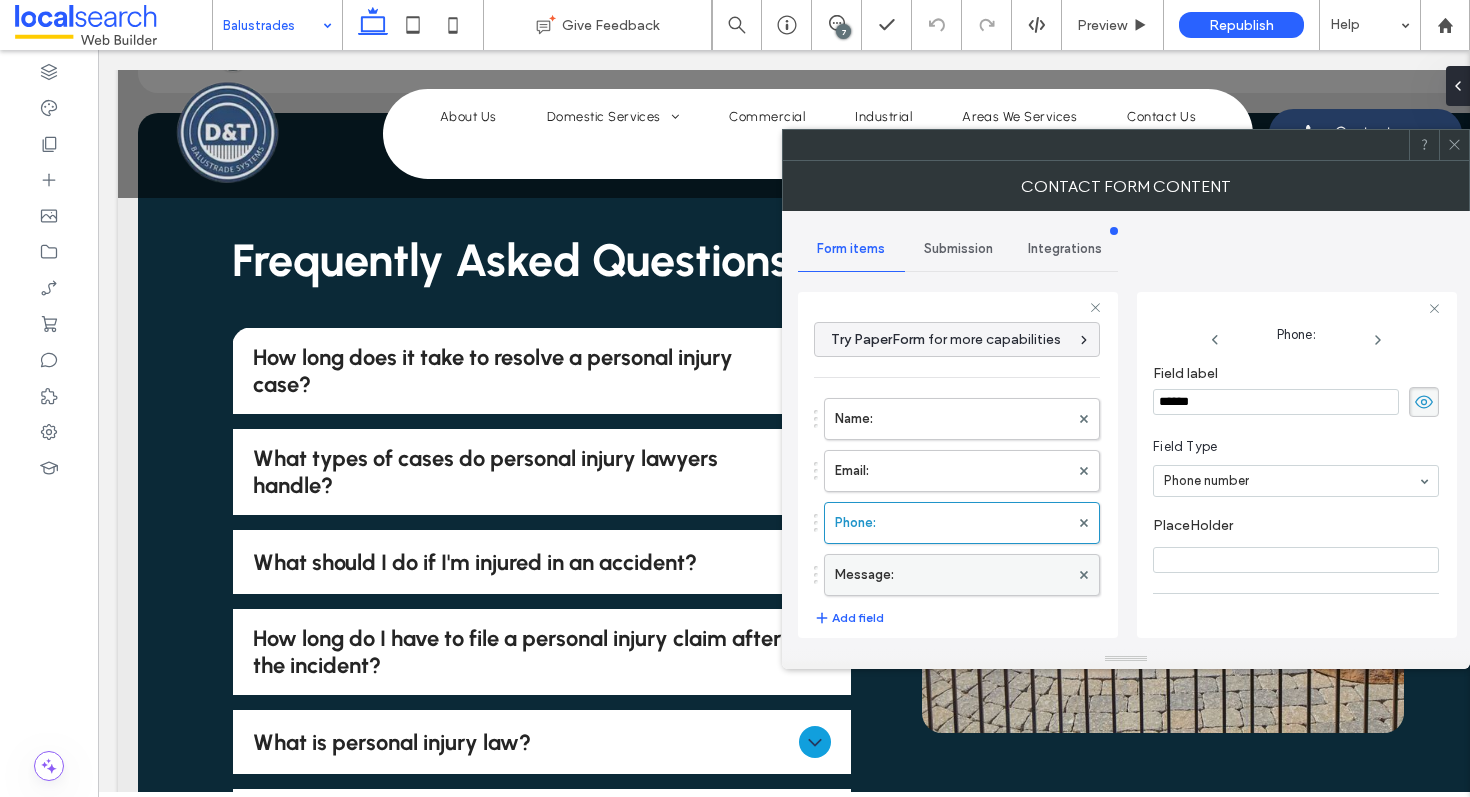 click on "Message:" at bounding box center (952, 575) 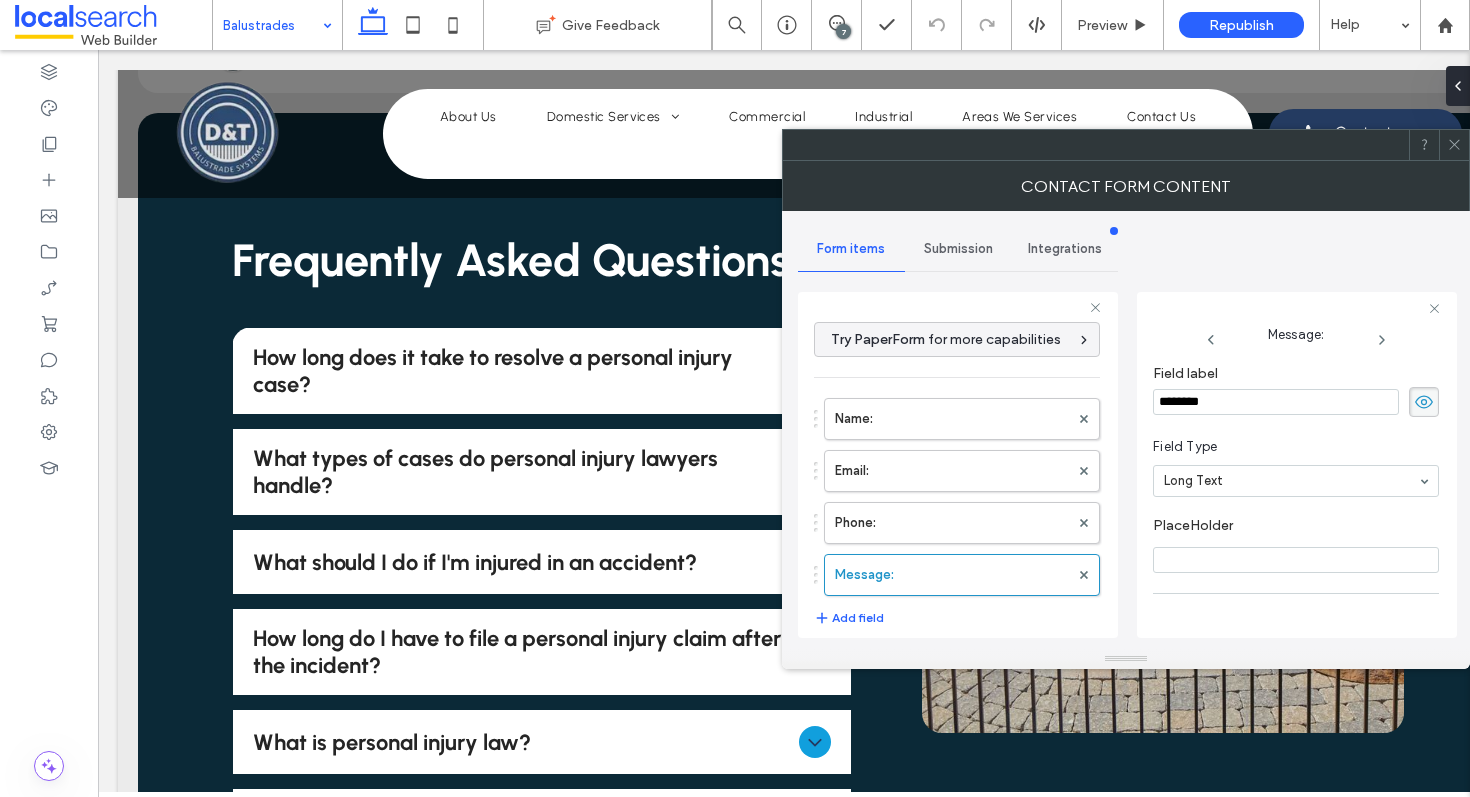 click on "Submission" at bounding box center (958, 249) 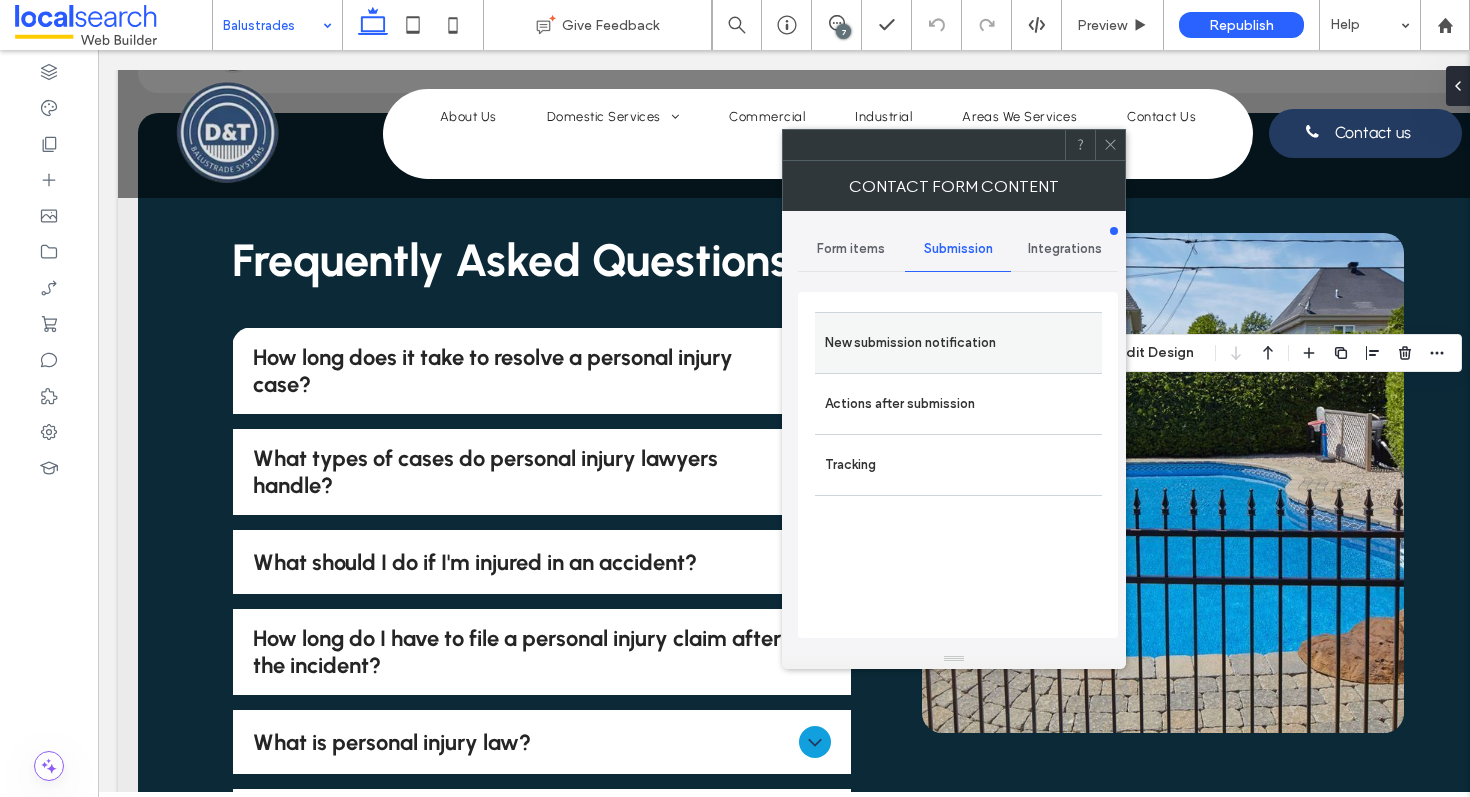 click on "New submission notification" at bounding box center [958, 343] 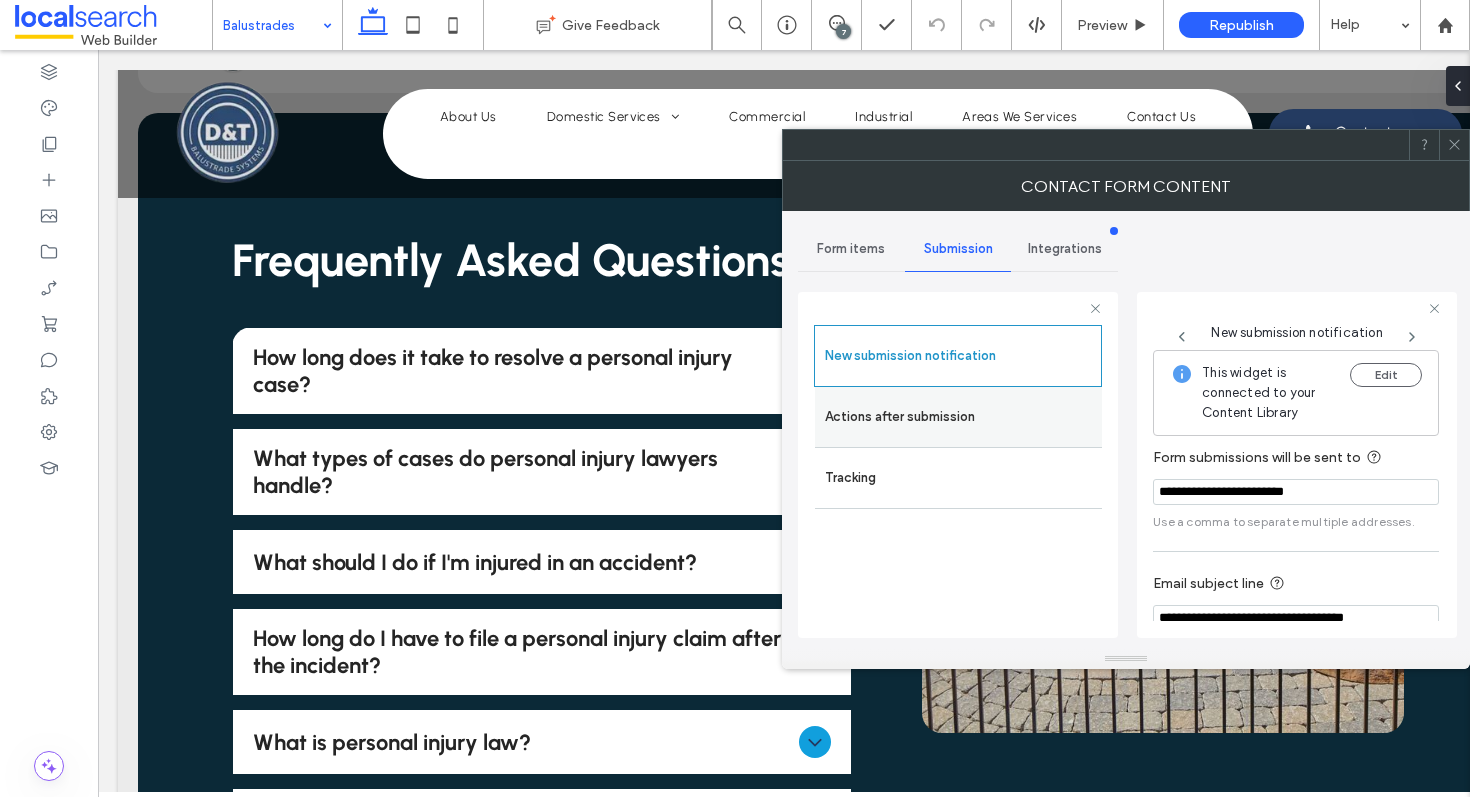 click on "Actions after submission" at bounding box center [958, 417] 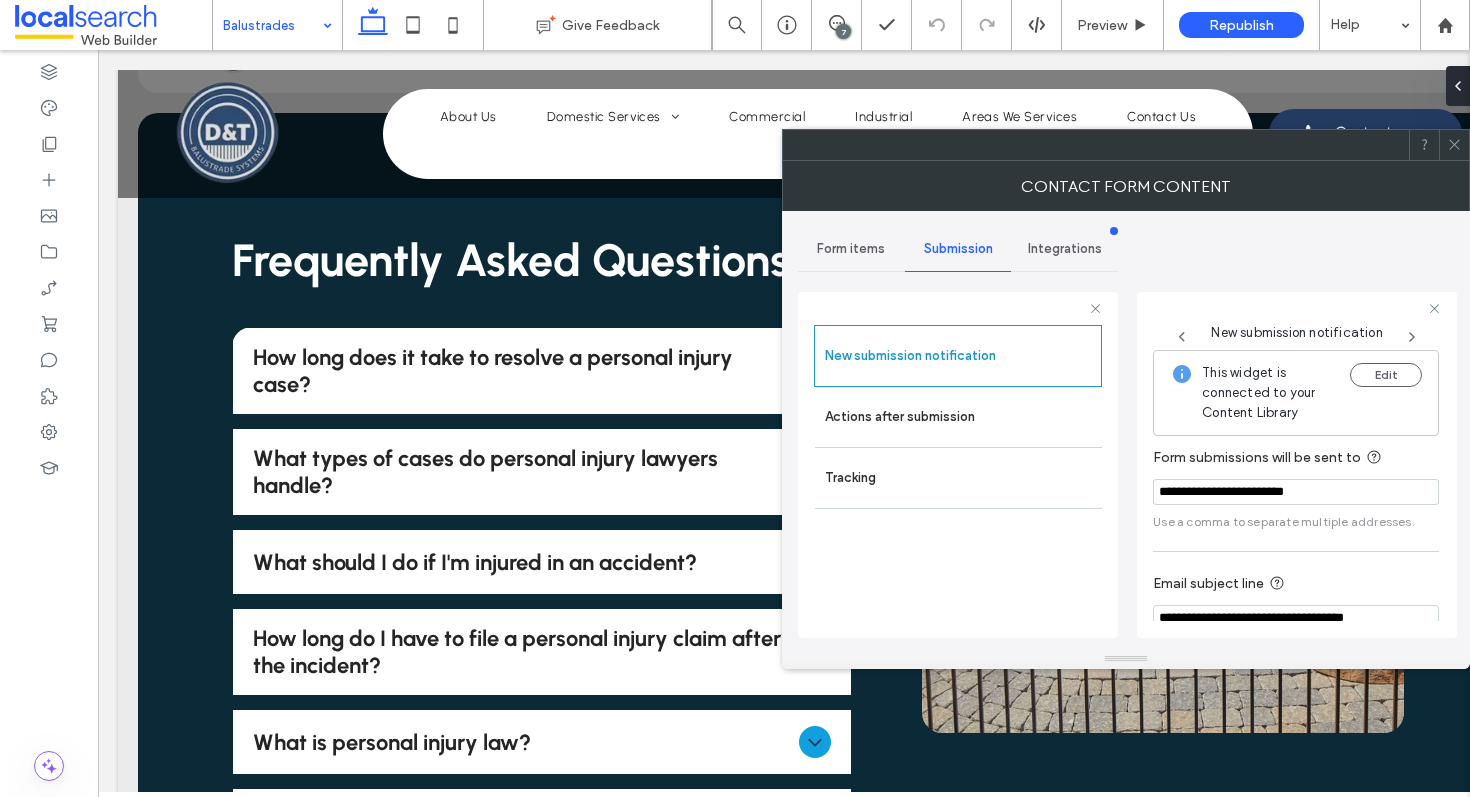 click 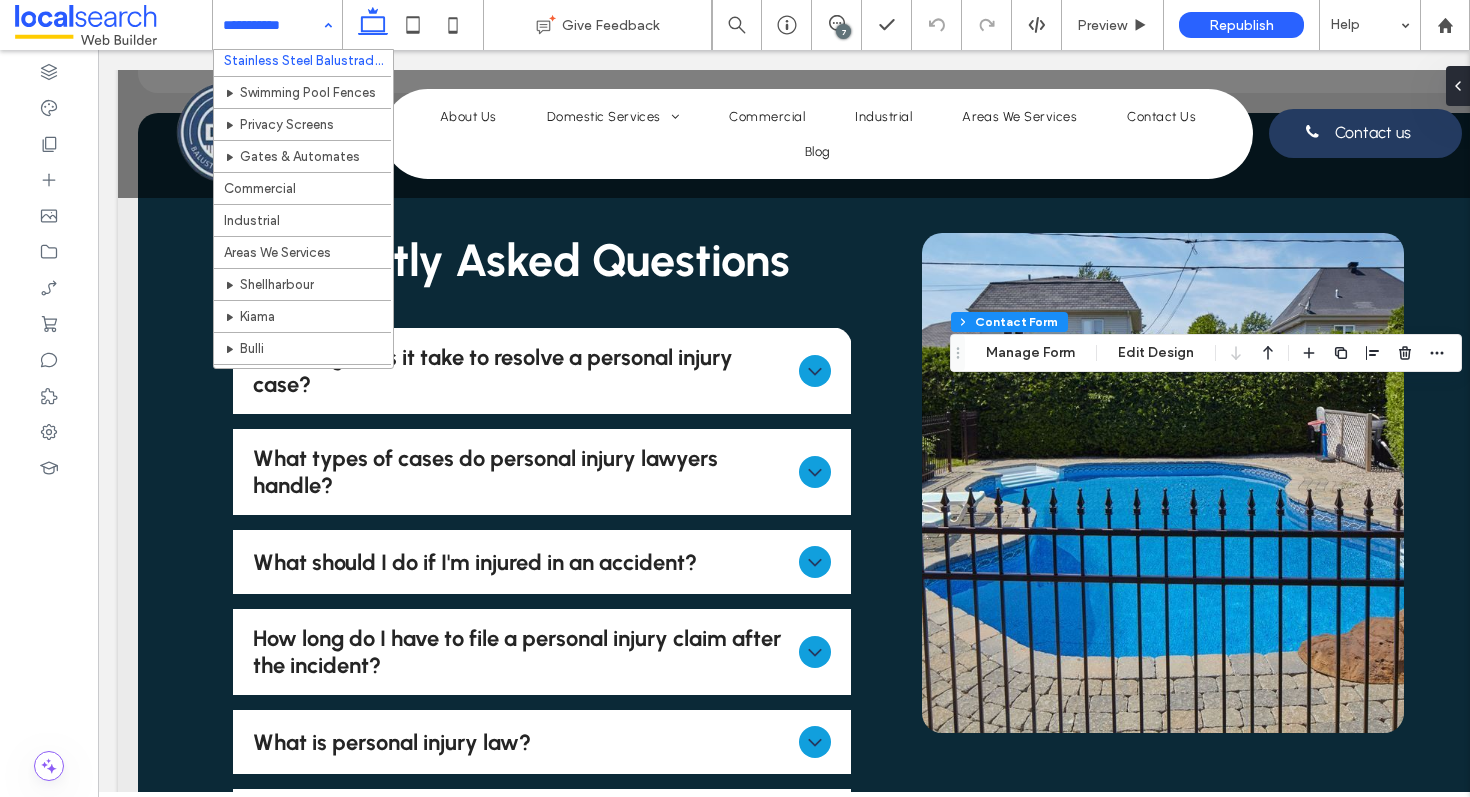 scroll, scrollTop: 207, scrollLeft: 0, axis: vertical 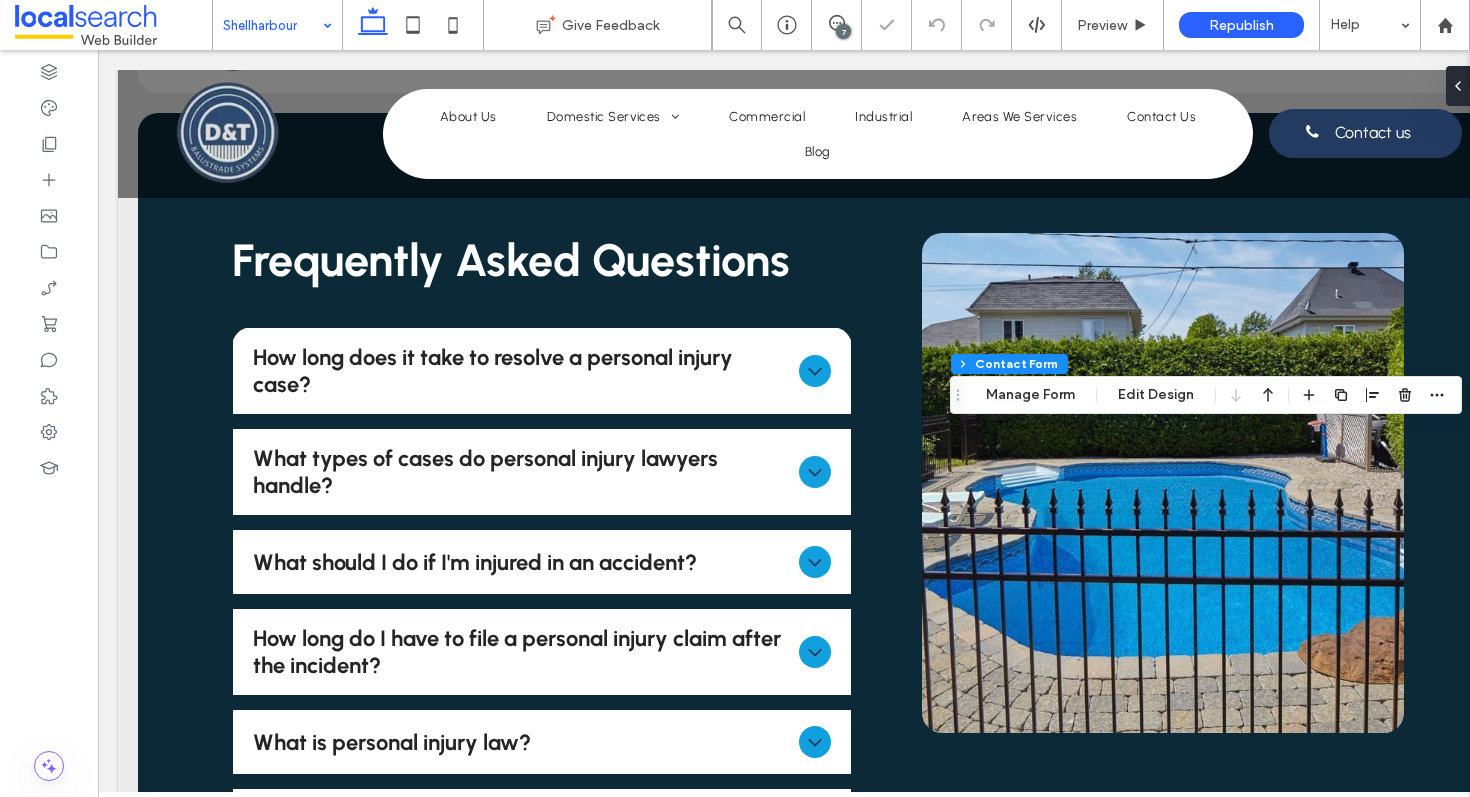 type on "**" 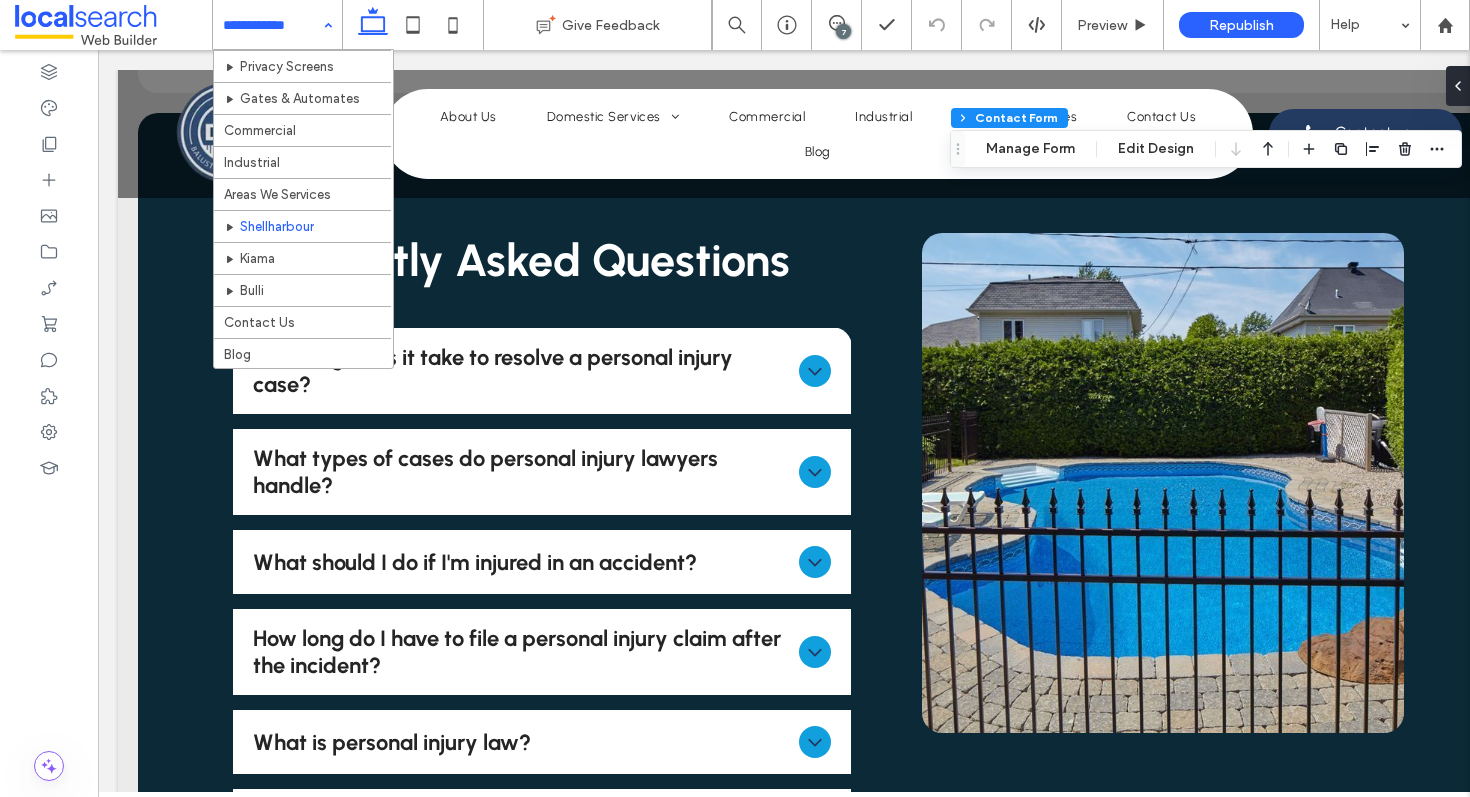 scroll, scrollTop: 272, scrollLeft: 0, axis: vertical 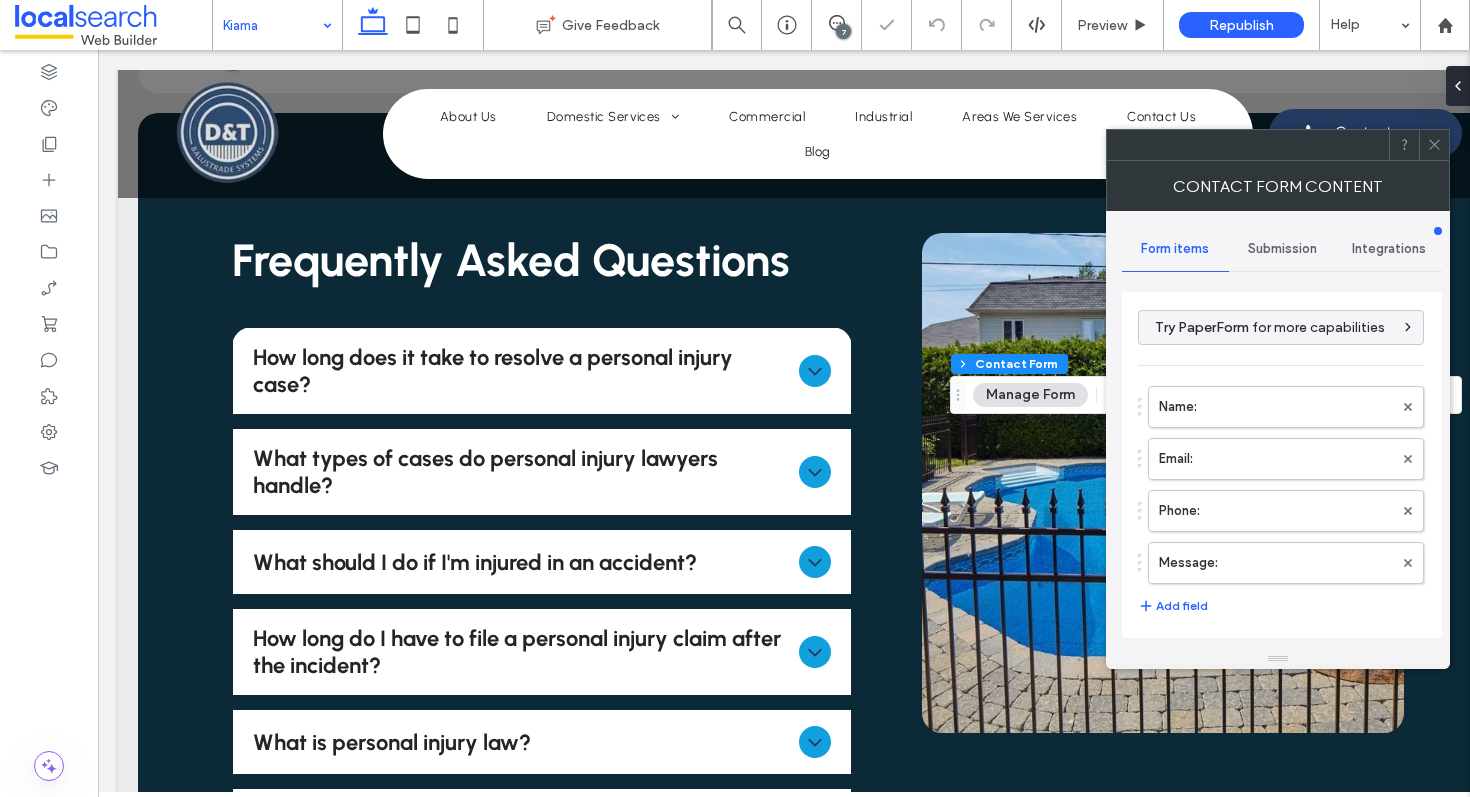 type on "****" 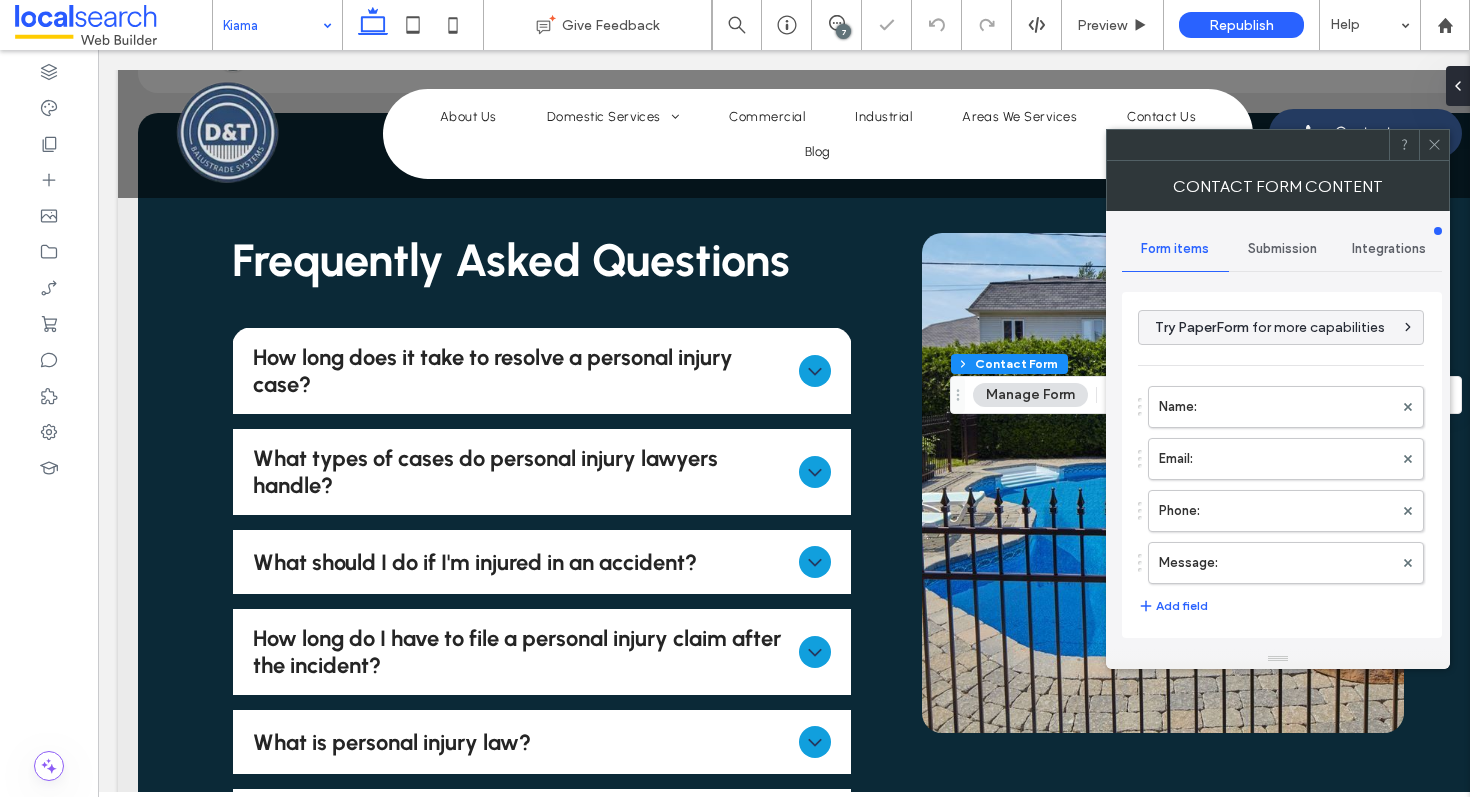 type on "**" 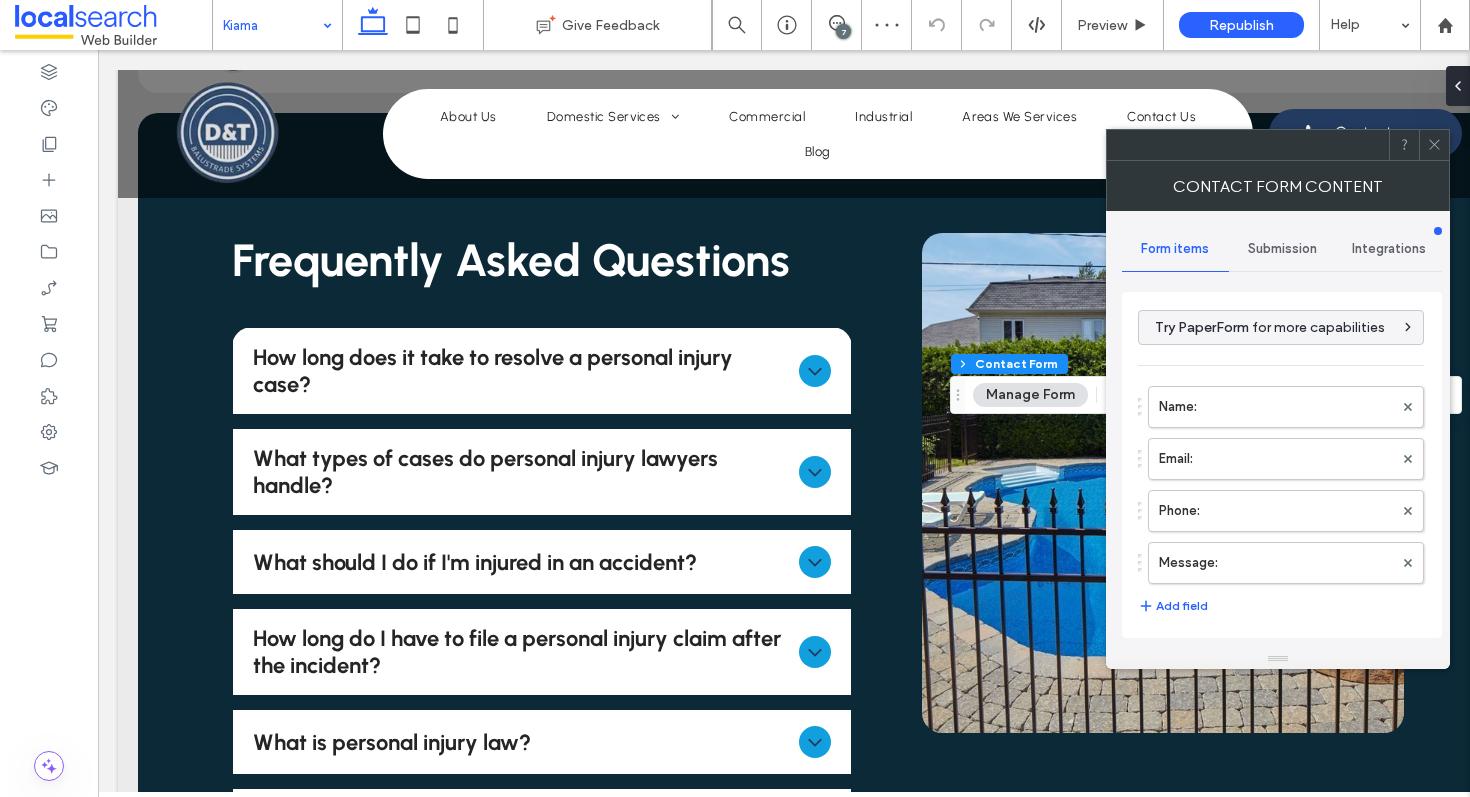 click on "Submission" at bounding box center (1282, 249) 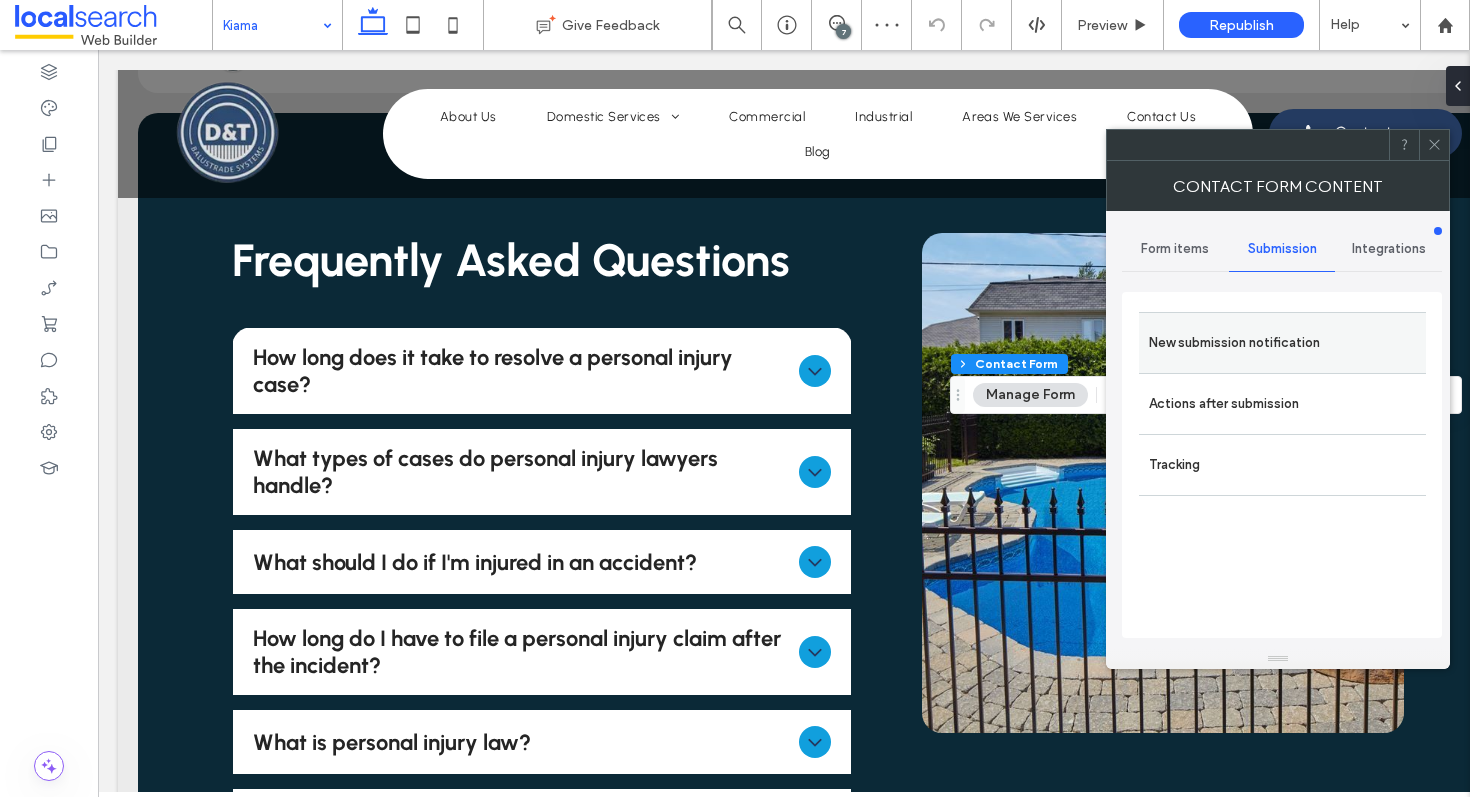 click on "New submission notification" at bounding box center (1282, 343) 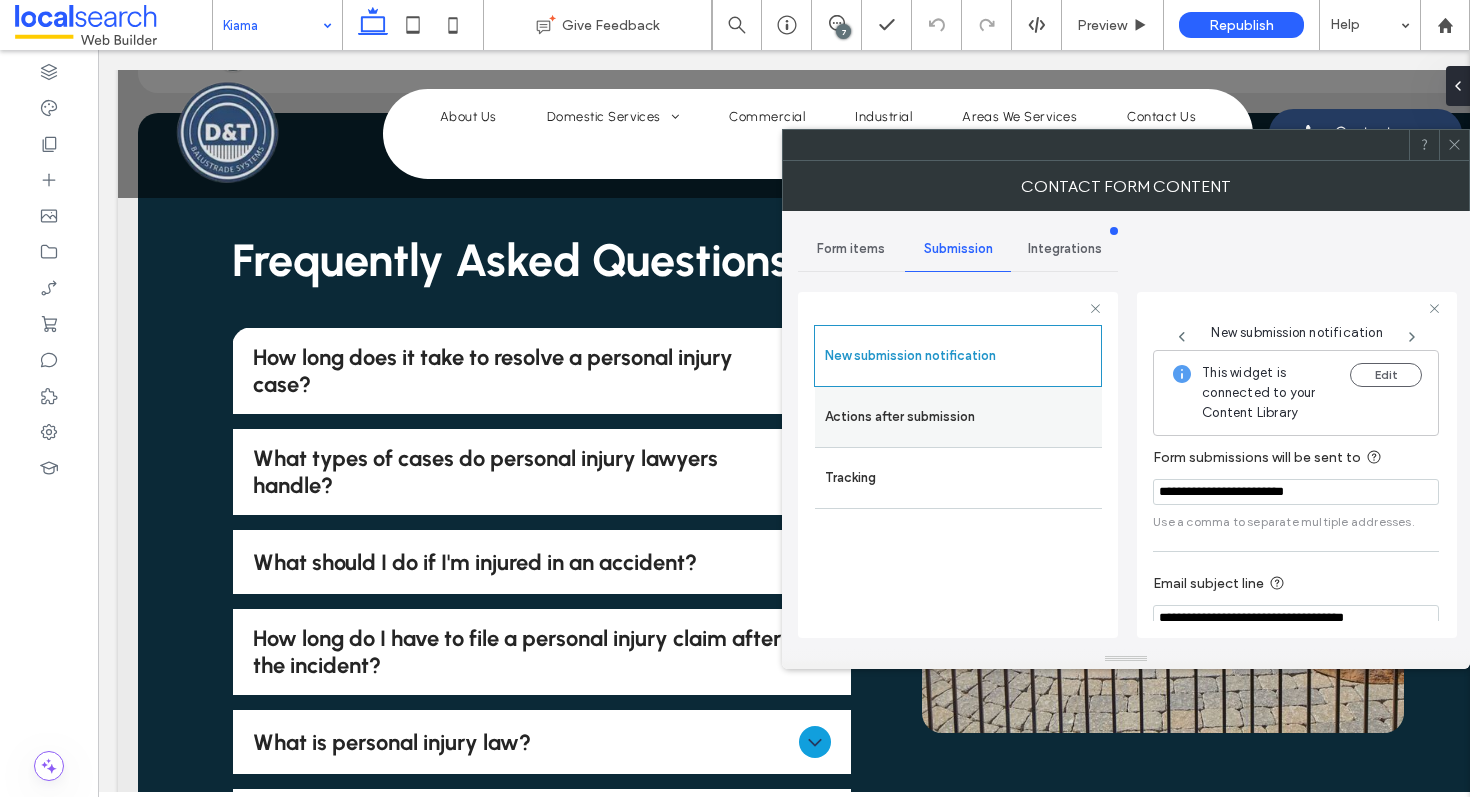 click on "Actions after submission" at bounding box center (958, 417) 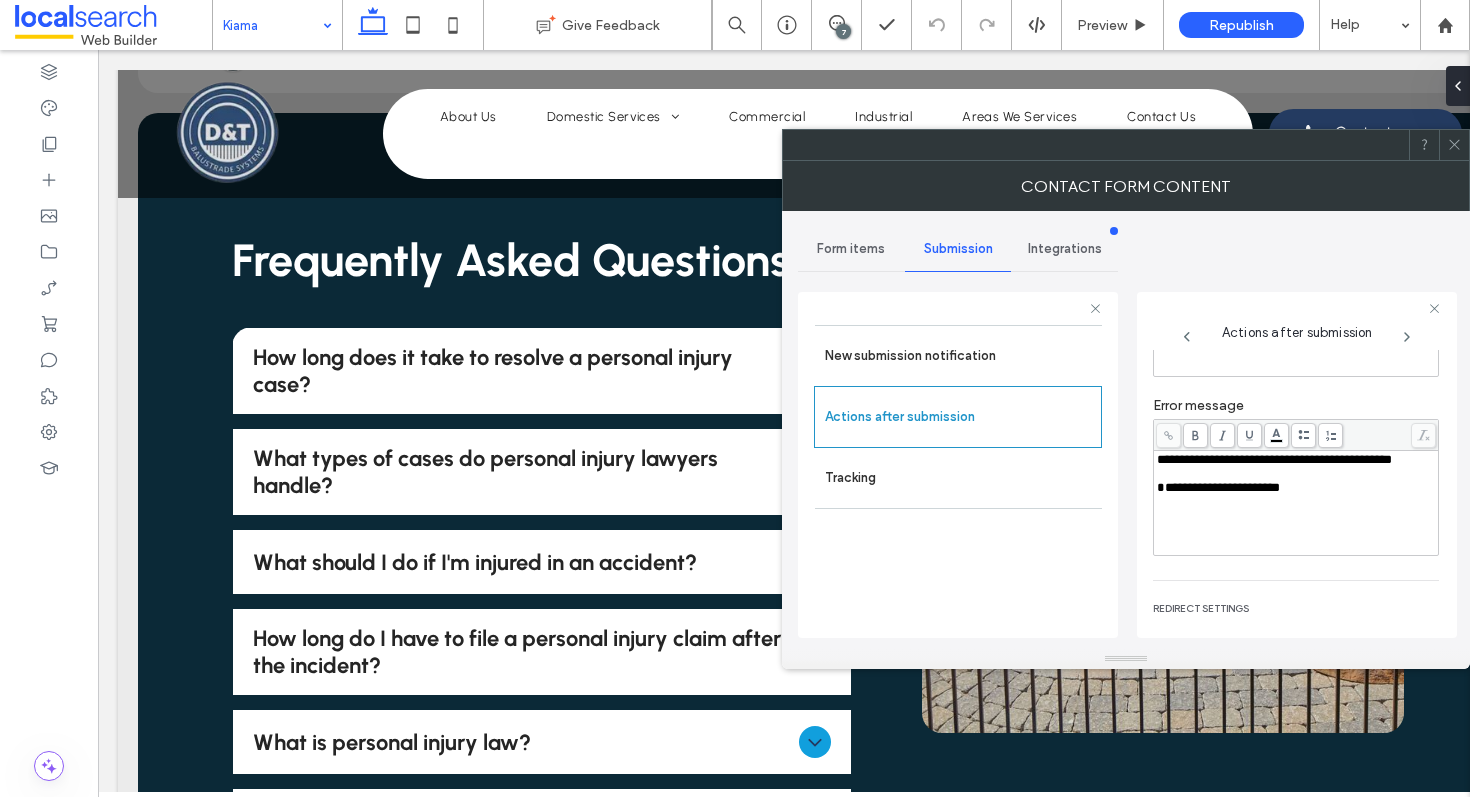 scroll, scrollTop: 305, scrollLeft: 0, axis: vertical 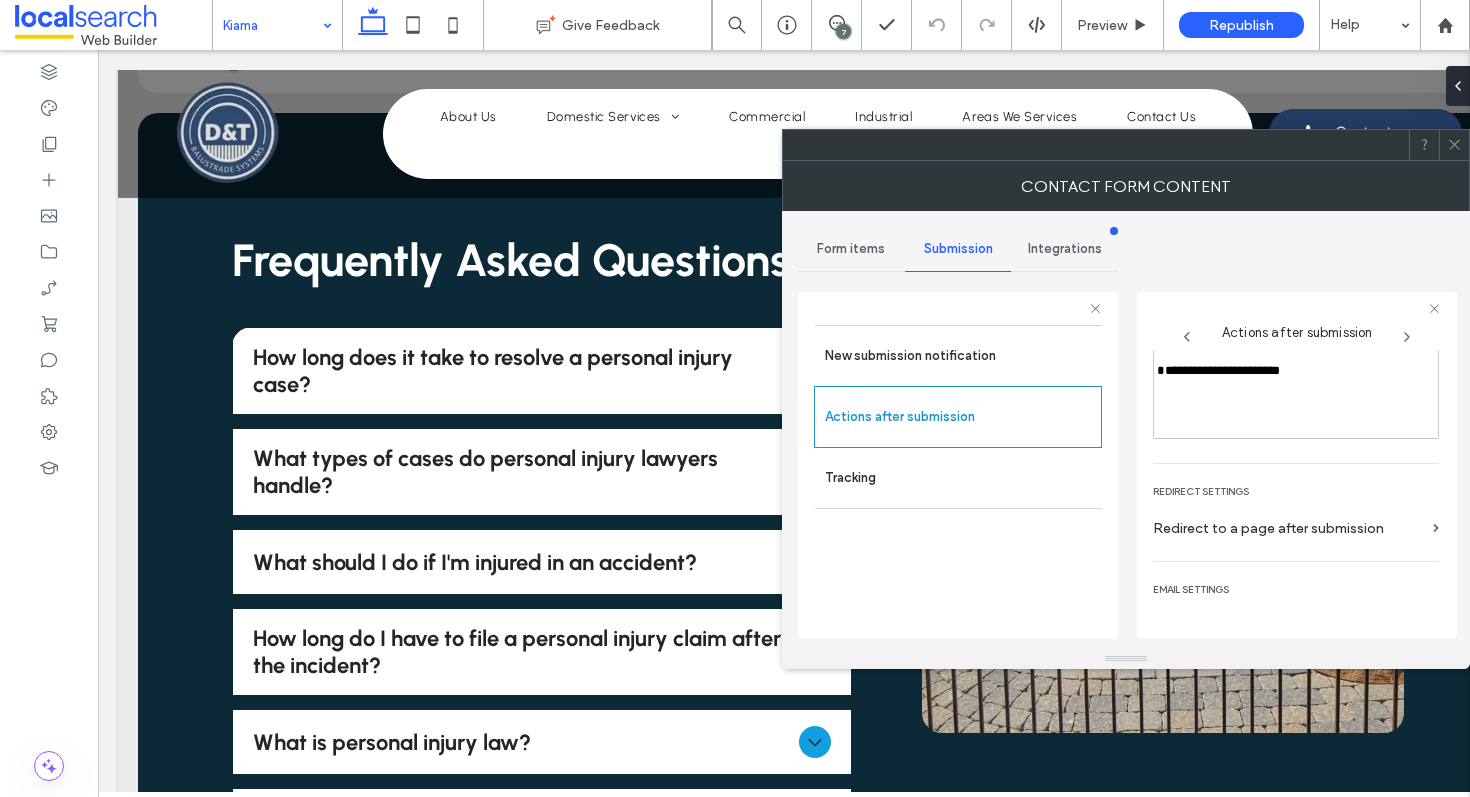 click at bounding box center (1454, 145) 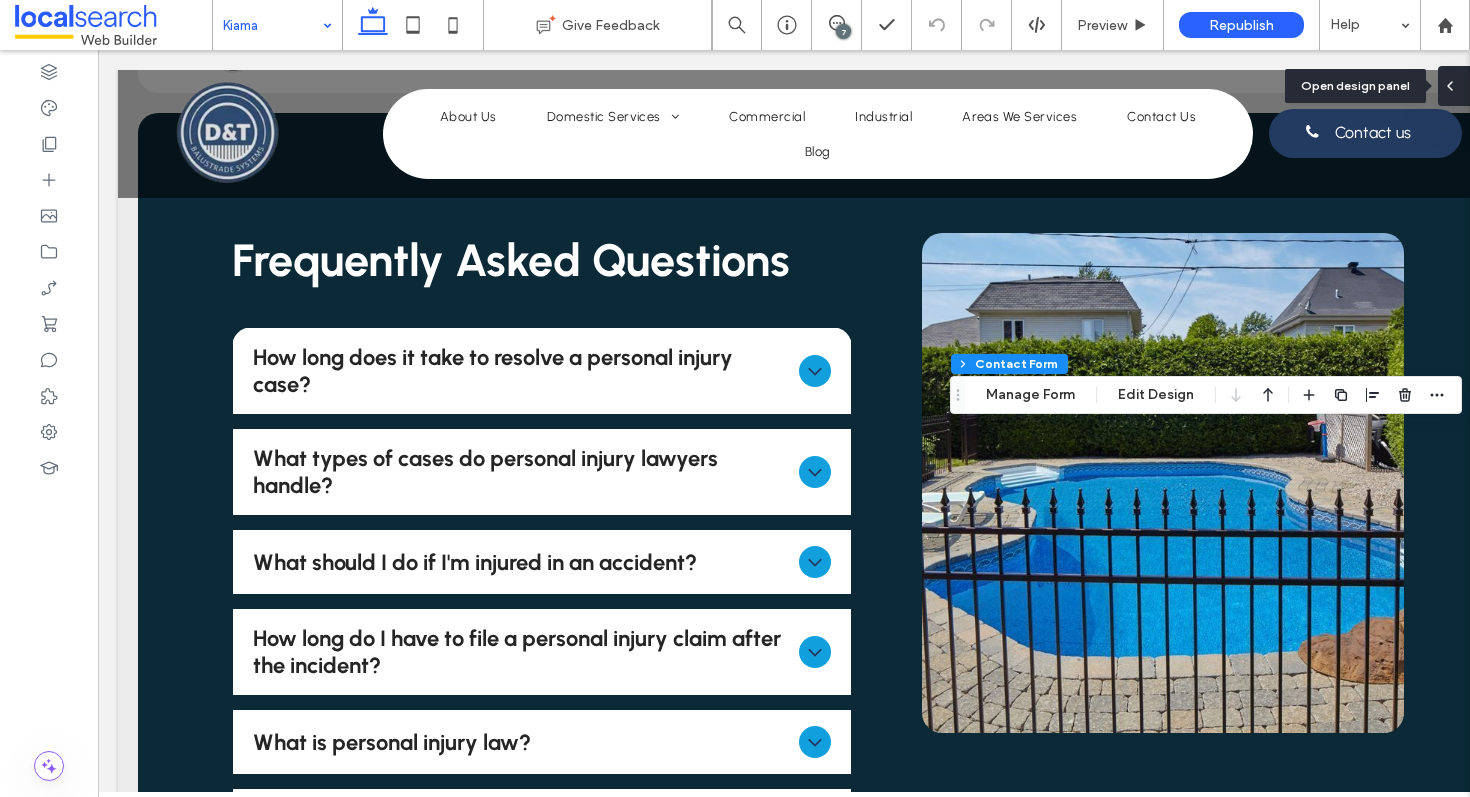 click 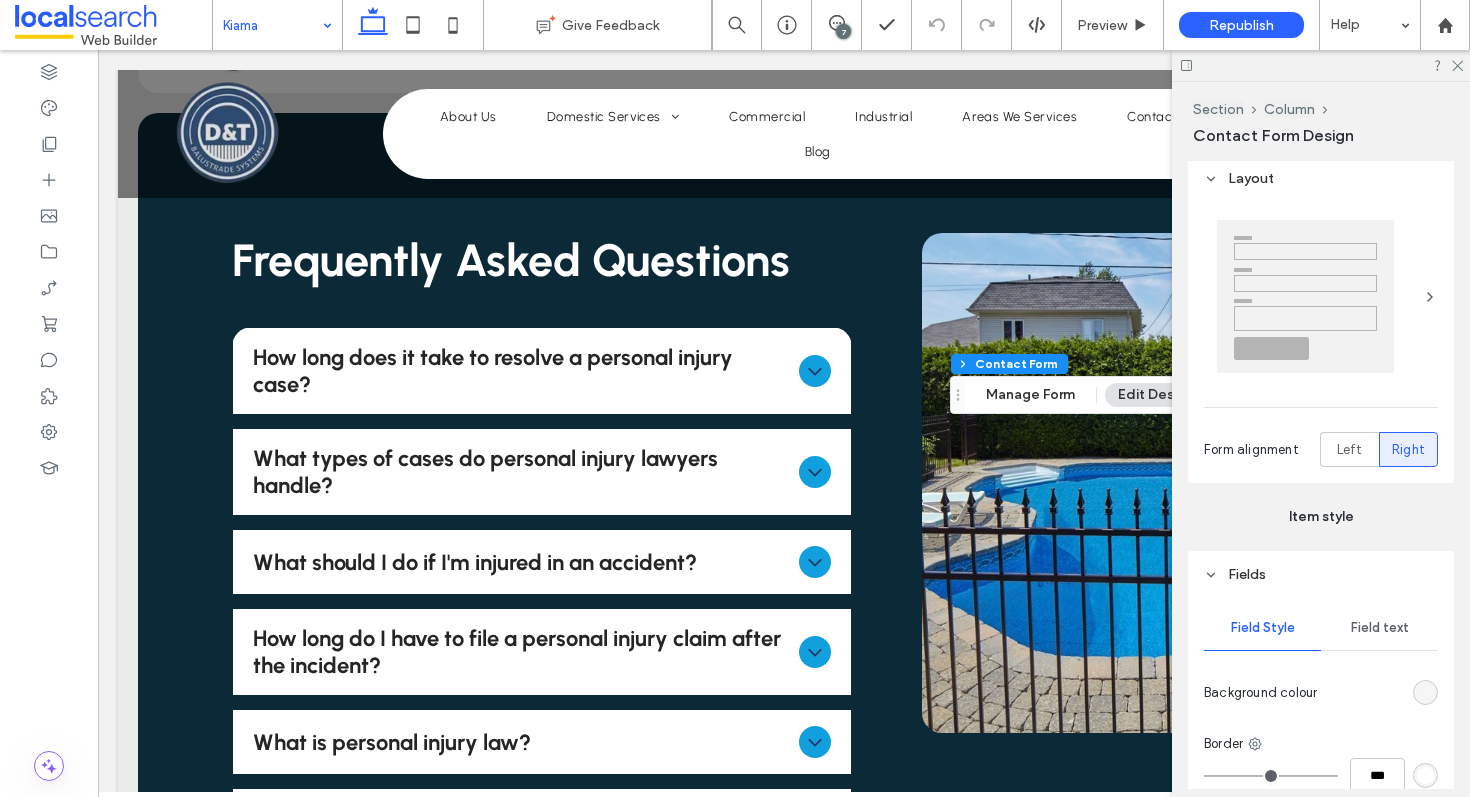 scroll, scrollTop: 302, scrollLeft: 0, axis: vertical 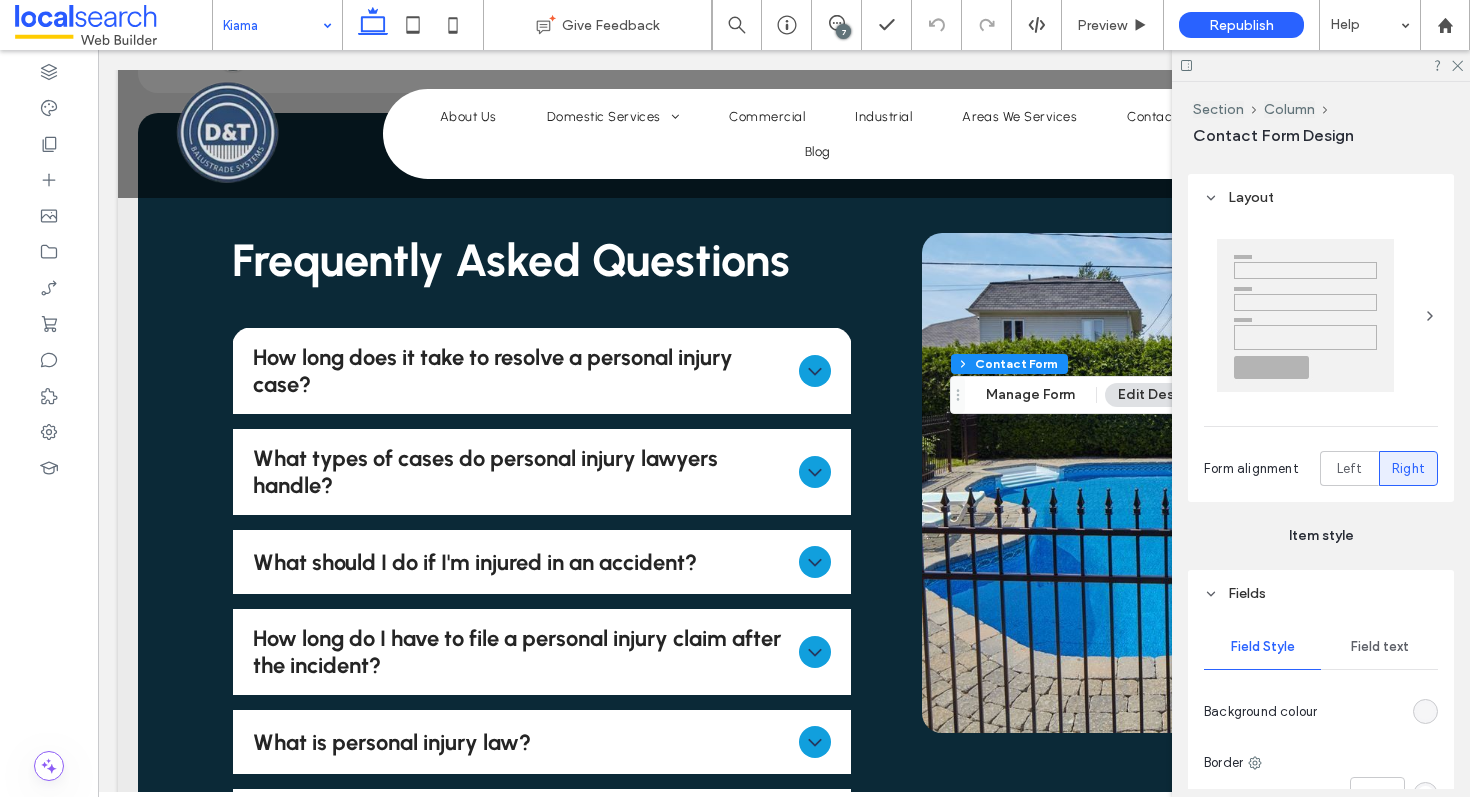 click on "Layout" at bounding box center [1321, 197] 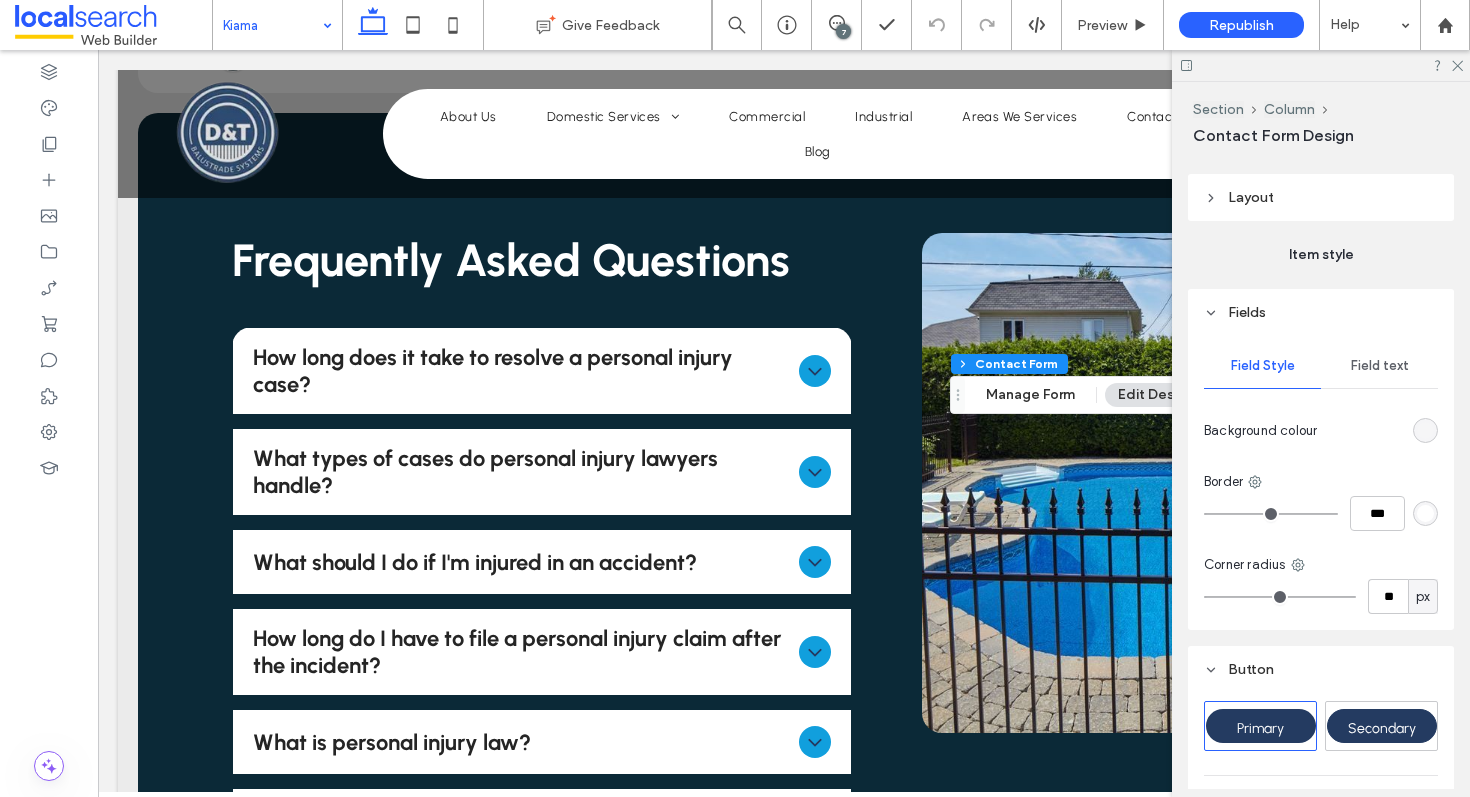 click on "Fields" at bounding box center [1247, 312] 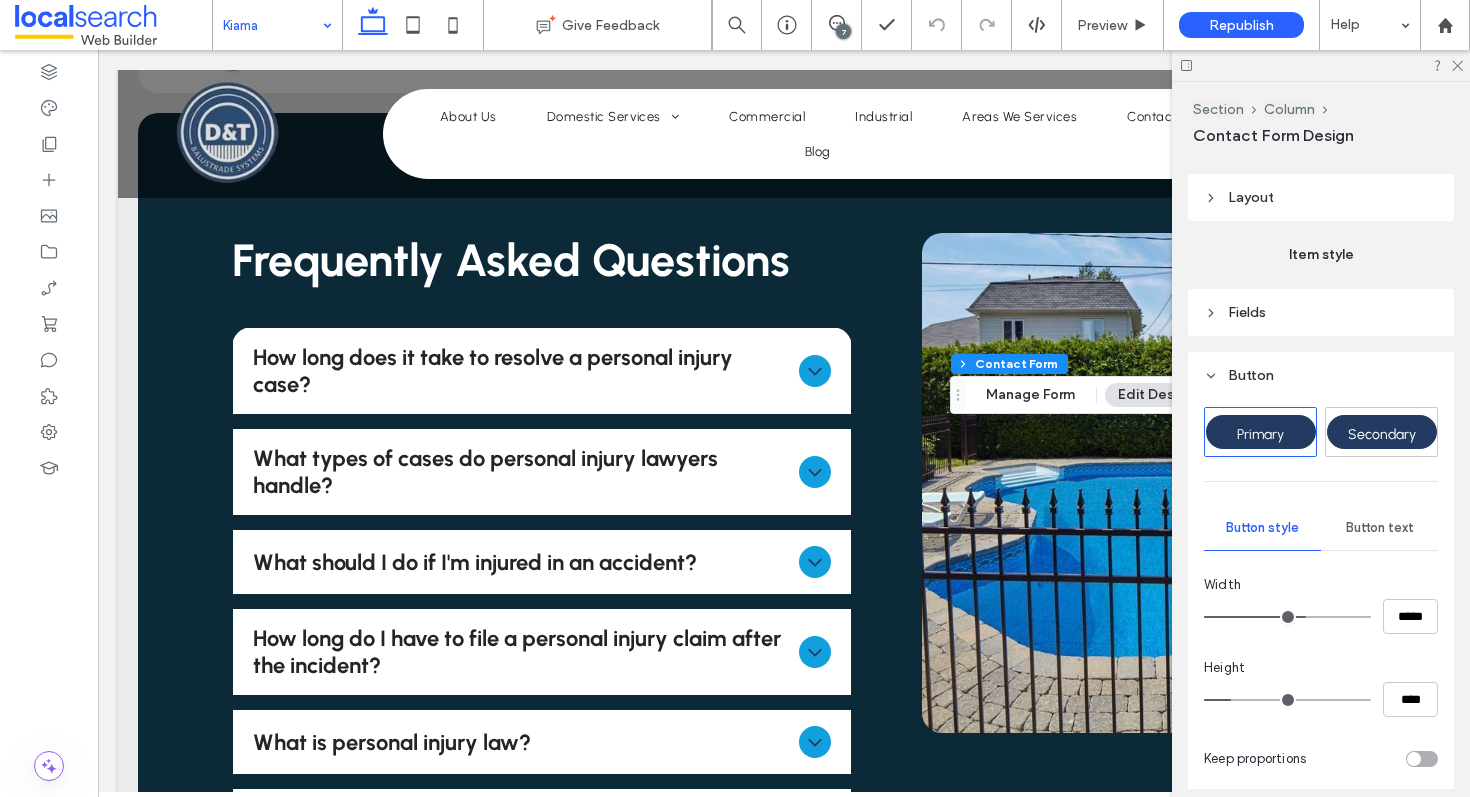 click on "Button" at bounding box center (1251, 375) 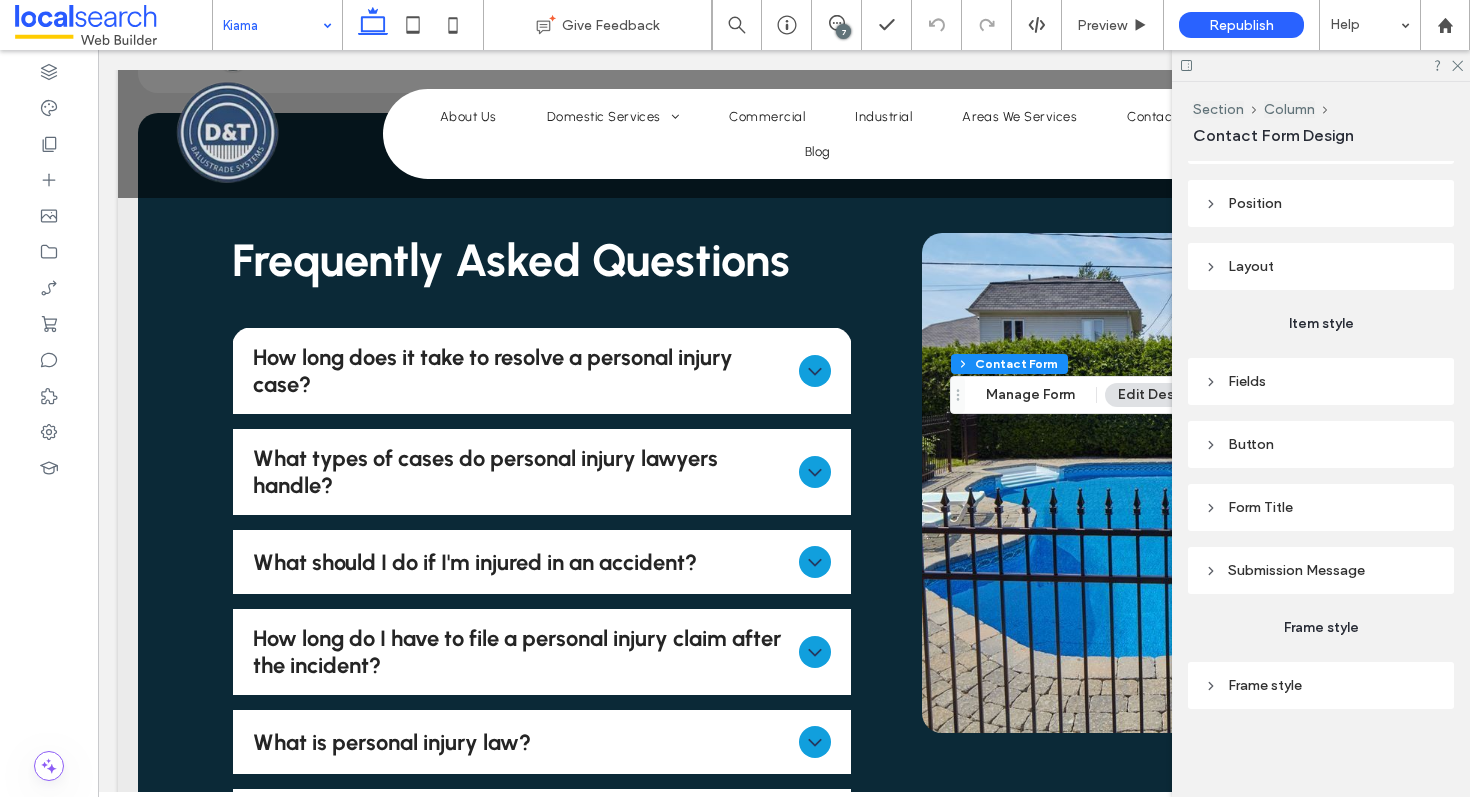 scroll, scrollTop: 233, scrollLeft: 0, axis: vertical 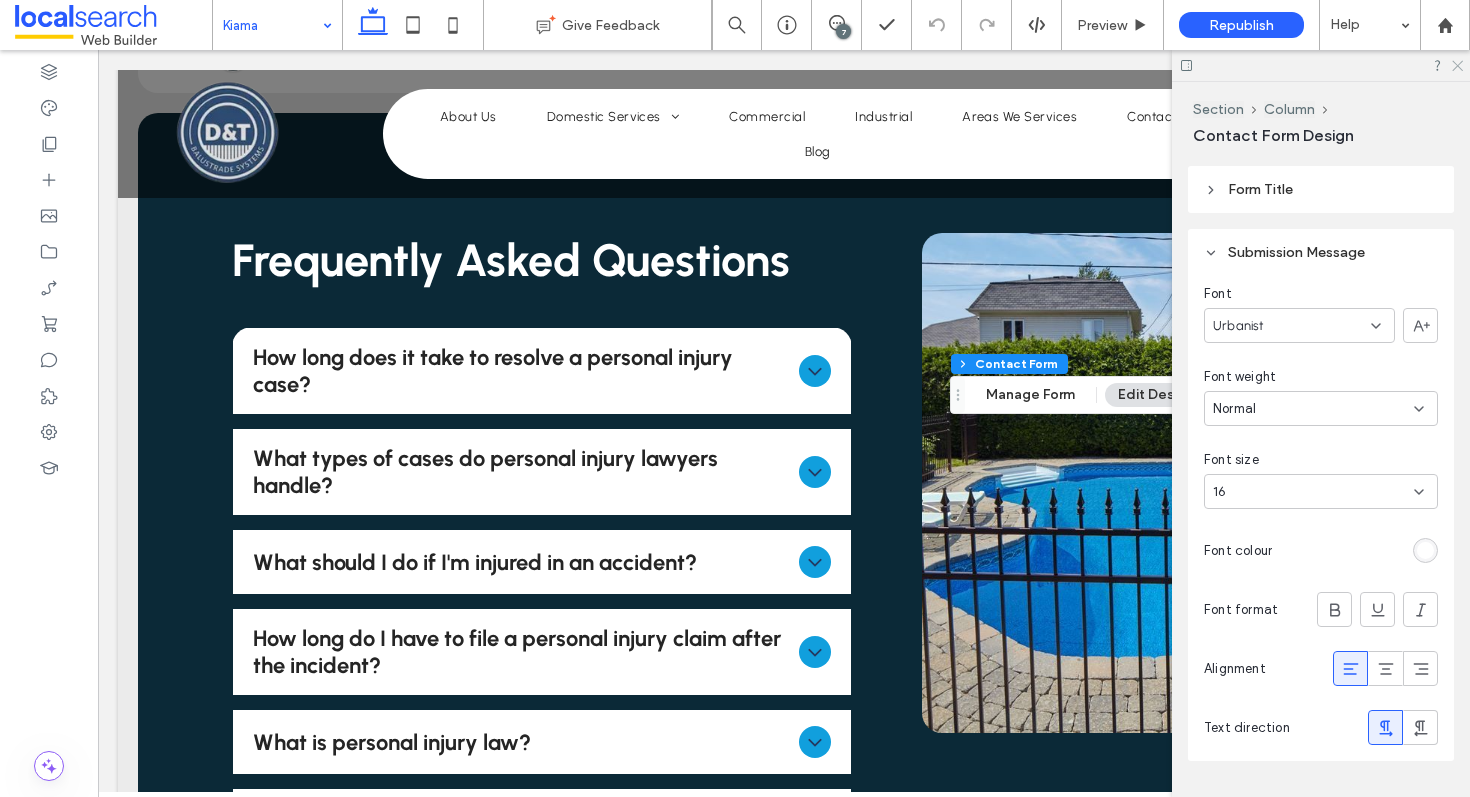 click 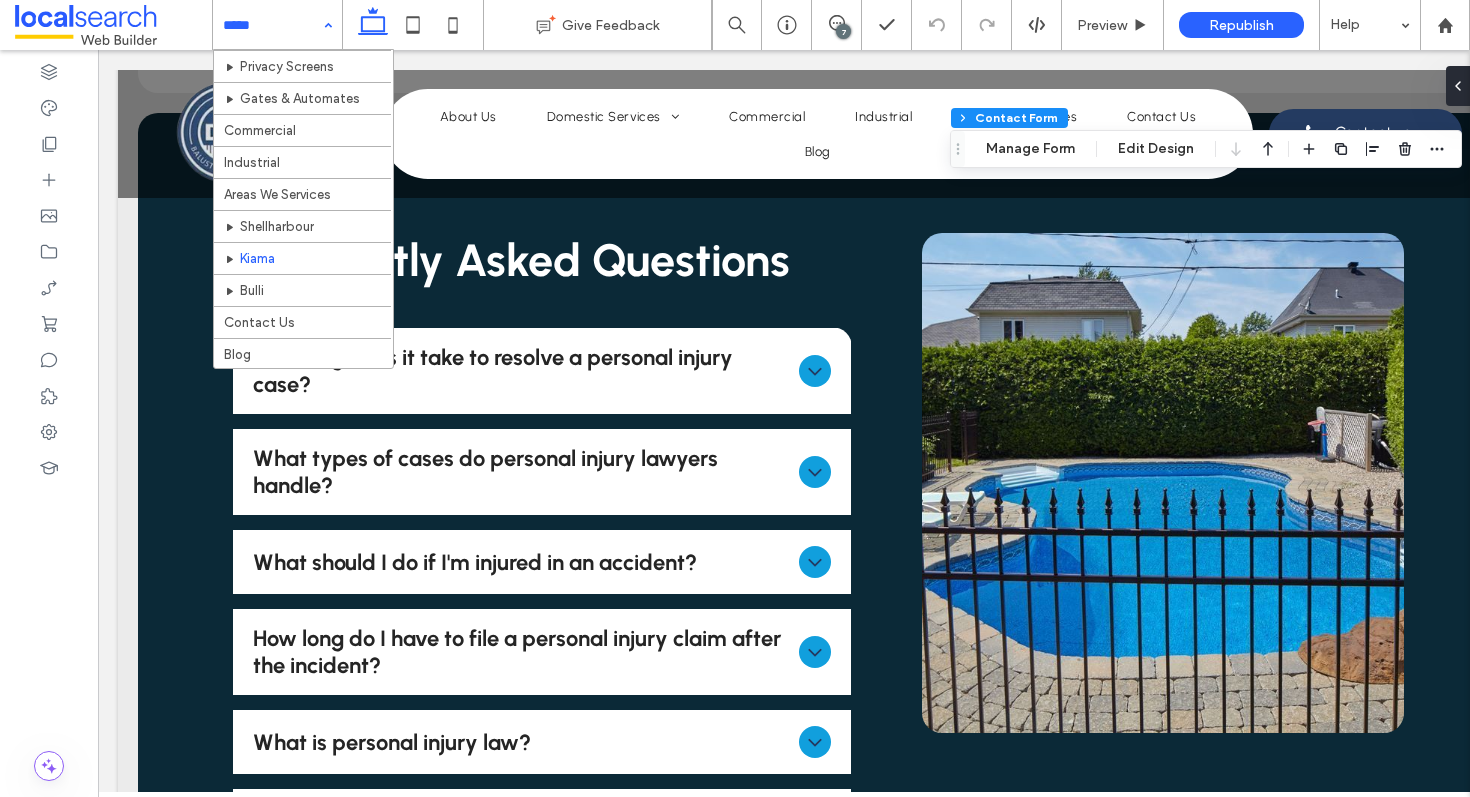 scroll, scrollTop: 272, scrollLeft: 0, axis: vertical 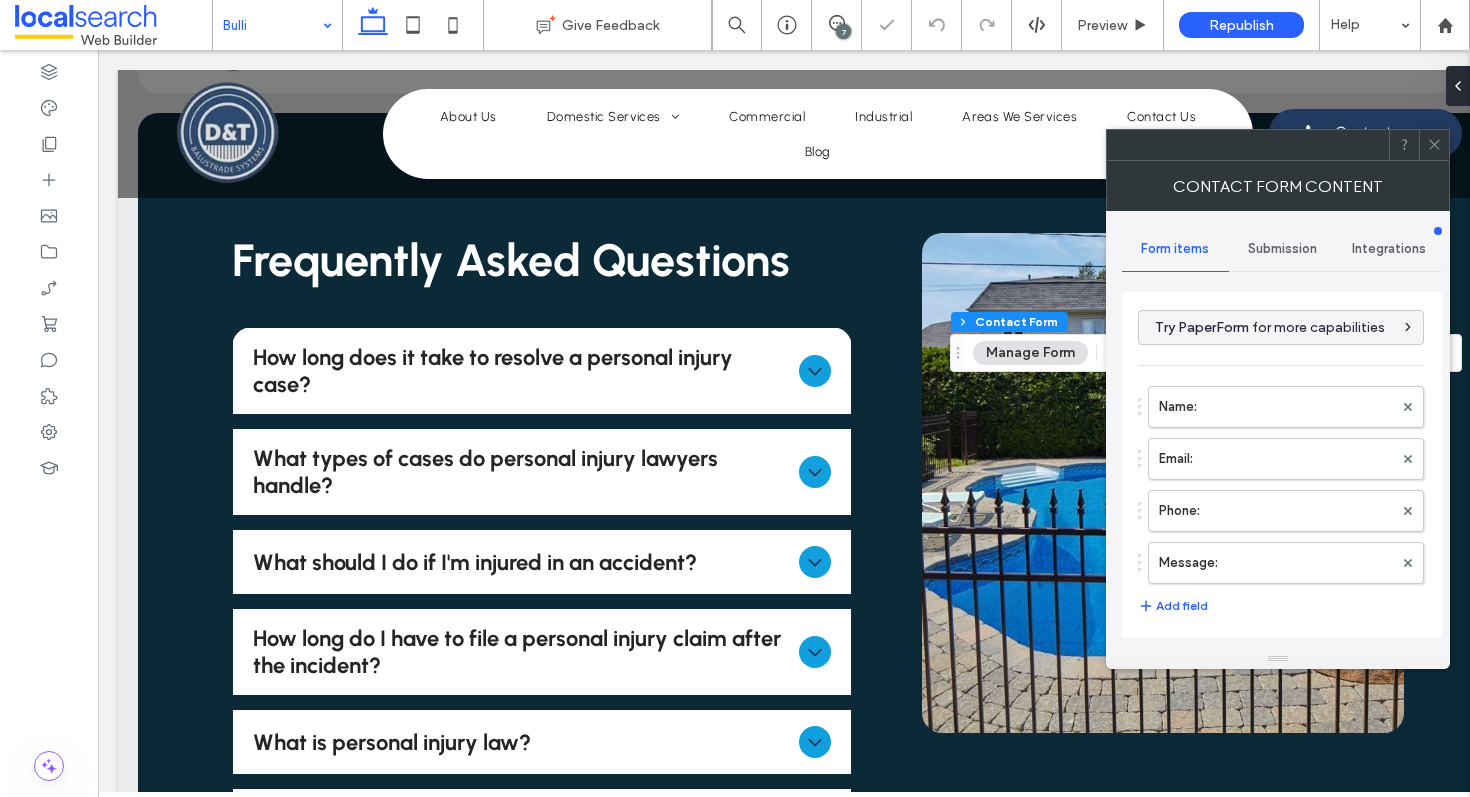 type on "****" 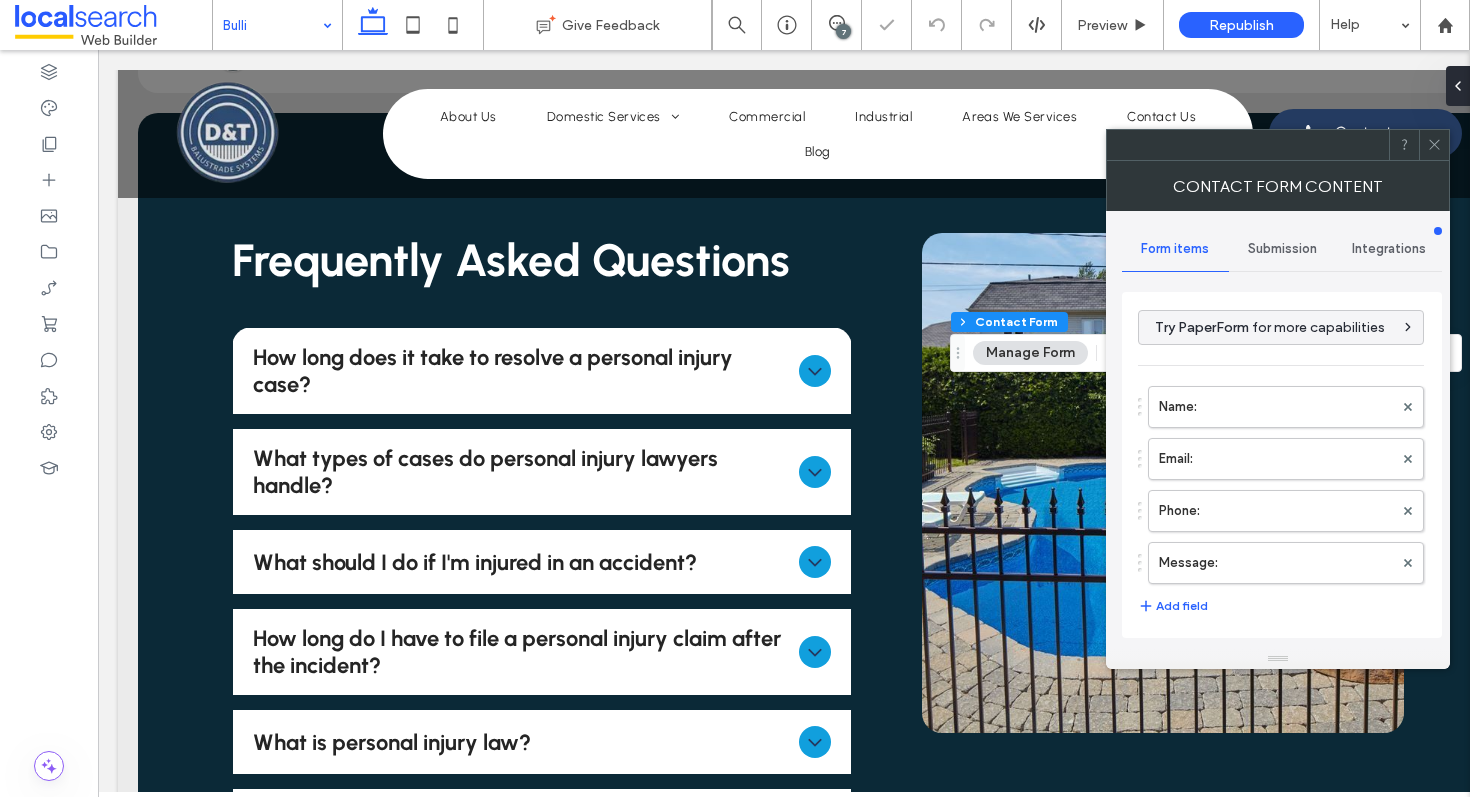 type on "**" 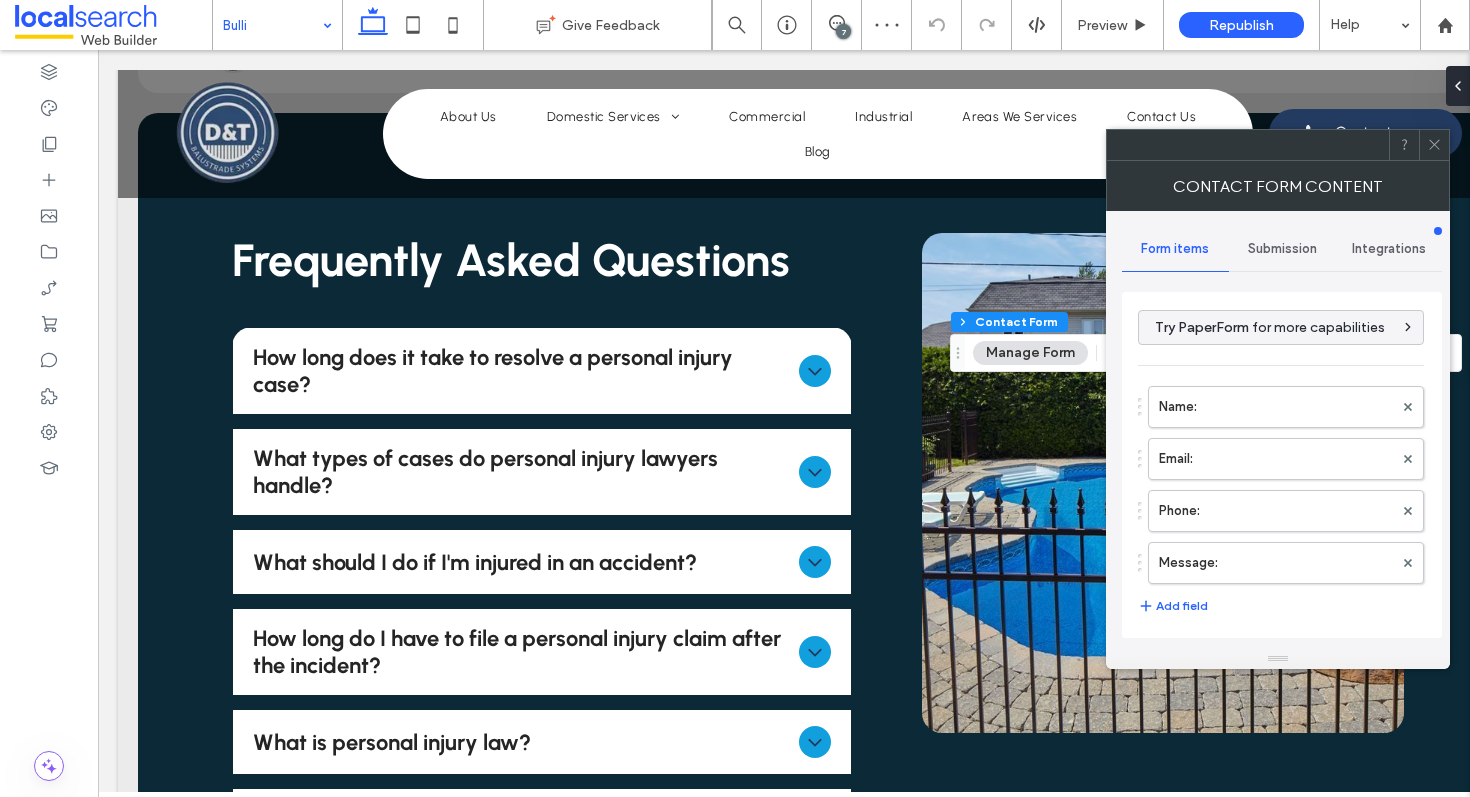 click on "Submission" at bounding box center (1282, 249) 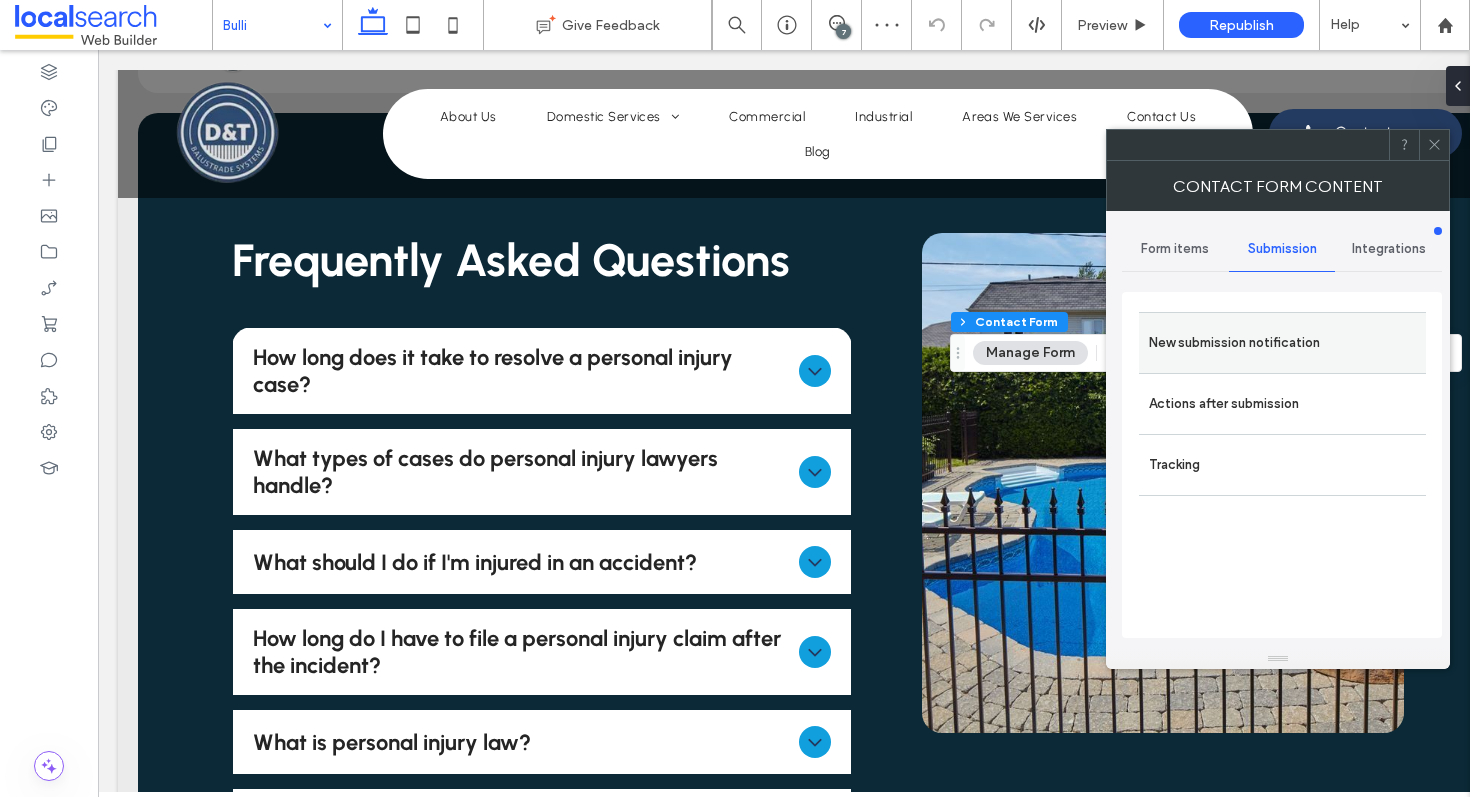 click on "New submission notification" at bounding box center [1282, 343] 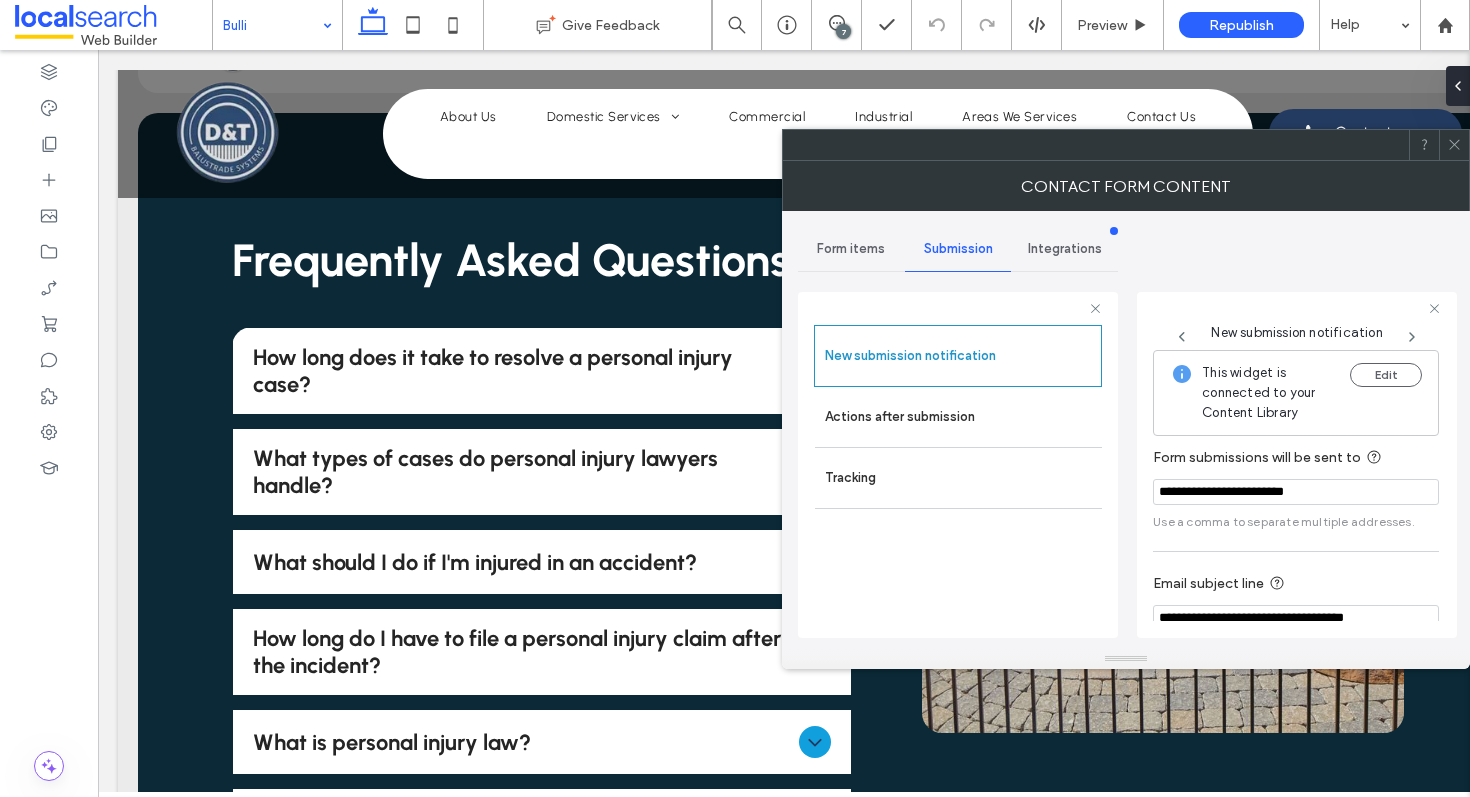 scroll, scrollTop: 106, scrollLeft: 0, axis: vertical 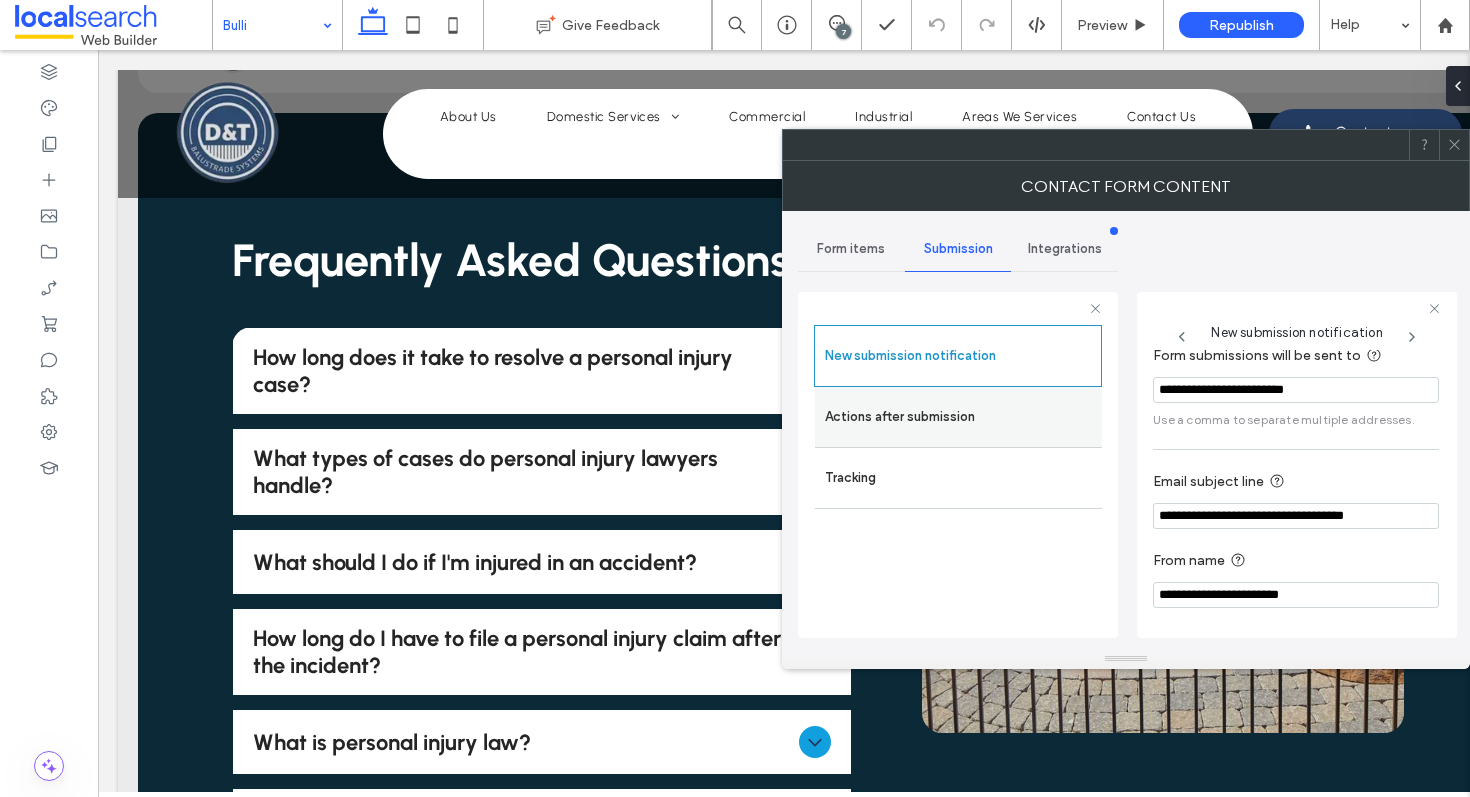 click on "Actions after submission" at bounding box center [958, 417] 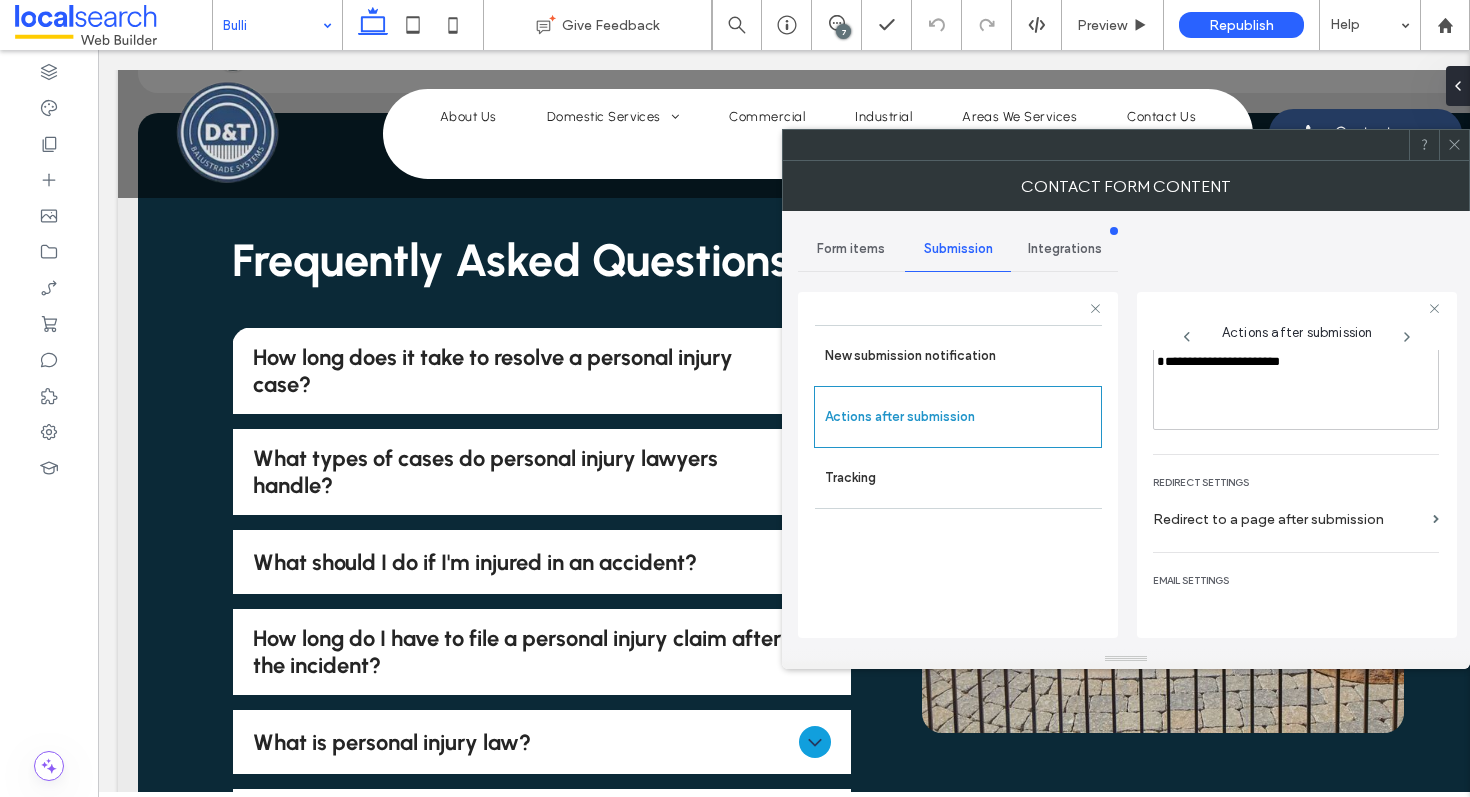 scroll, scrollTop: 345, scrollLeft: 0, axis: vertical 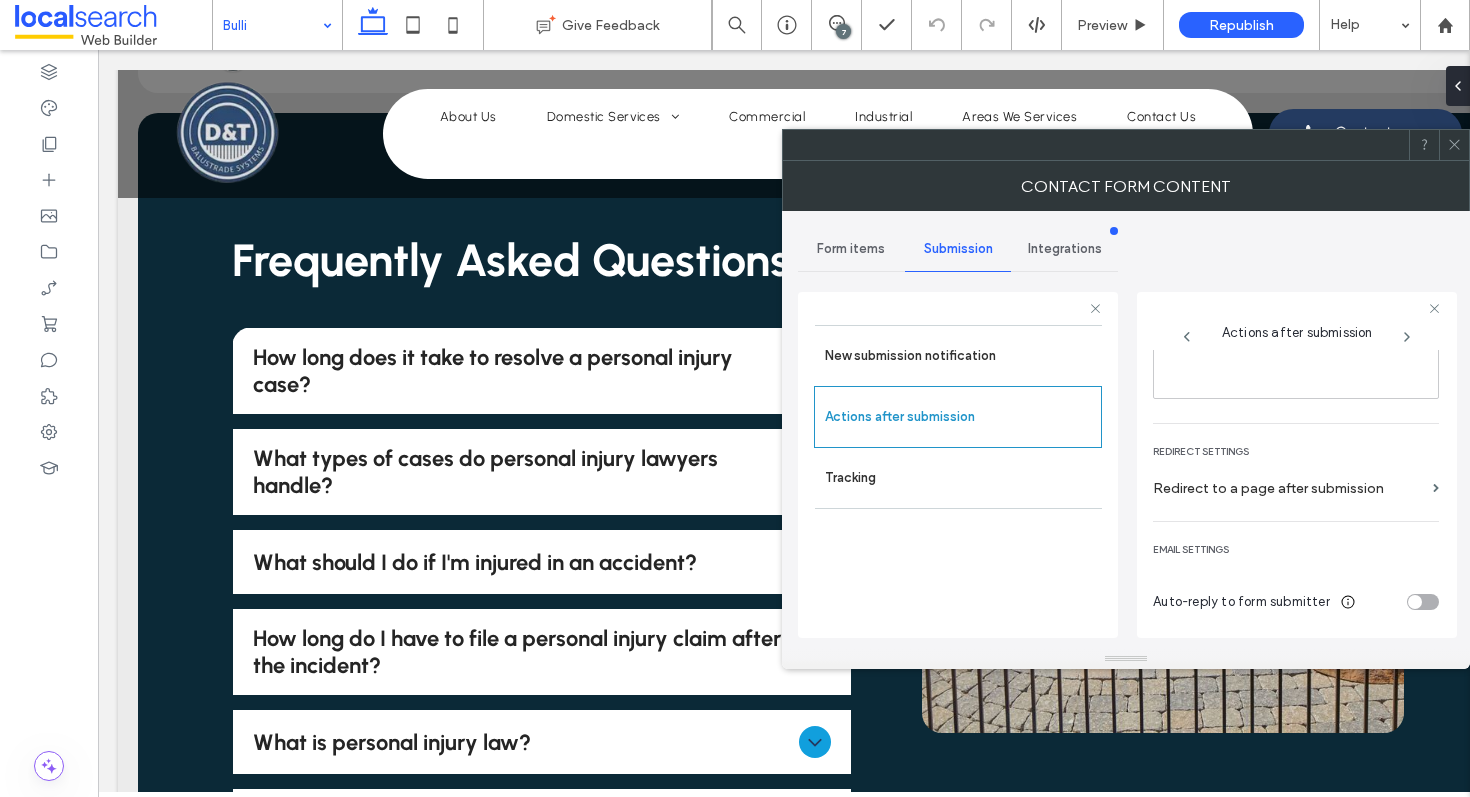 click 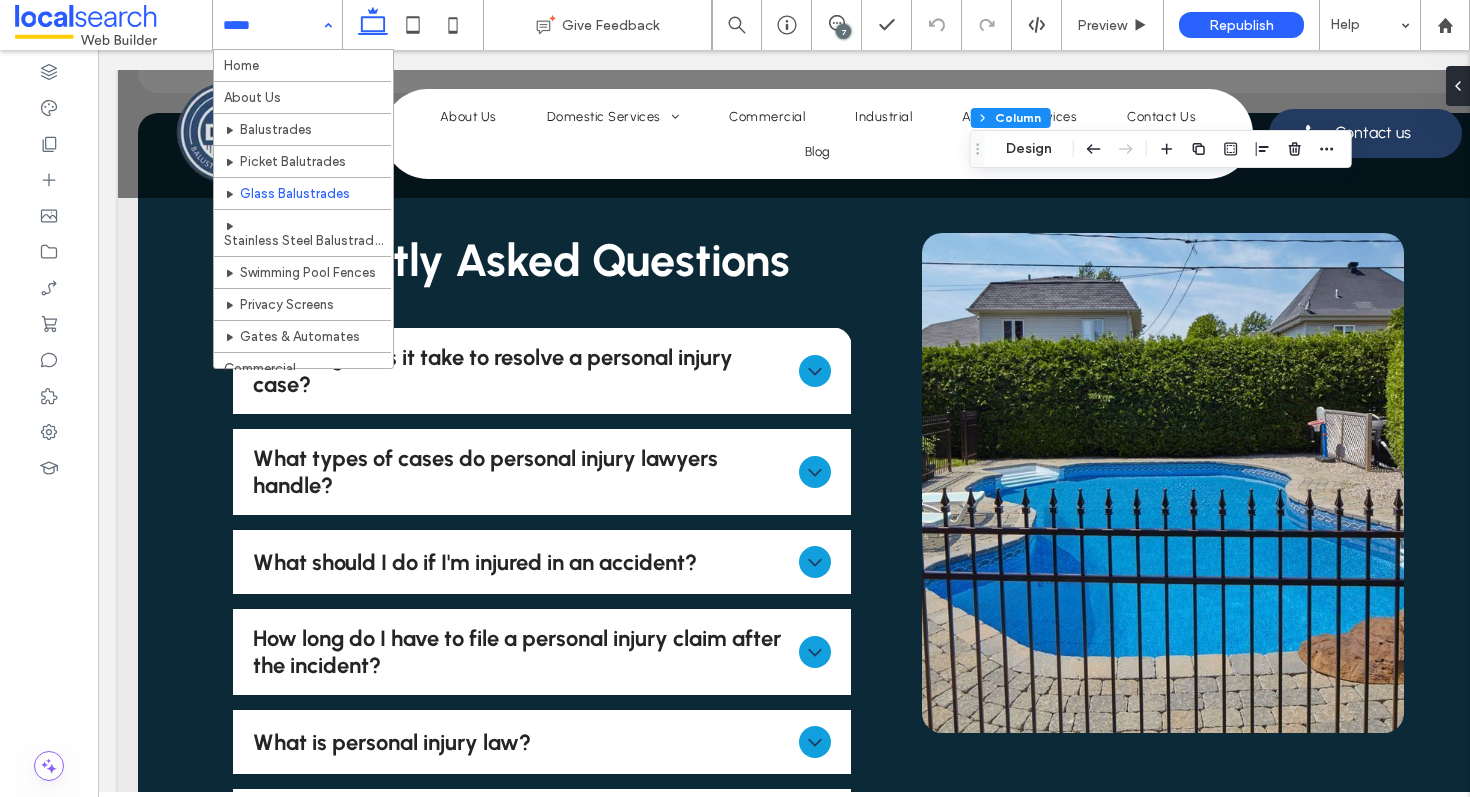scroll, scrollTop: 272, scrollLeft: 0, axis: vertical 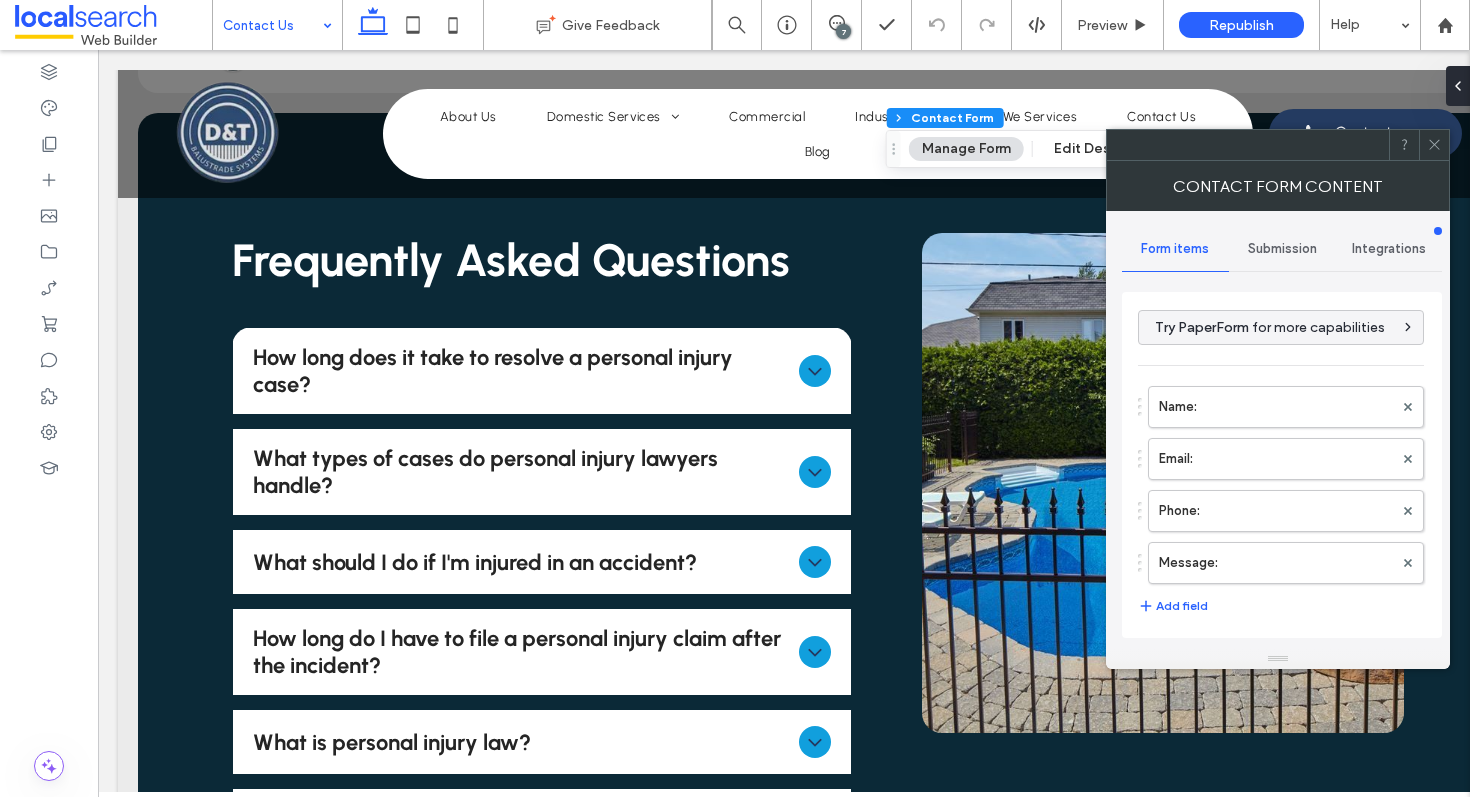 type on "**" 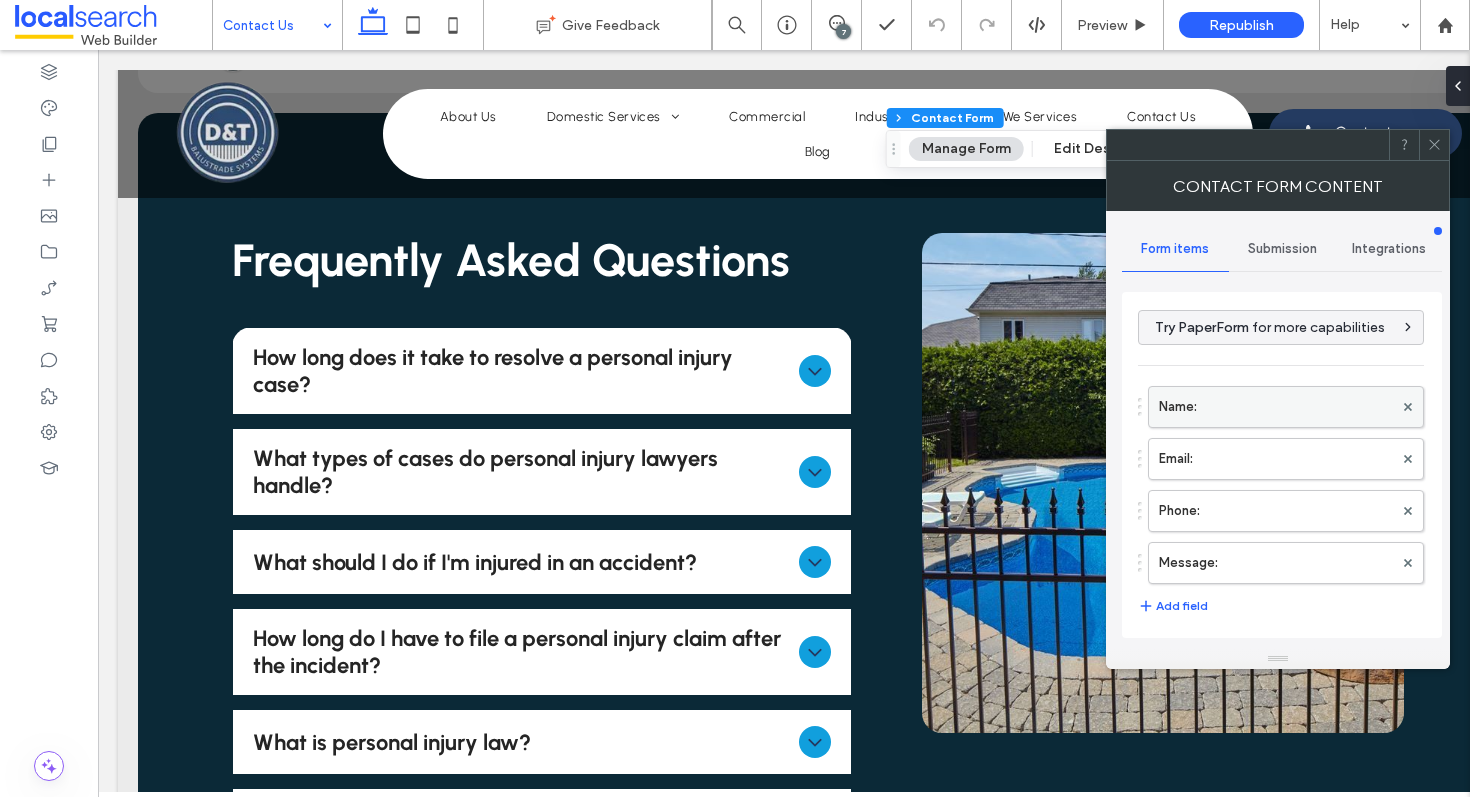 click on "Name:" at bounding box center [1276, 407] 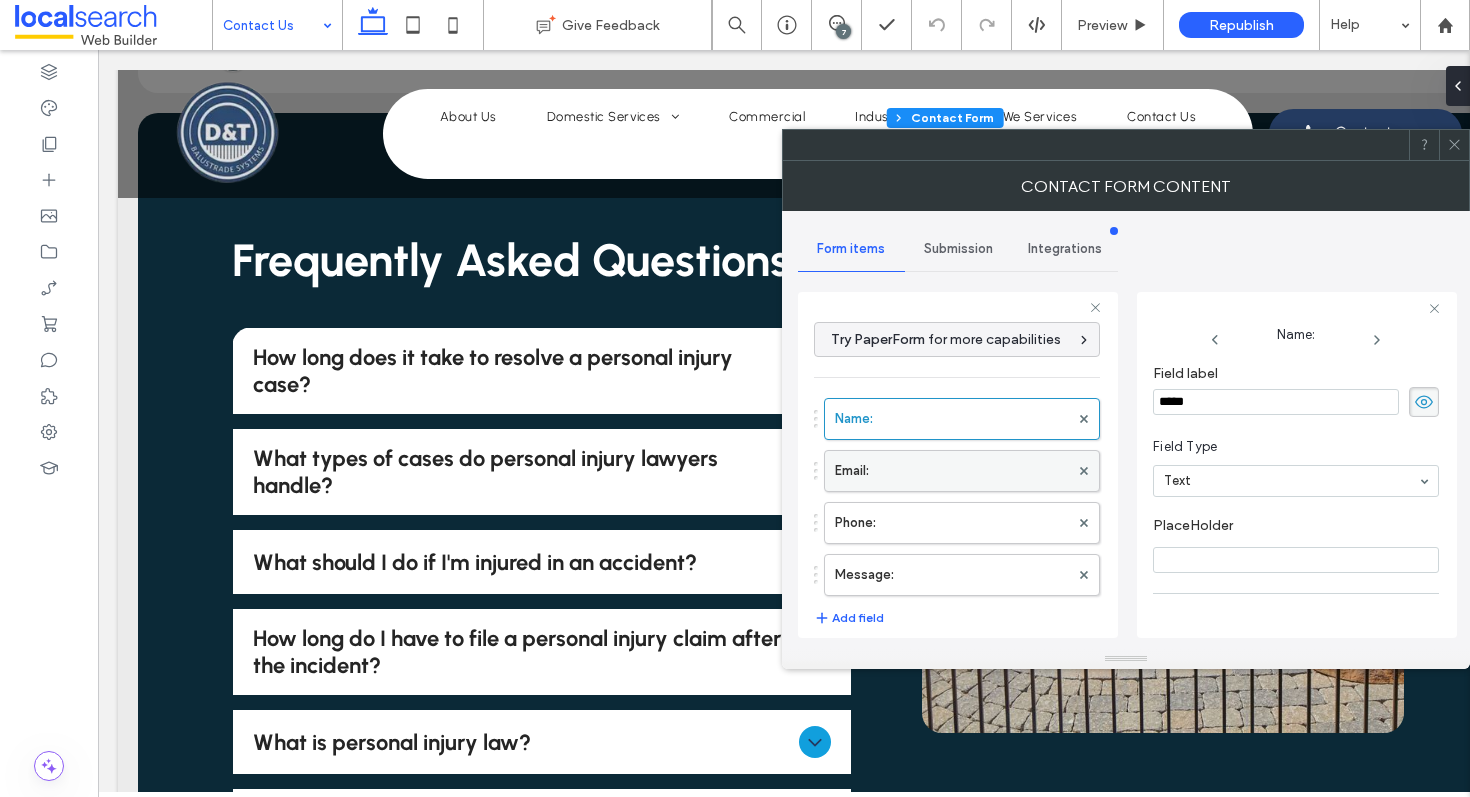 click on "Email:" at bounding box center (952, 471) 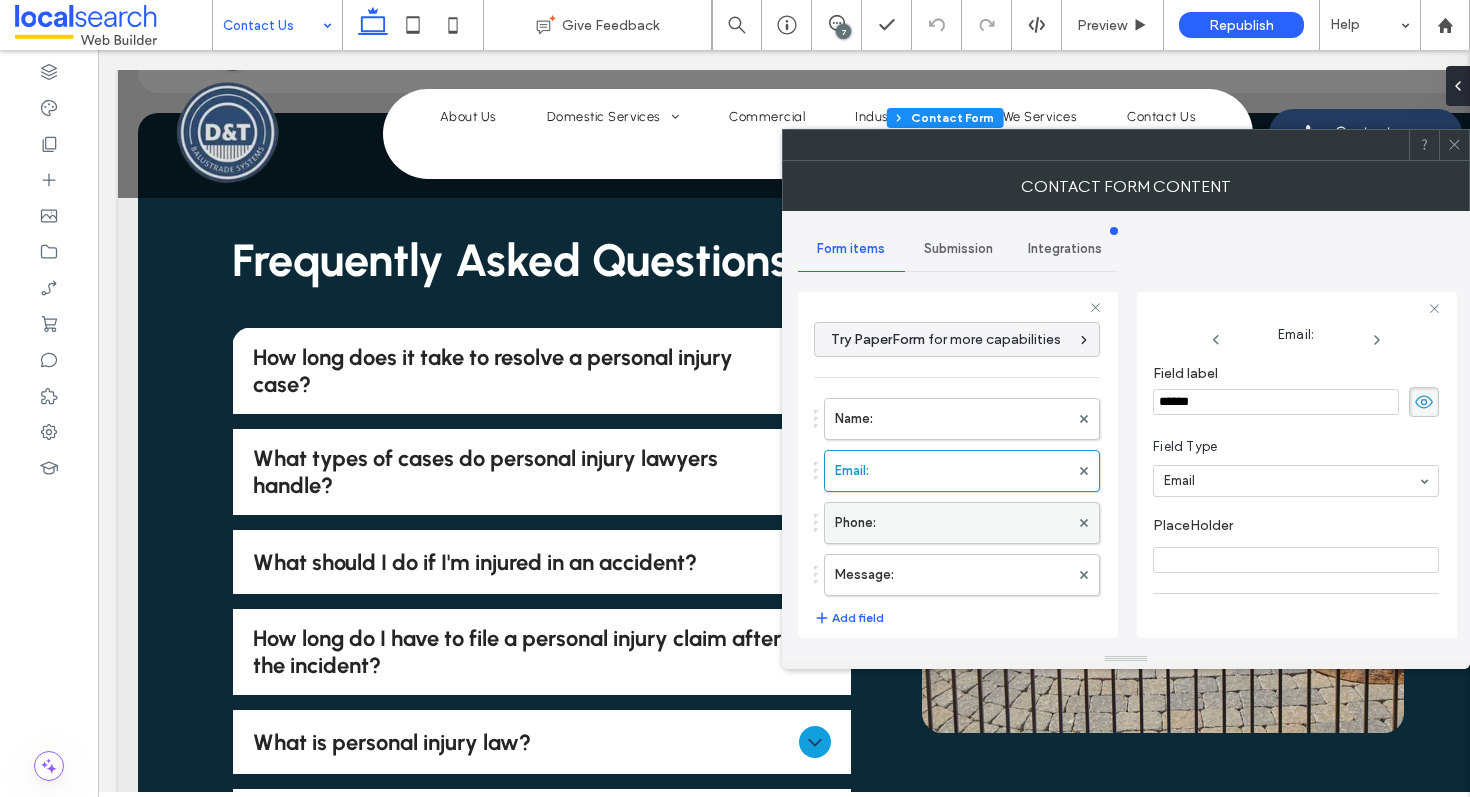 click on "Phone:" at bounding box center (952, 523) 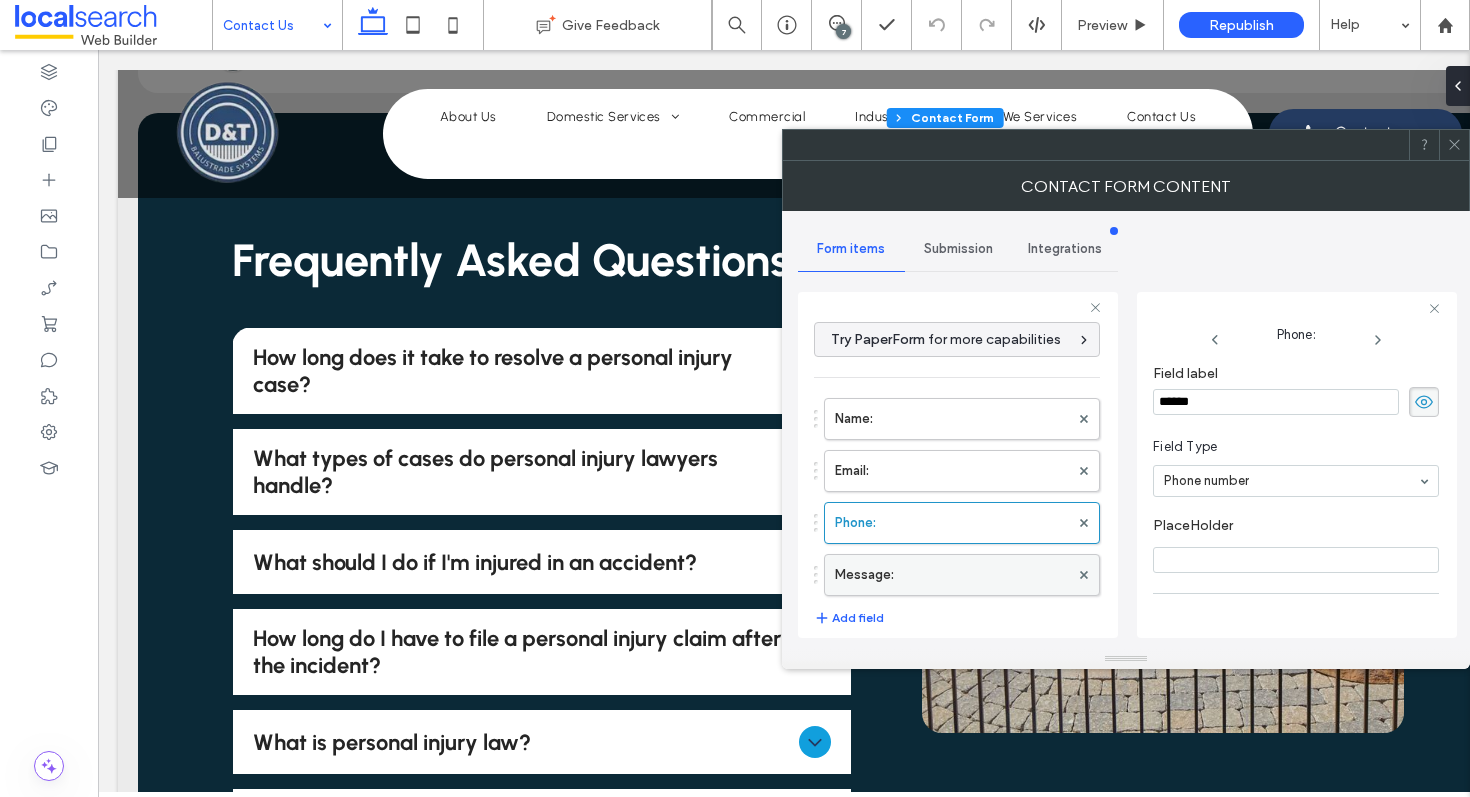 click on "Message:" at bounding box center (952, 575) 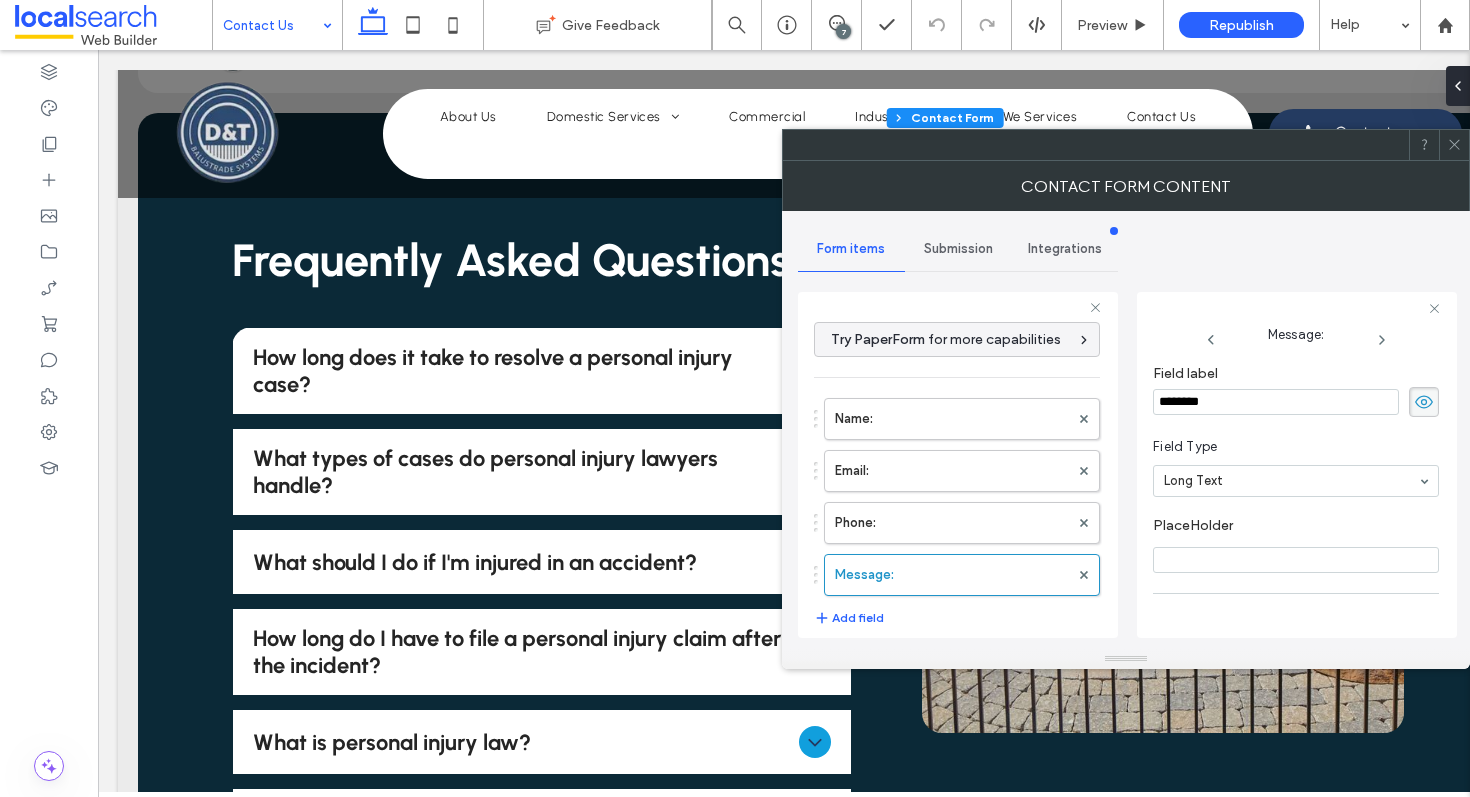 click on "Submission" at bounding box center [958, 249] 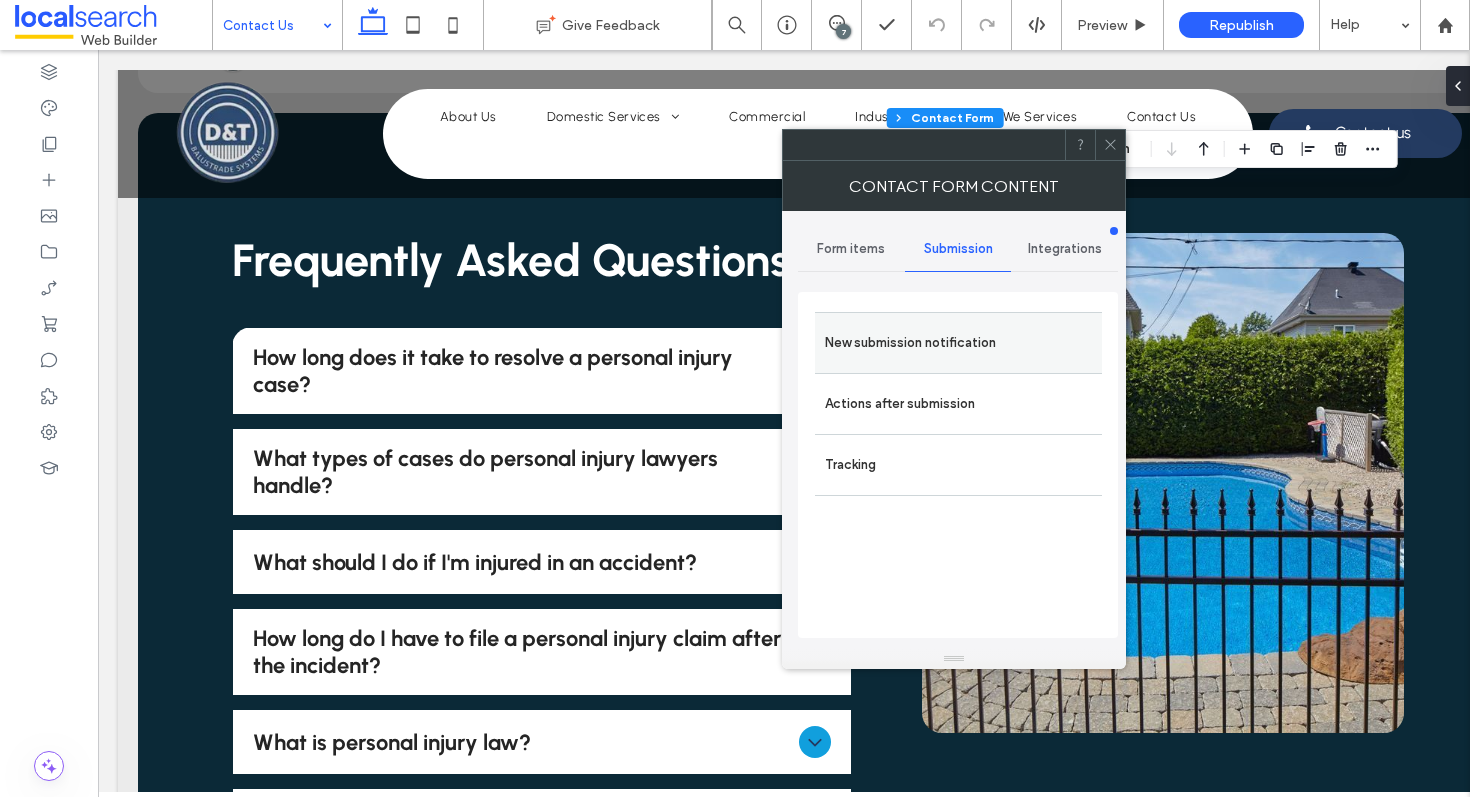 click on "New submission notification" at bounding box center [958, 343] 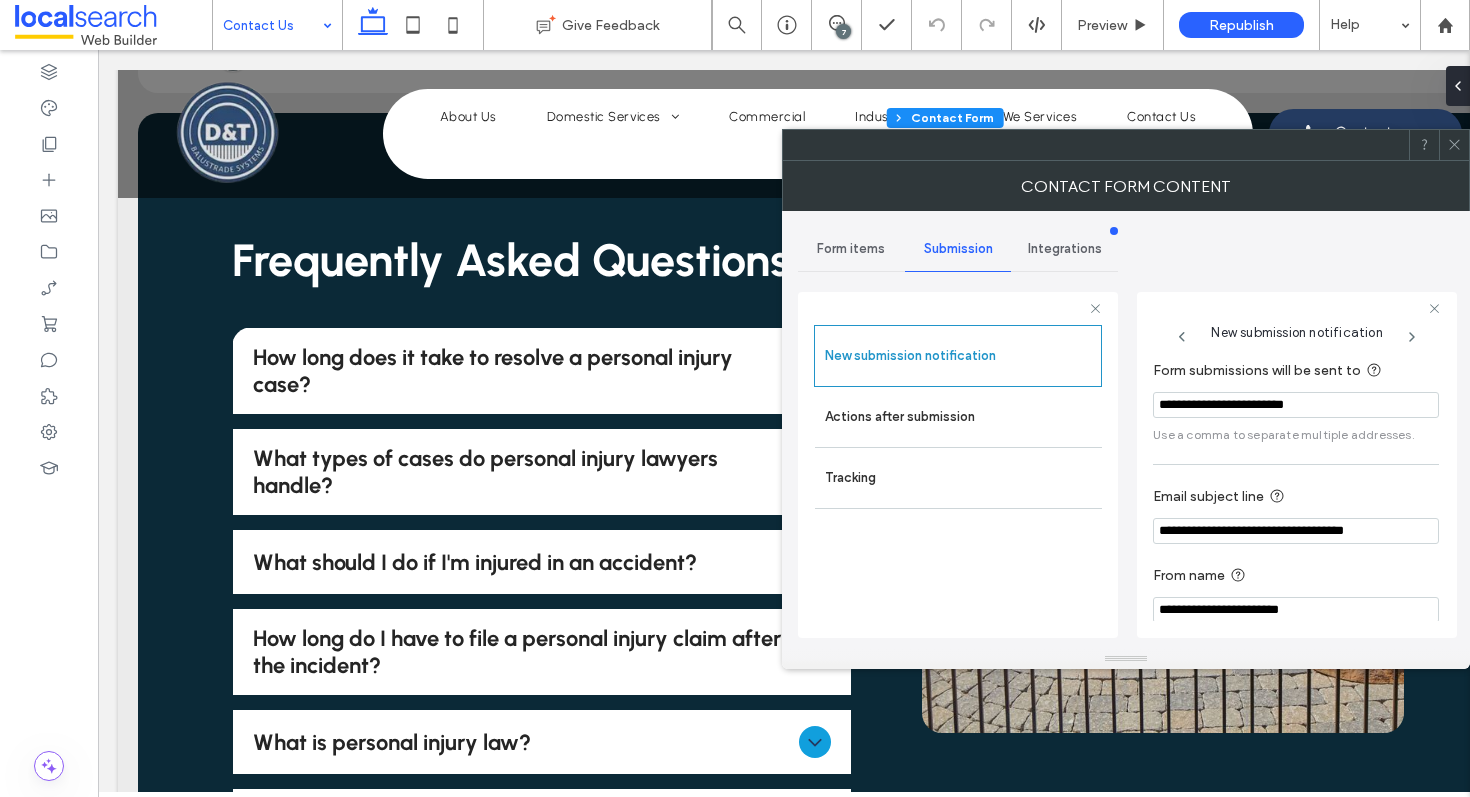 scroll, scrollTop: 106, scrollLeft: 0, axis: vertical 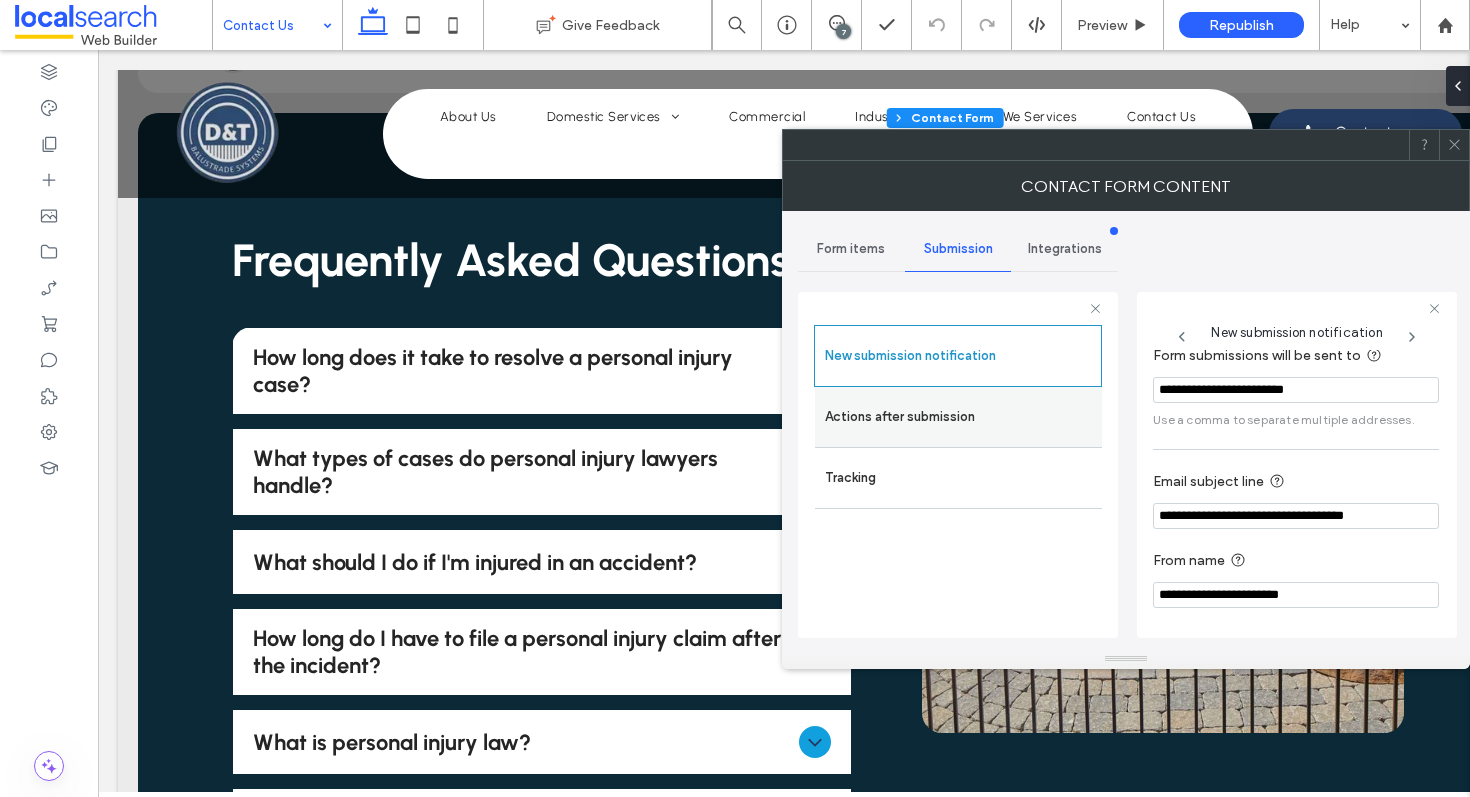 click on "Actions after submission" at bounding box center (958, 417) 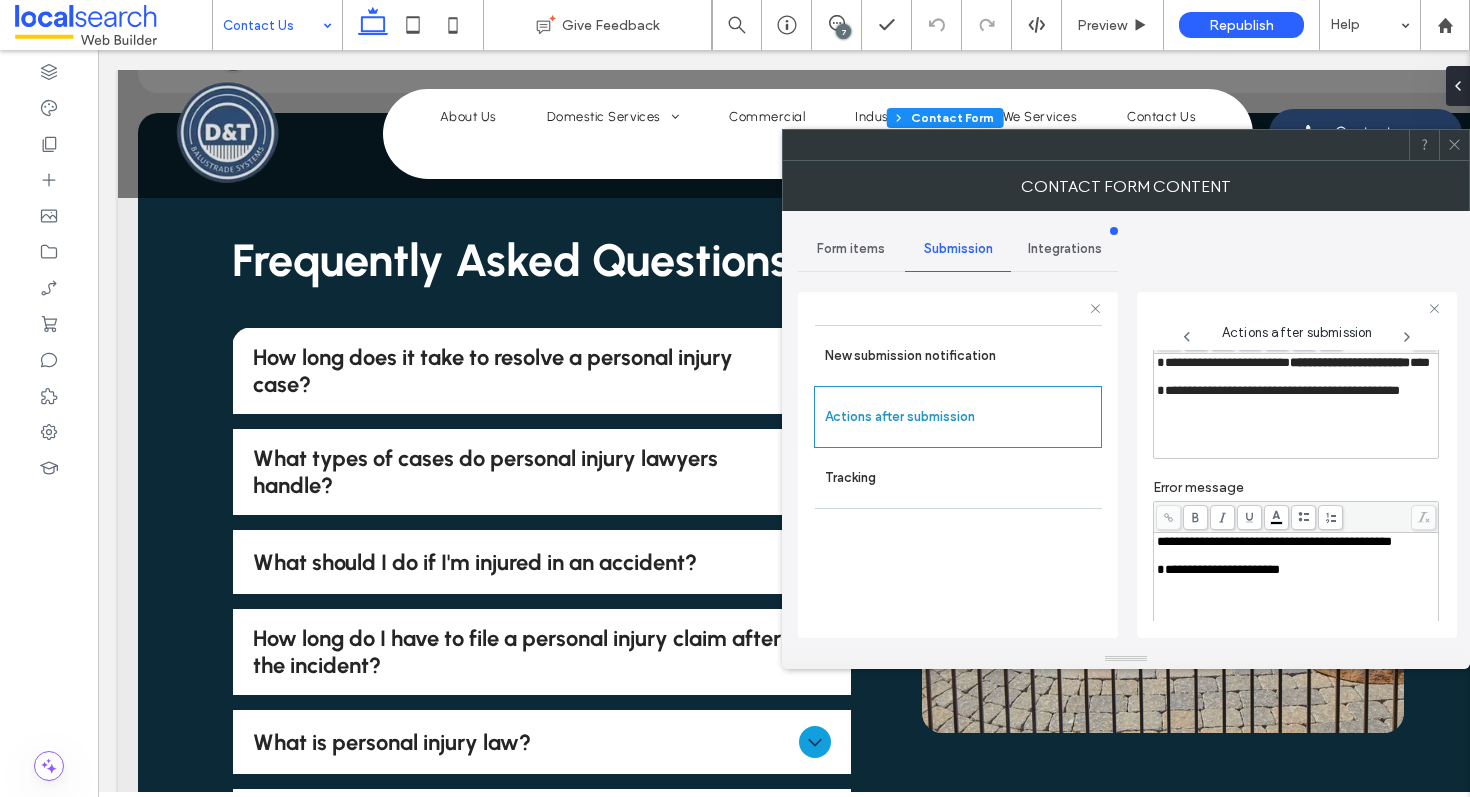 click 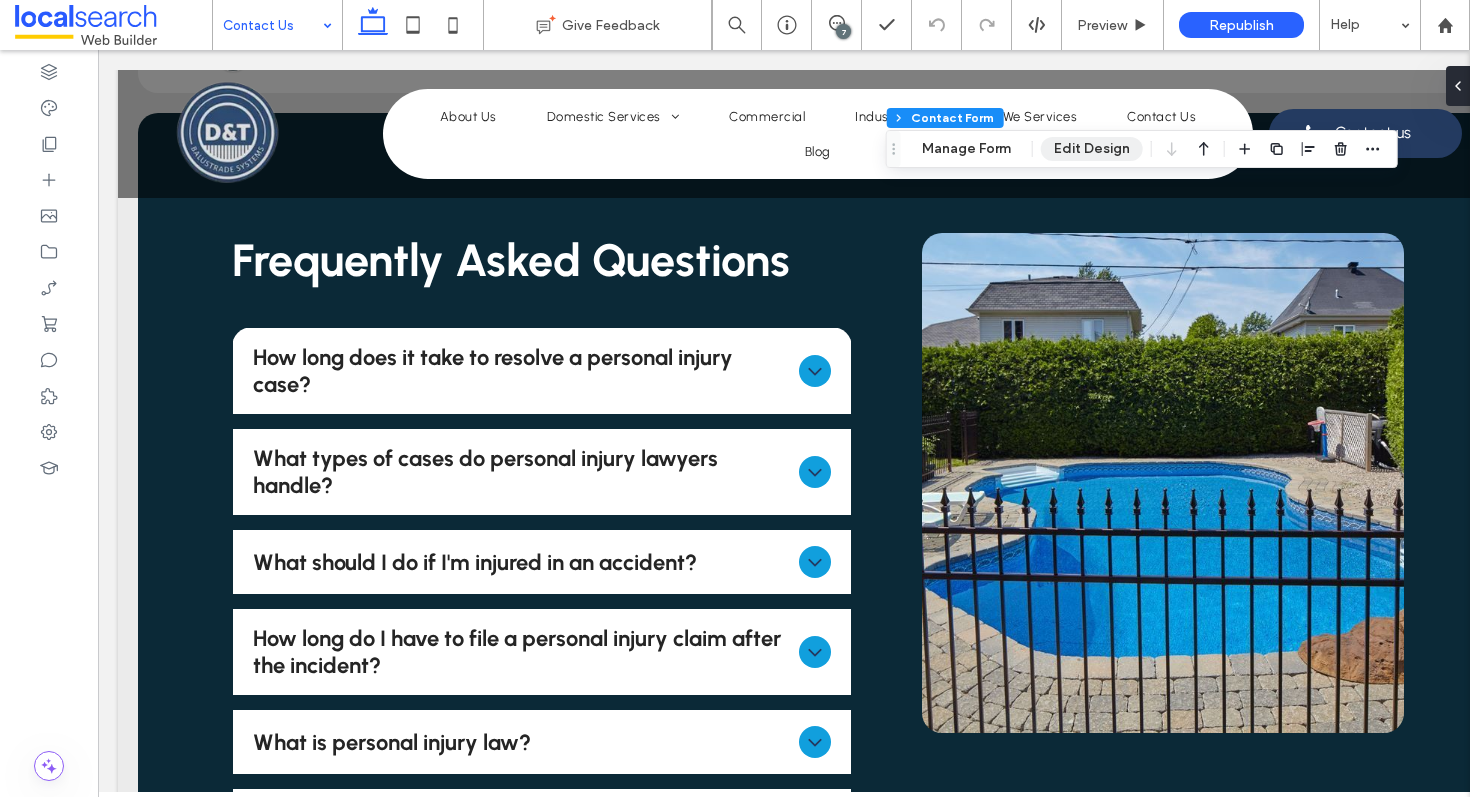 click on "Edit Design" at bounding box center (1092, 149) 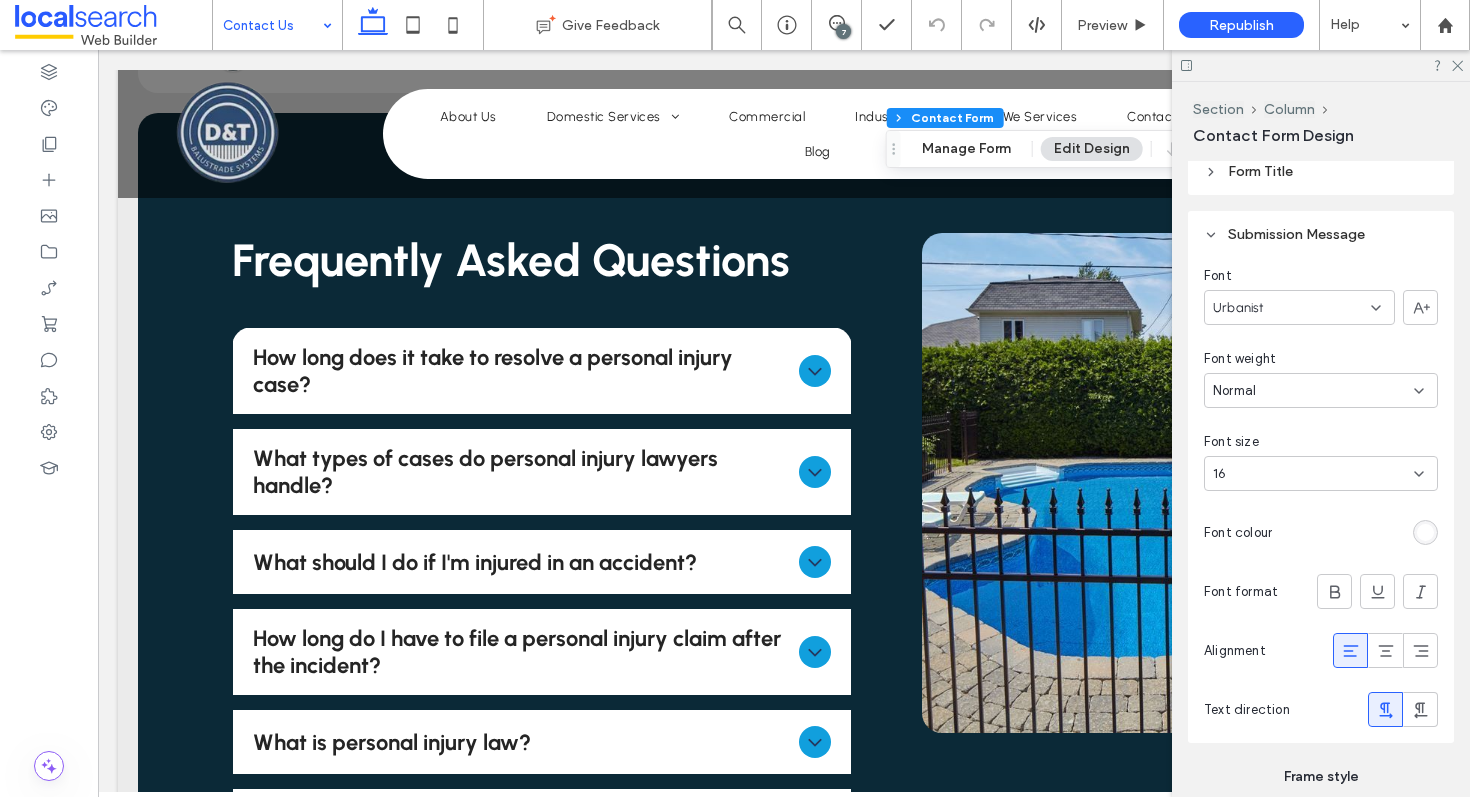 scroll, scrollTop: 598, scrollLeft: 0, axis: vertical 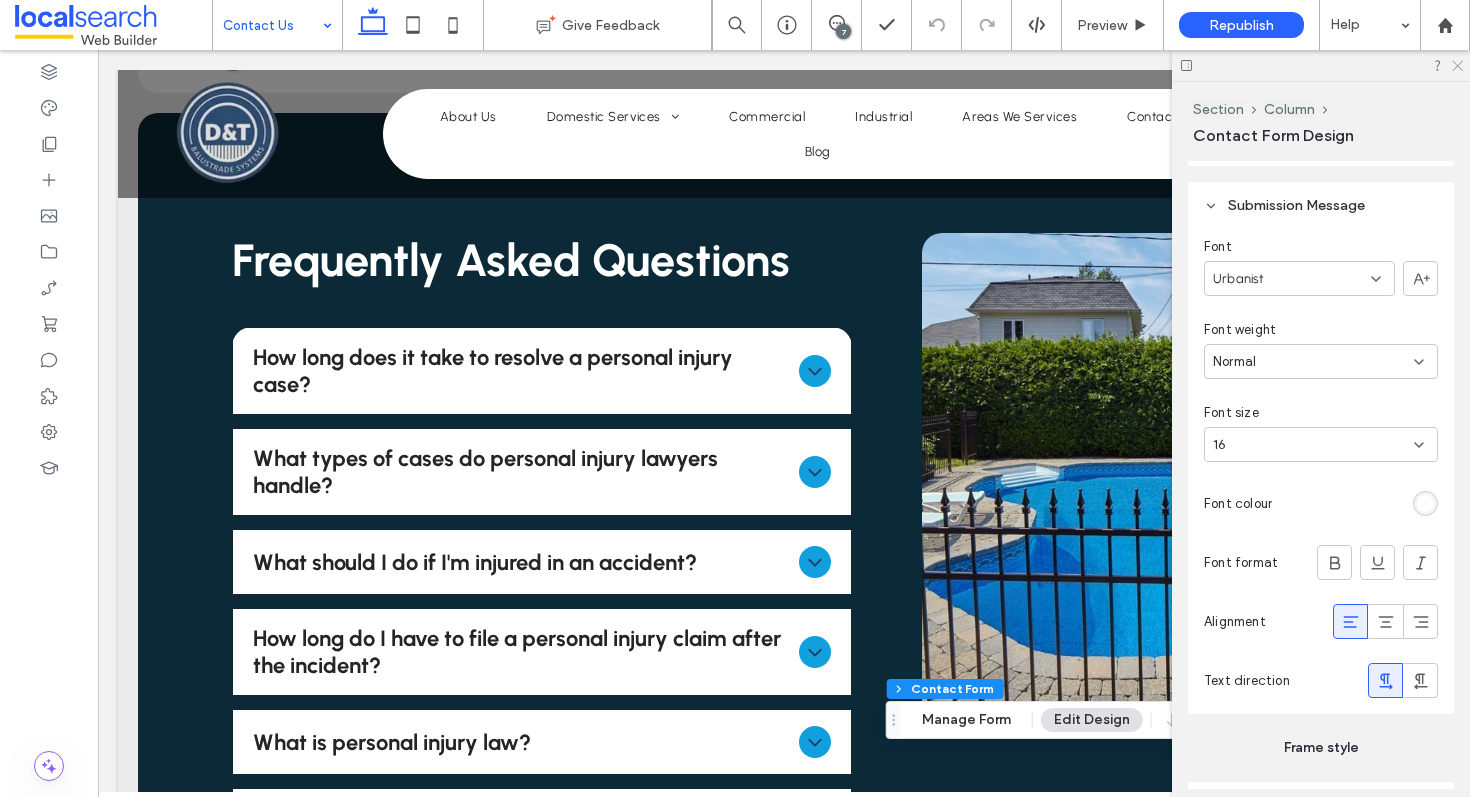 click 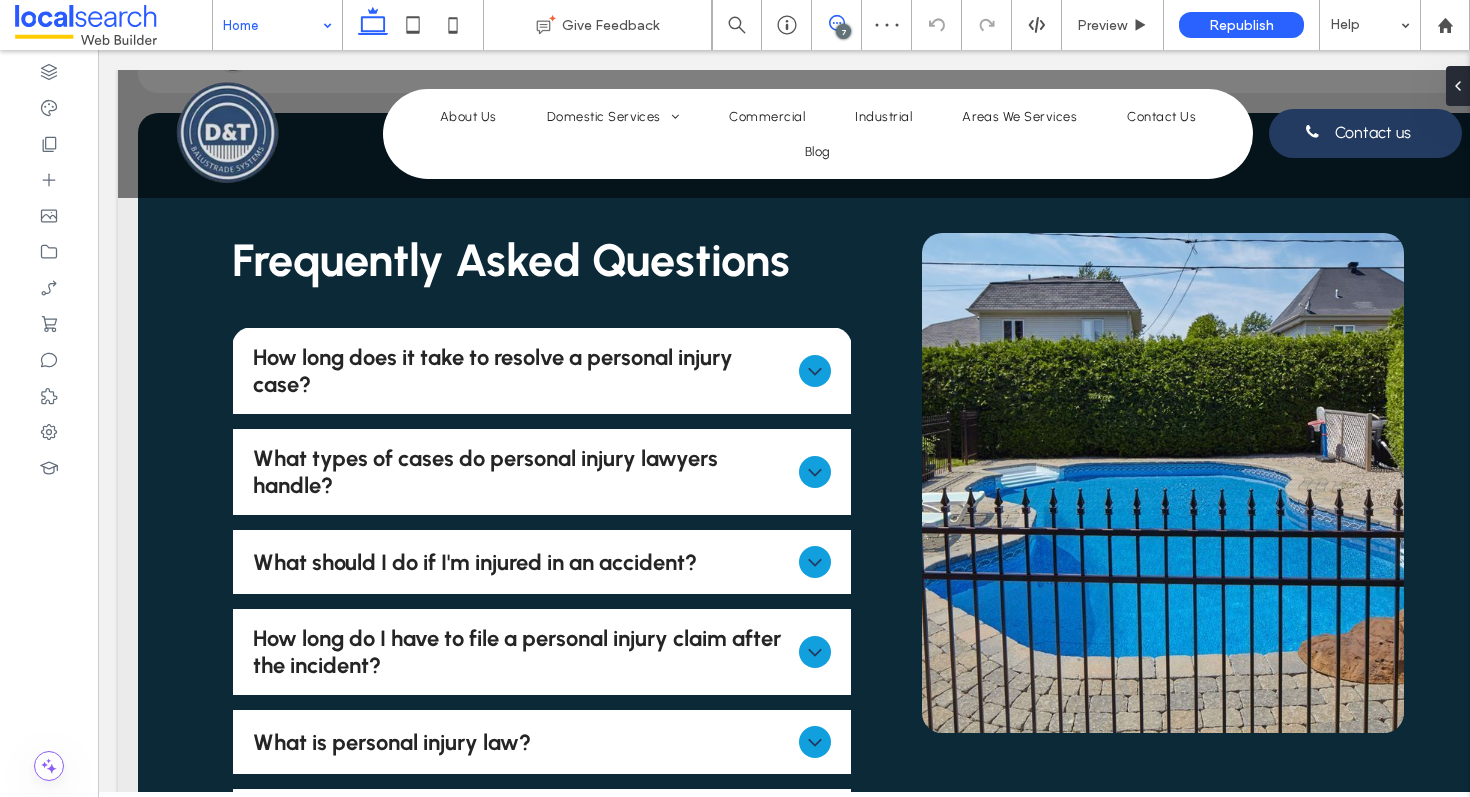 click 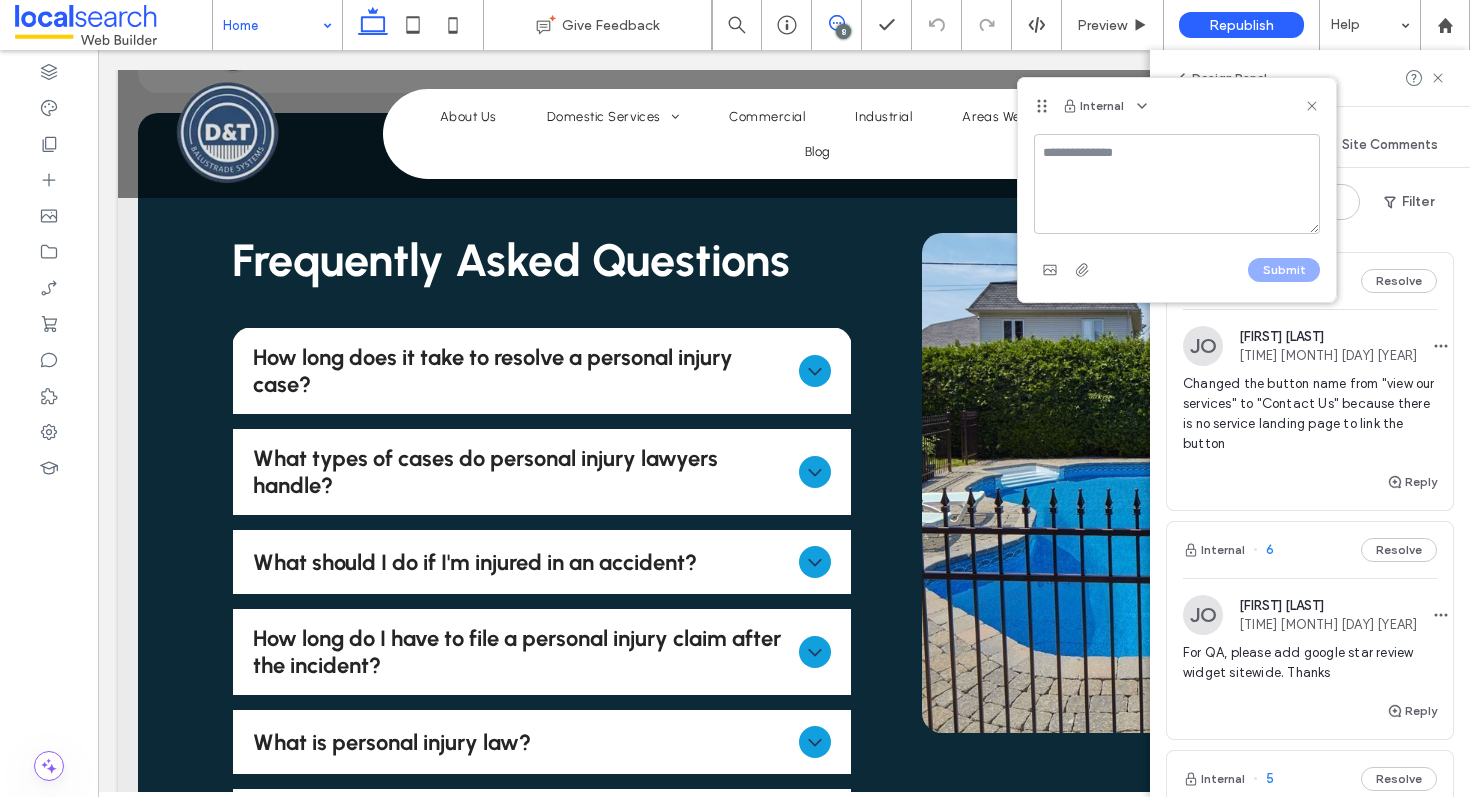 click at bounding box center [1177, 184] 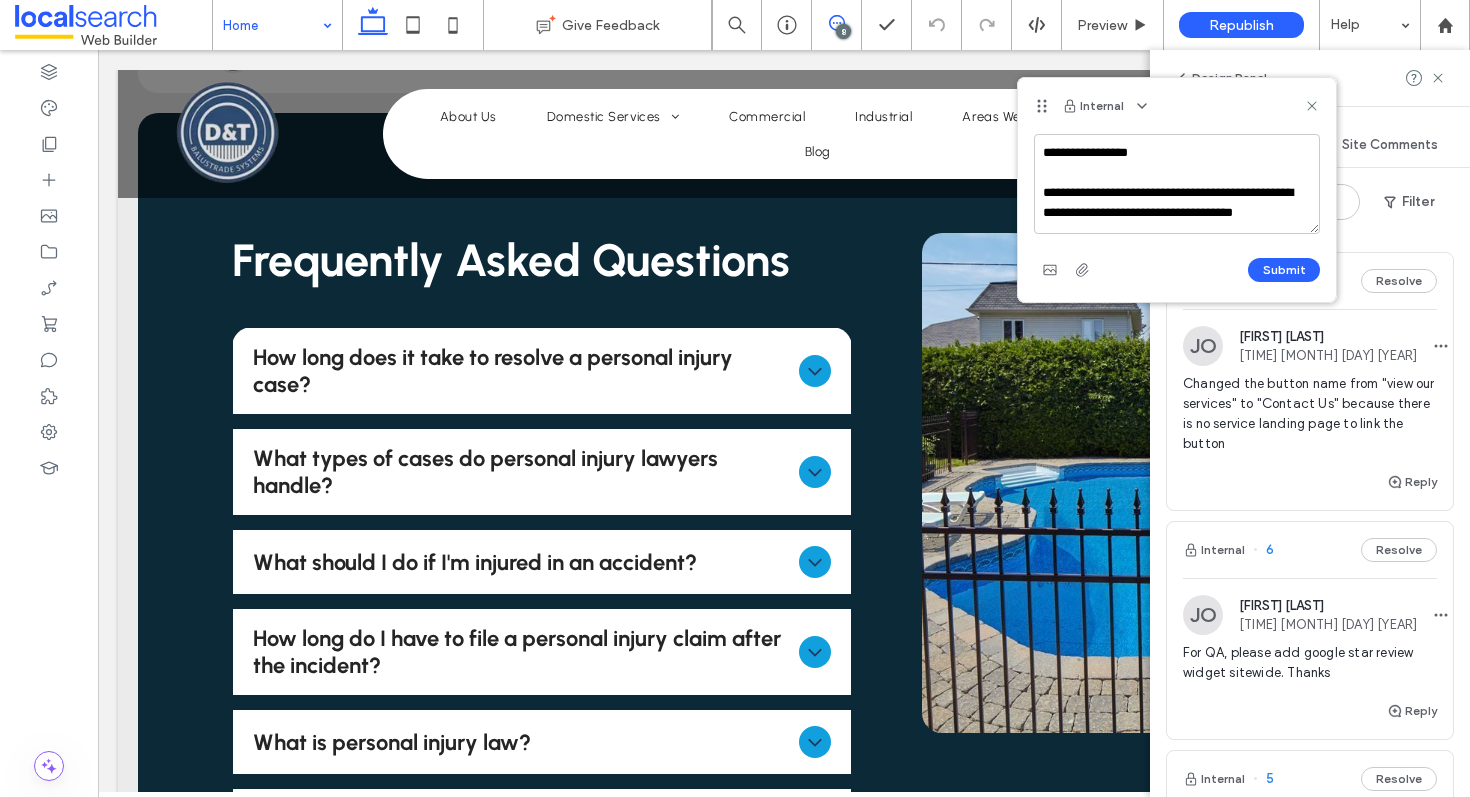 scroll, scrollTop: 8, scrollLeft: 0, axis: vertical 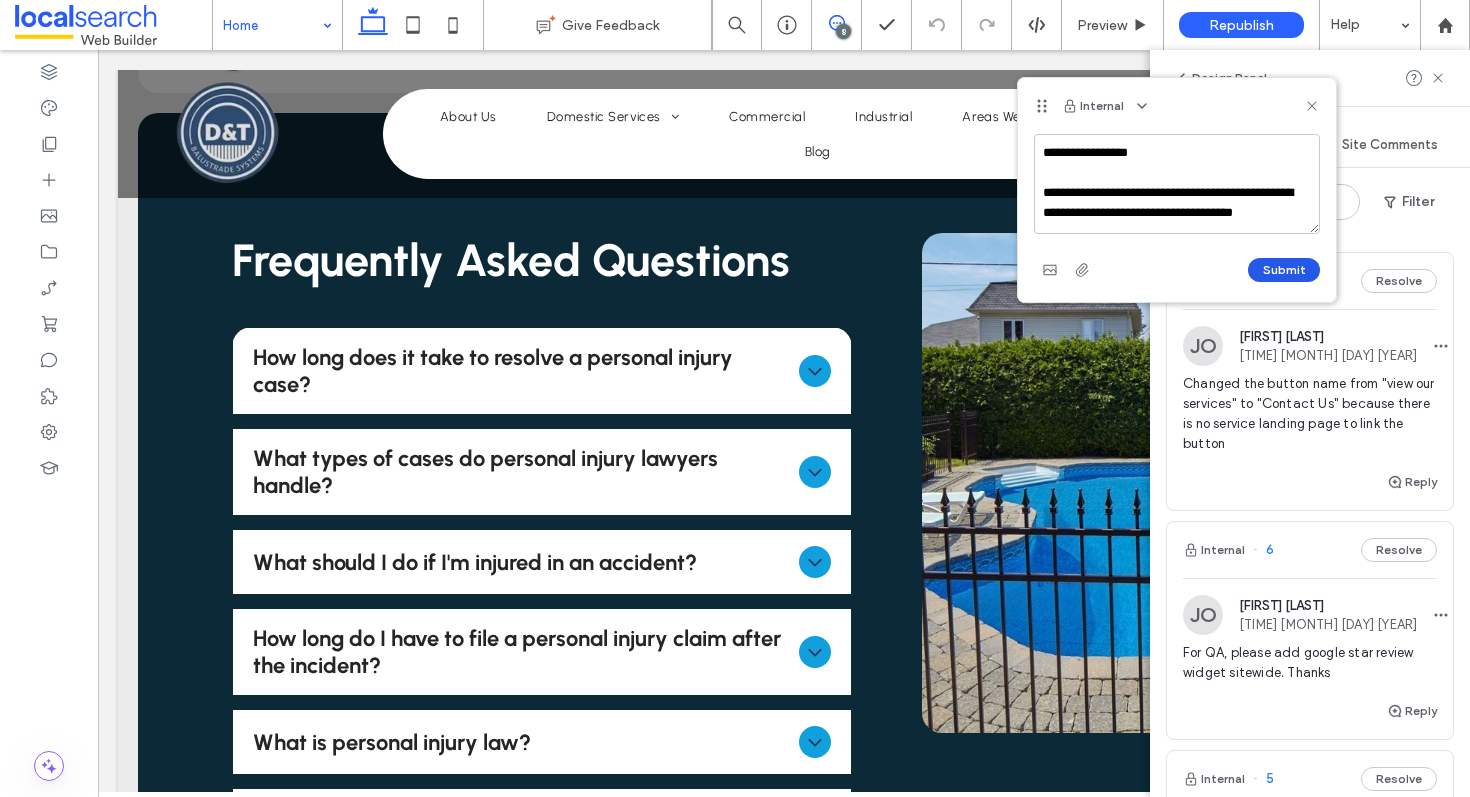 type on "**********" 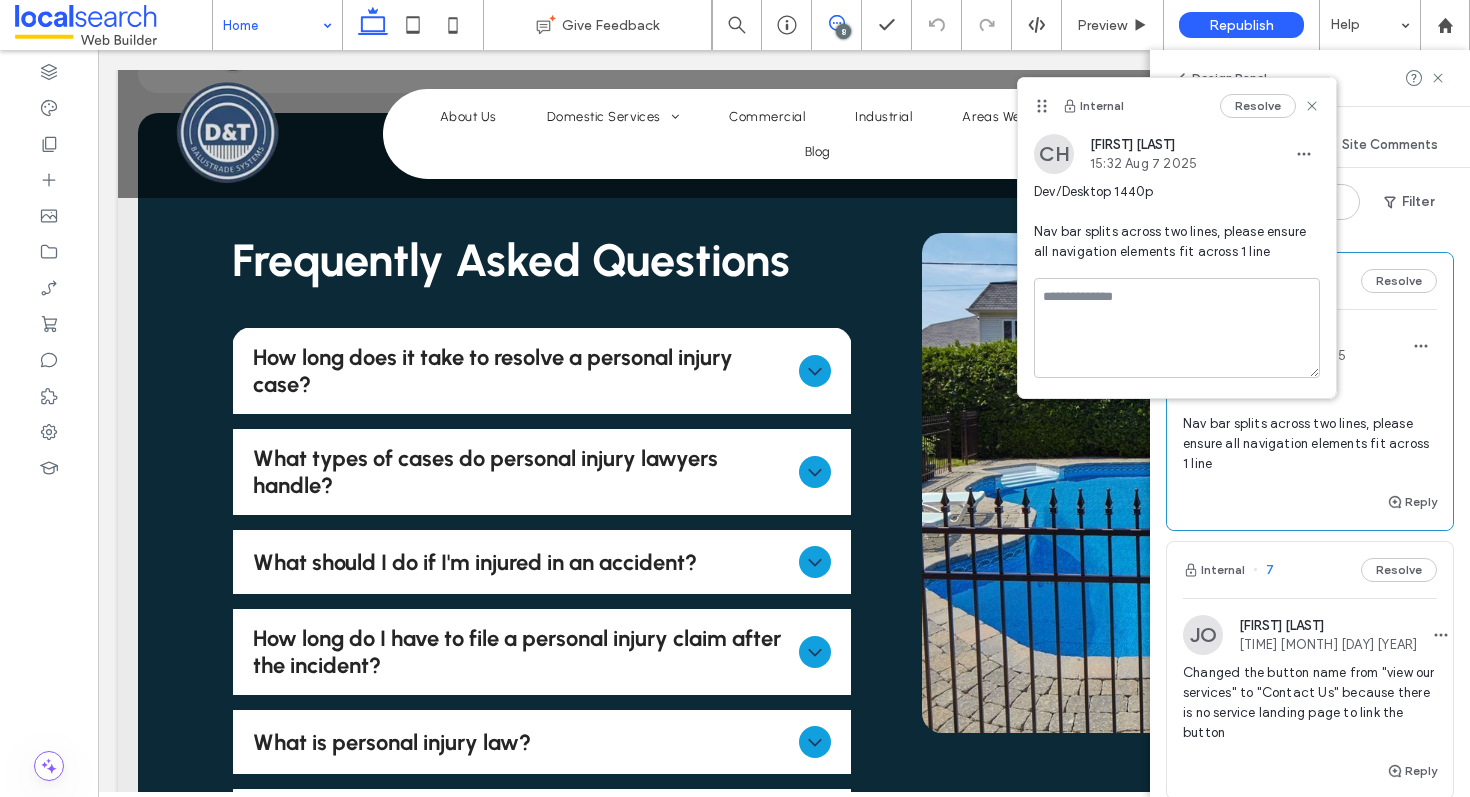 scroll, scrollTop: 0, scrollLeft: 0, axis: both 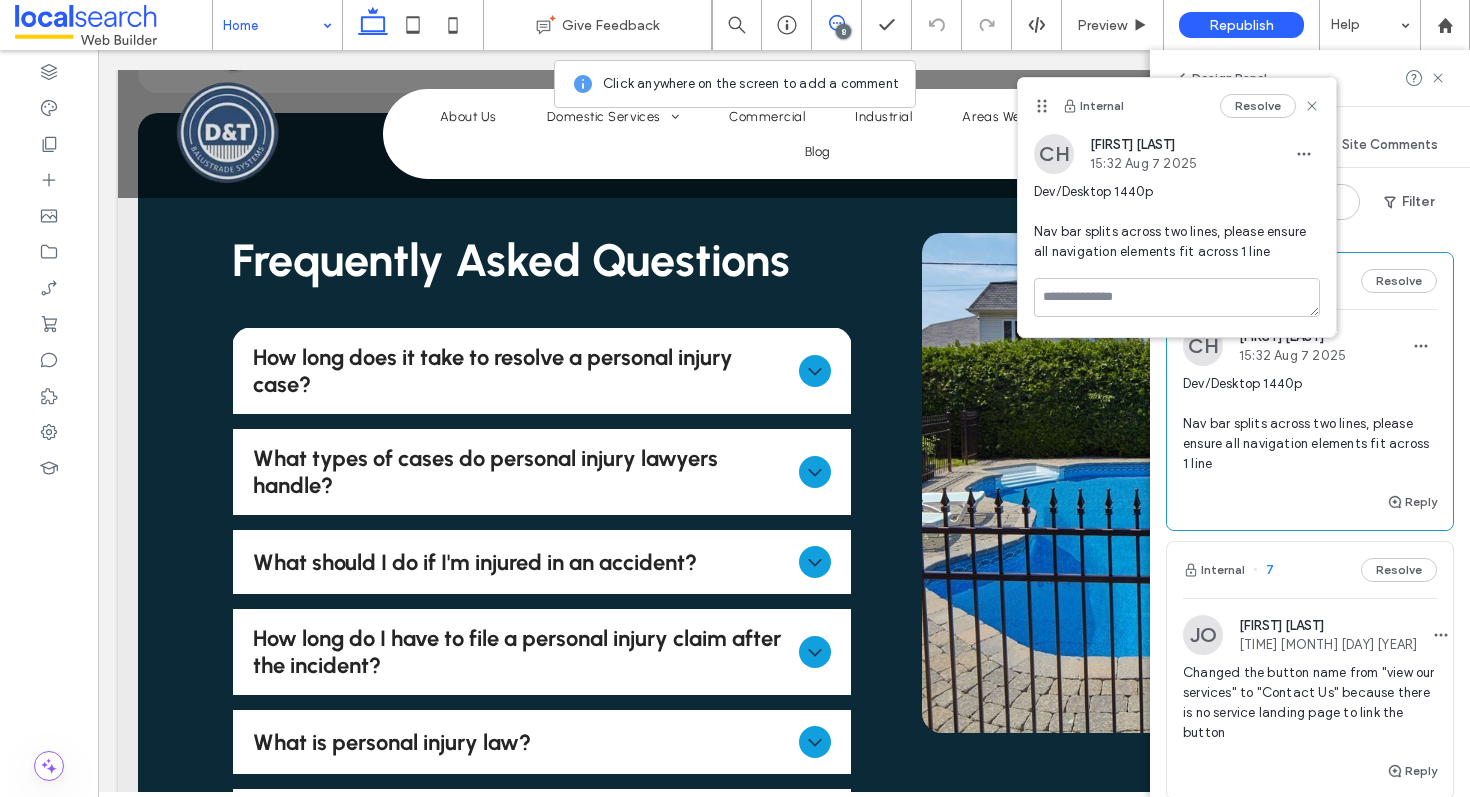 click on "Dev/Desktop 1440p
Nav bar splits across two lines, please ensure all navigation elements fit across 1 line" at bounding box center [1177, 230] 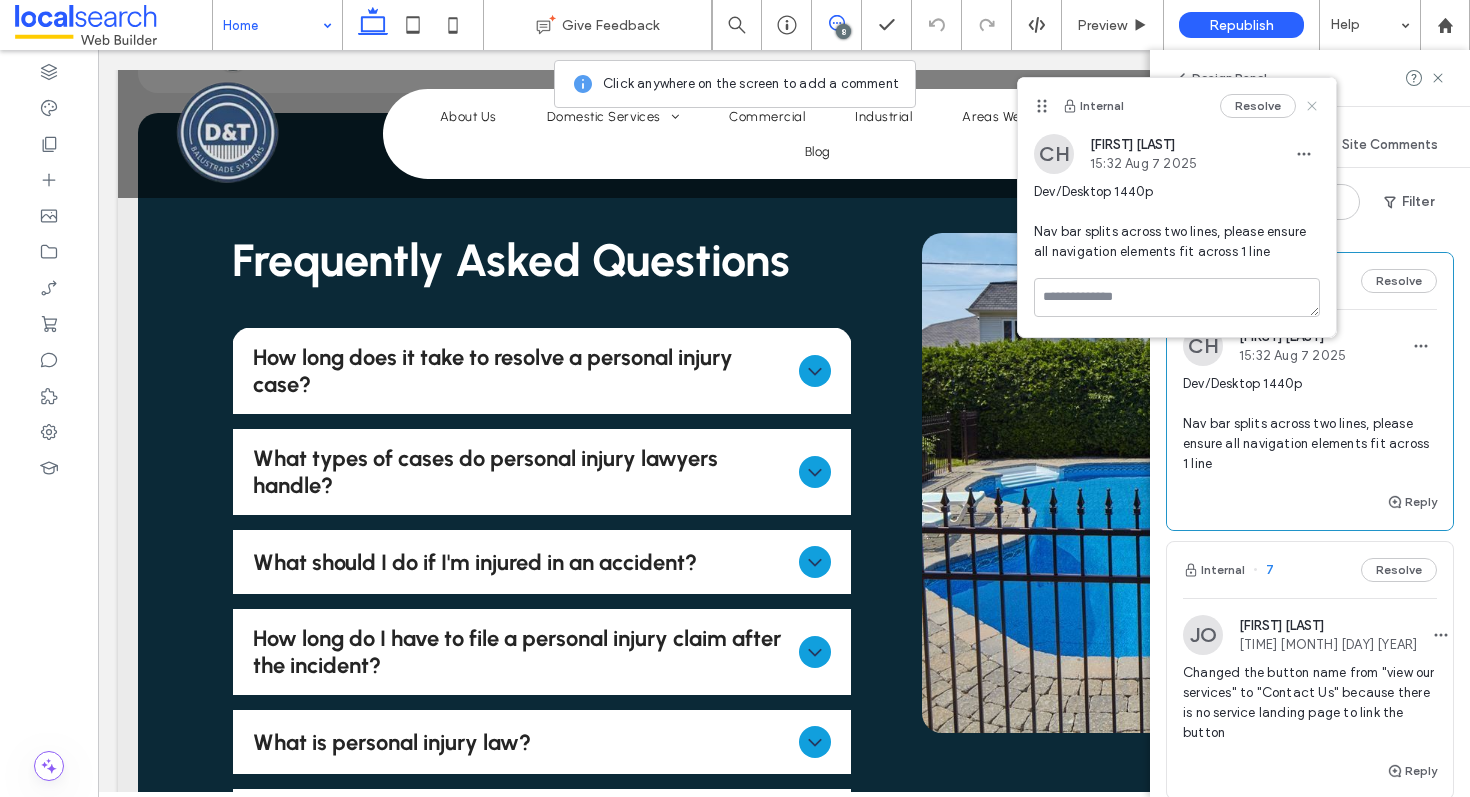 click 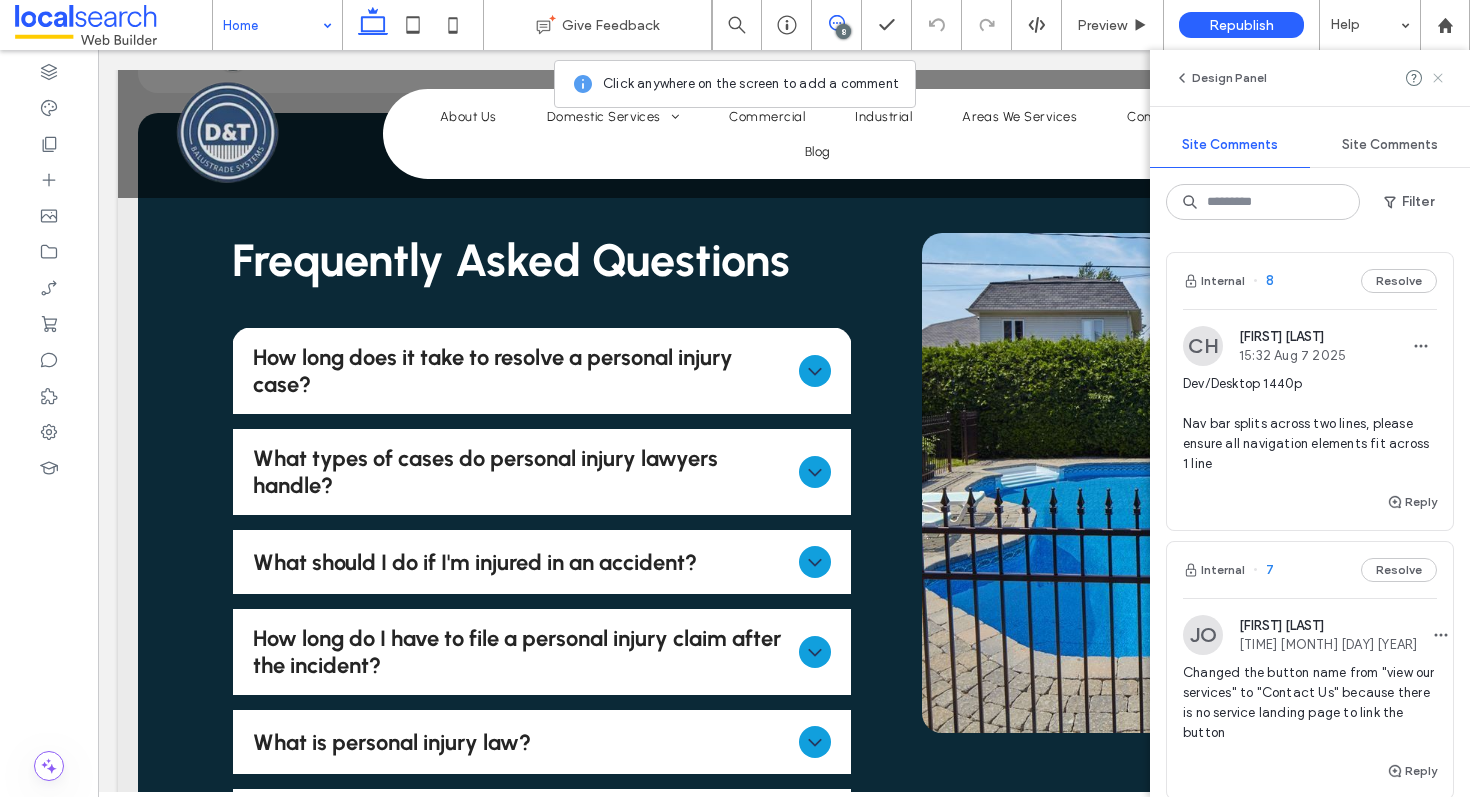 click 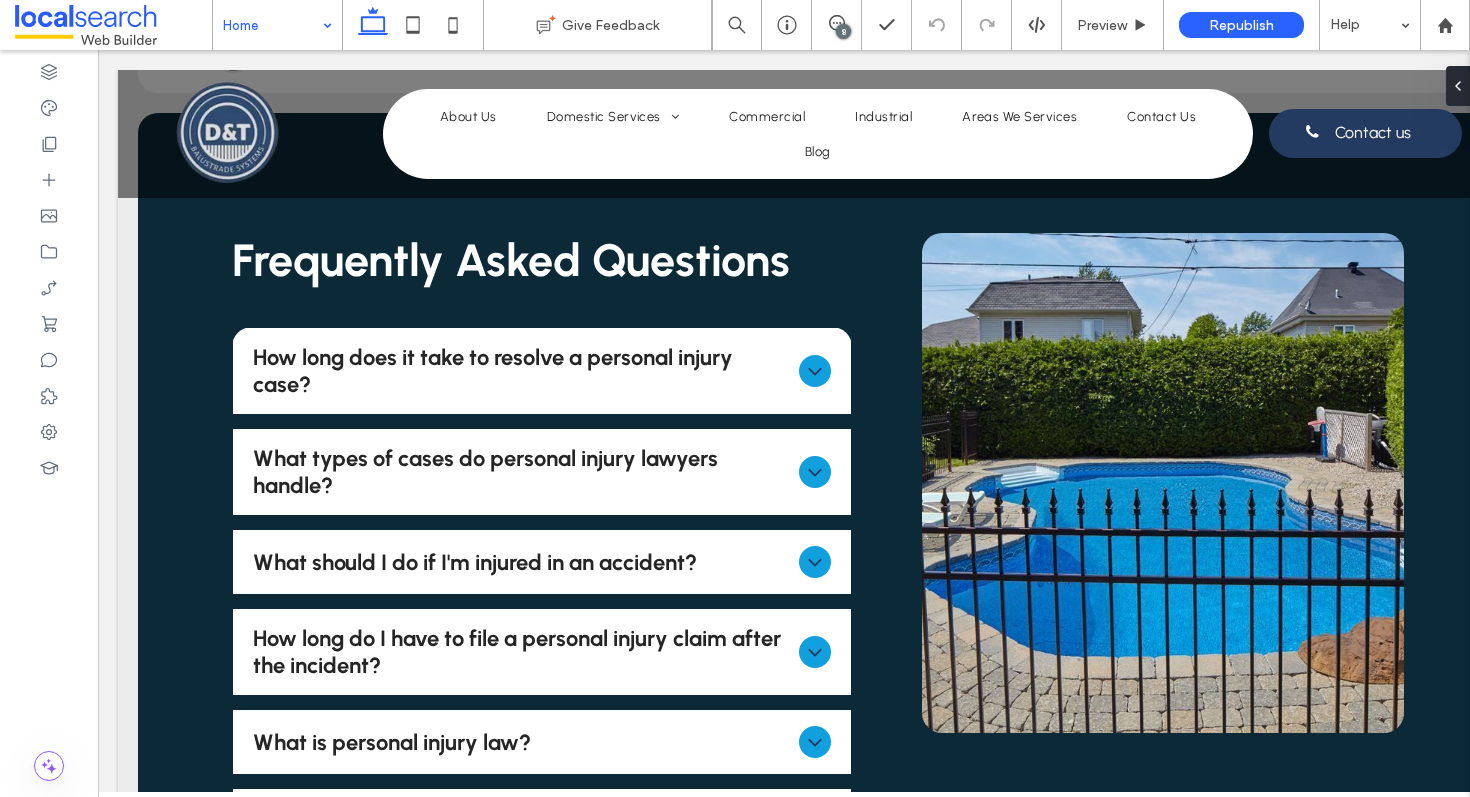 click on "8" at bounding box center [843, 31] 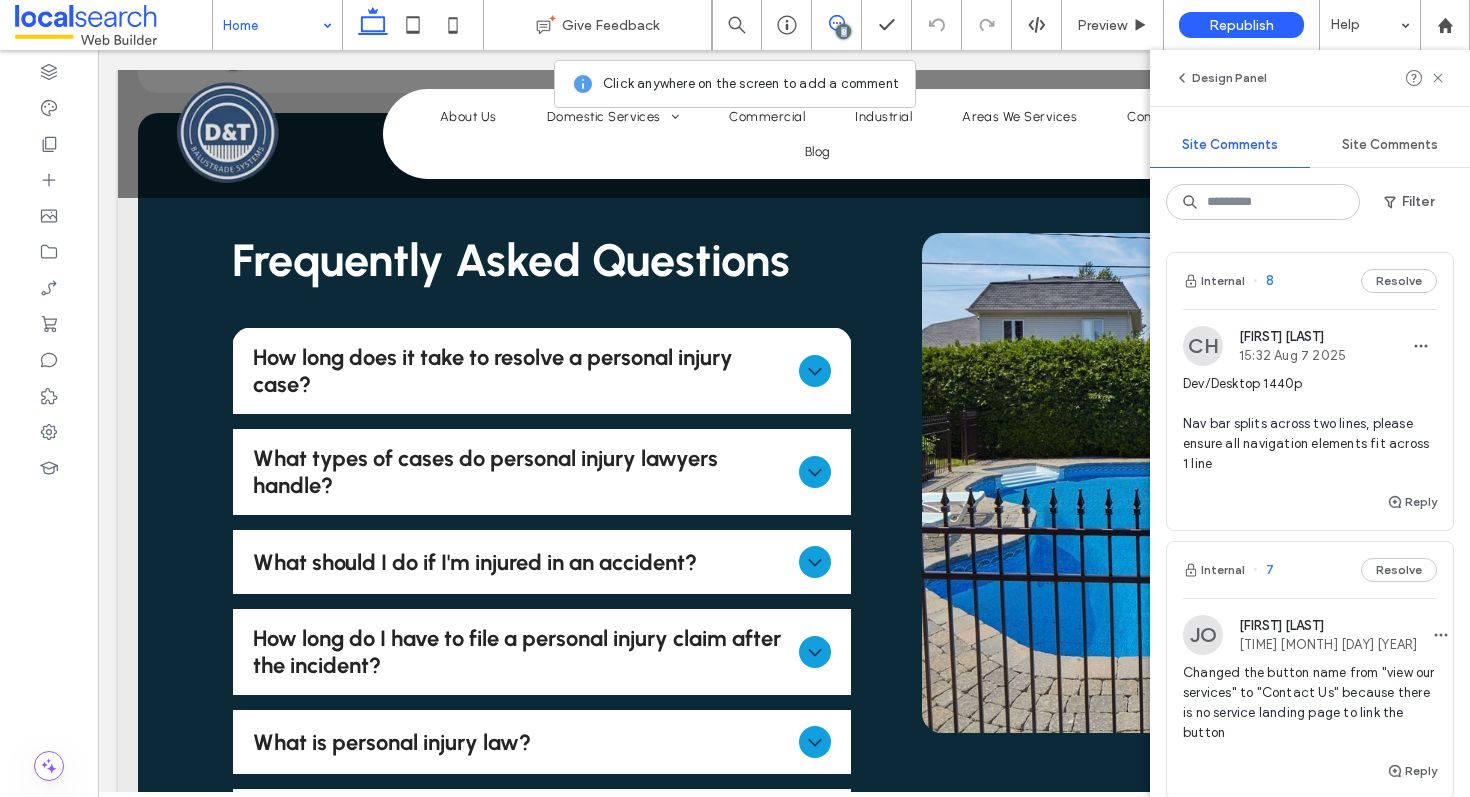 click on "8" at bounding box center [843, 31] 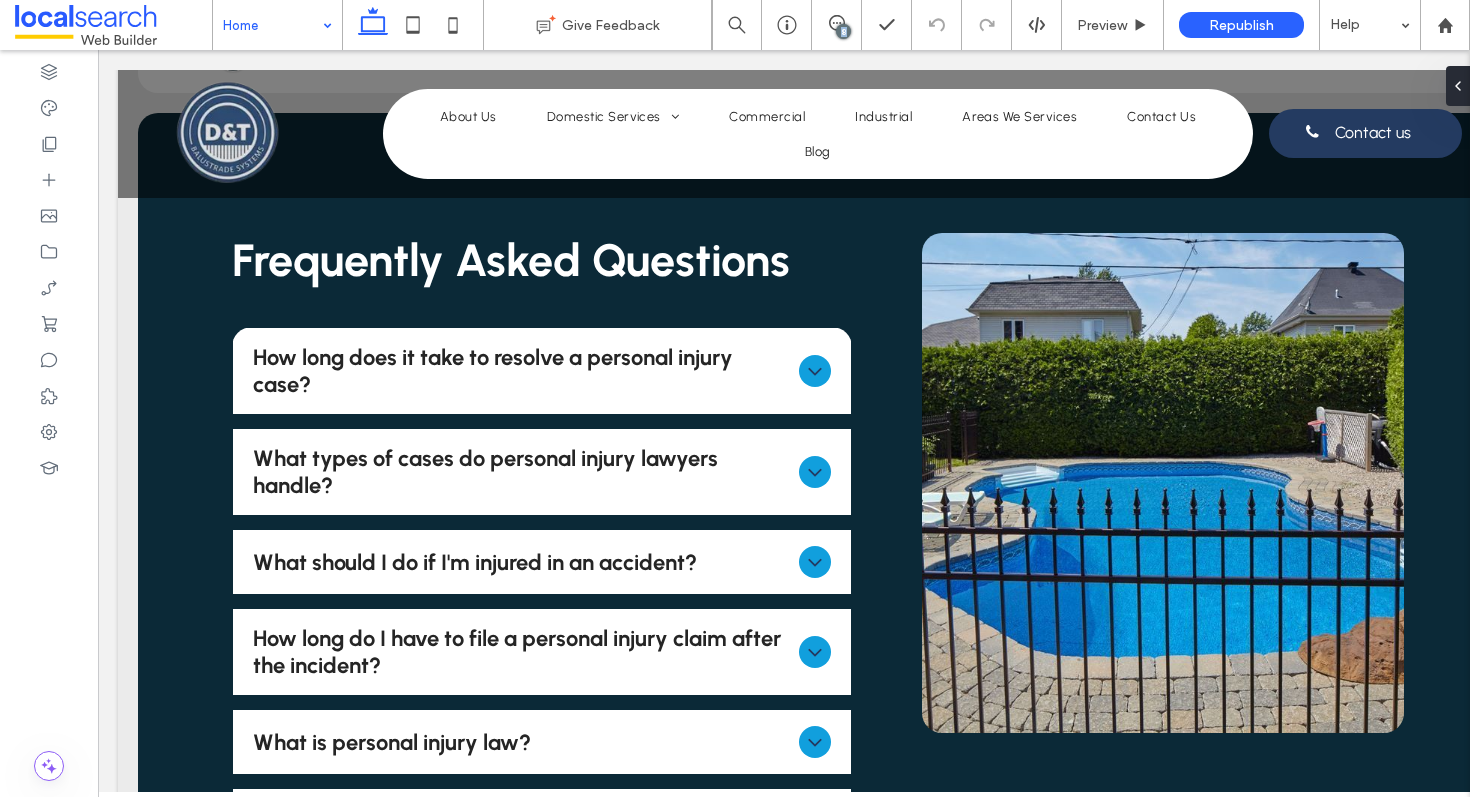 click on "8" at bounding box center (843, 31) 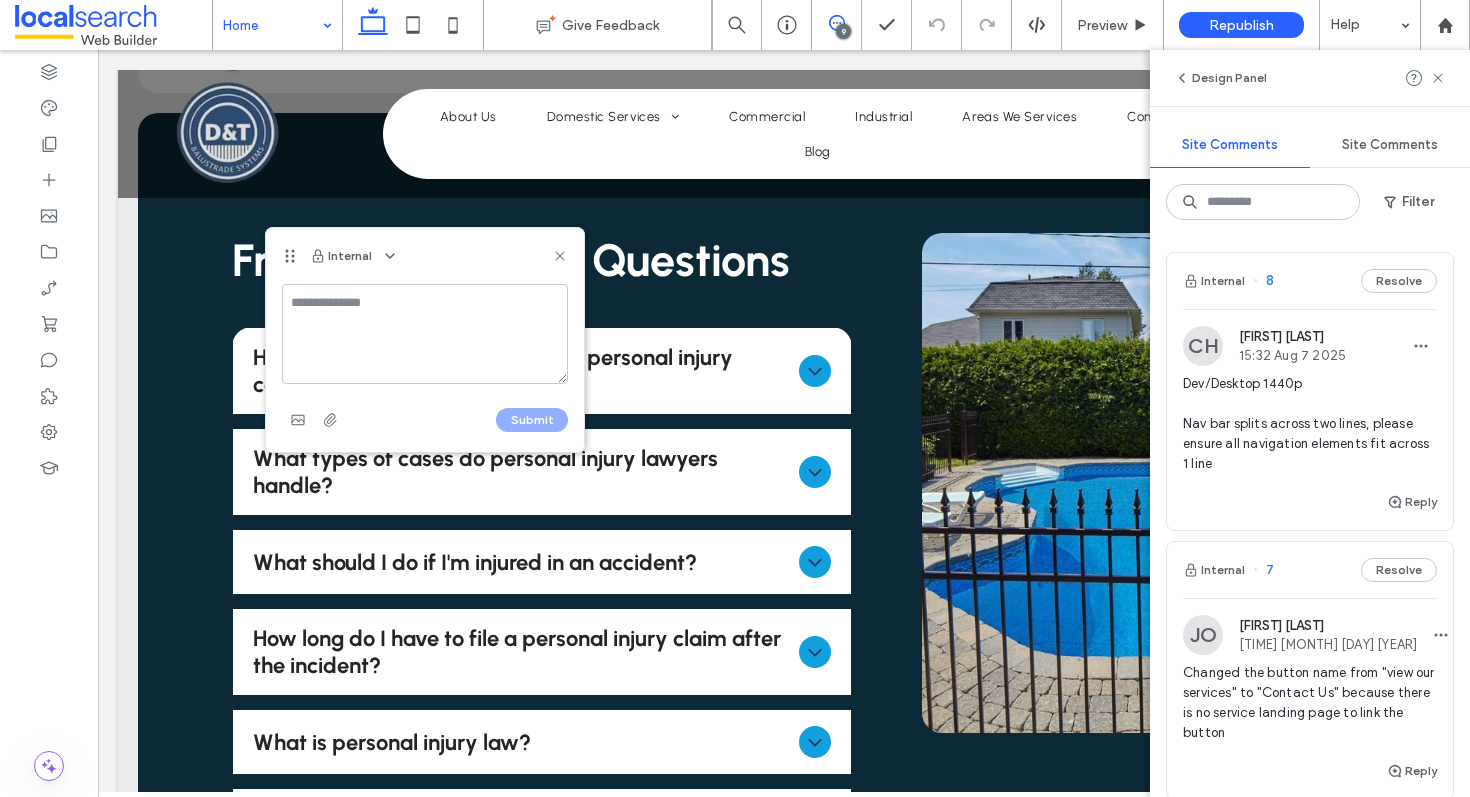 click at bounding box center [425, 334] 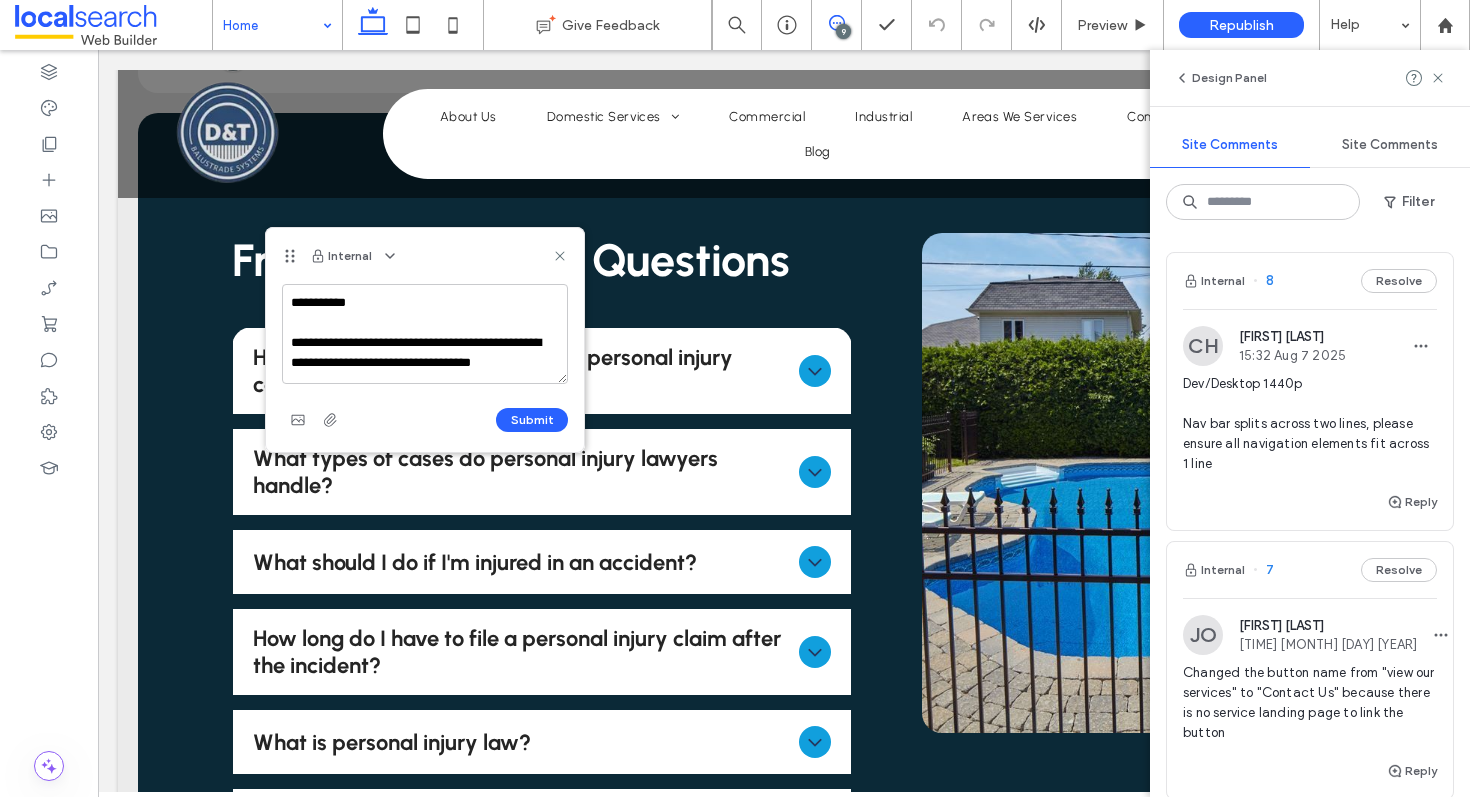 click on "**********" at bounding box center (425, 334) 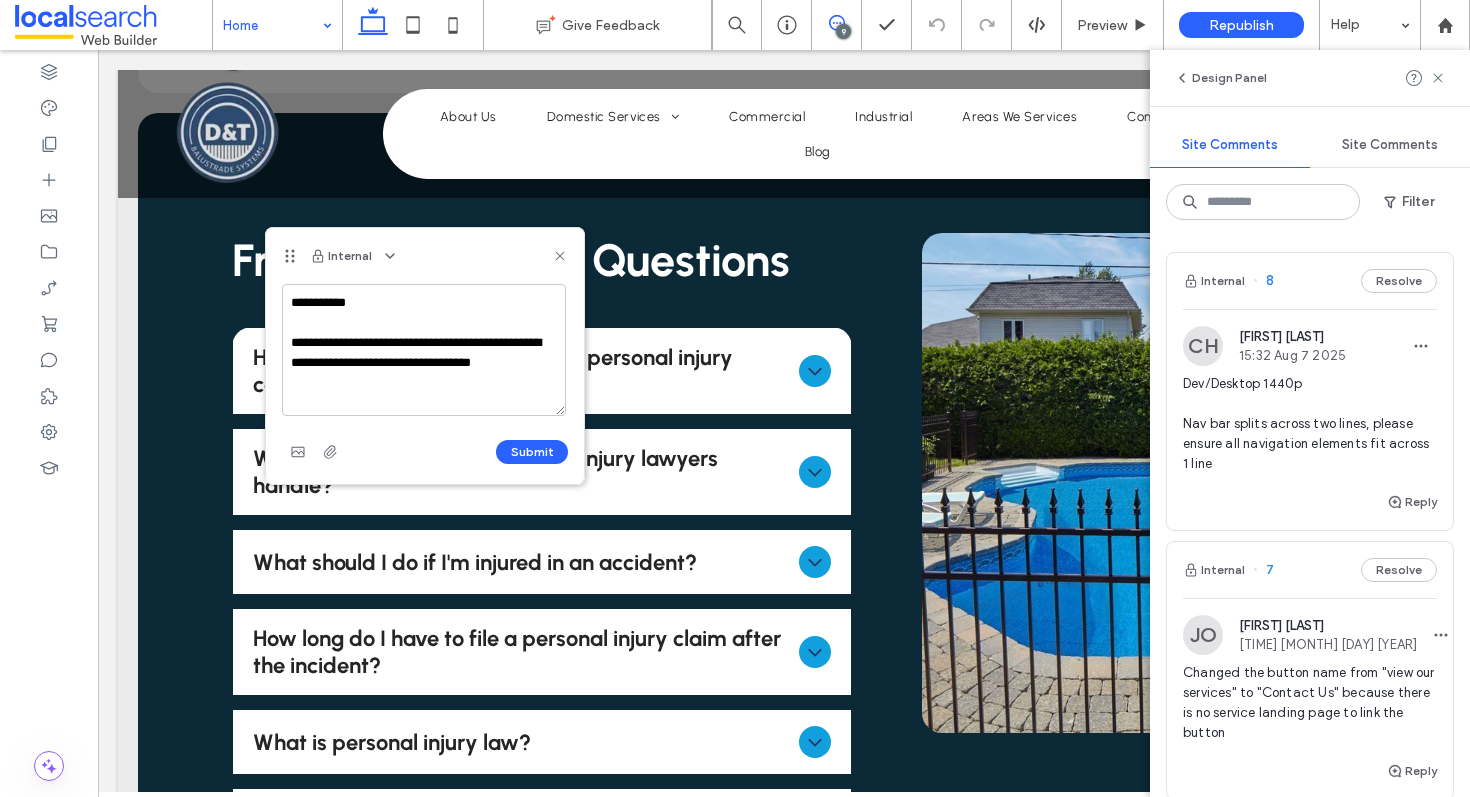drag, startPoint x: 565, startPoint y: 378, endPoint x: 563, endPoint y: 410, distance: 32.06244 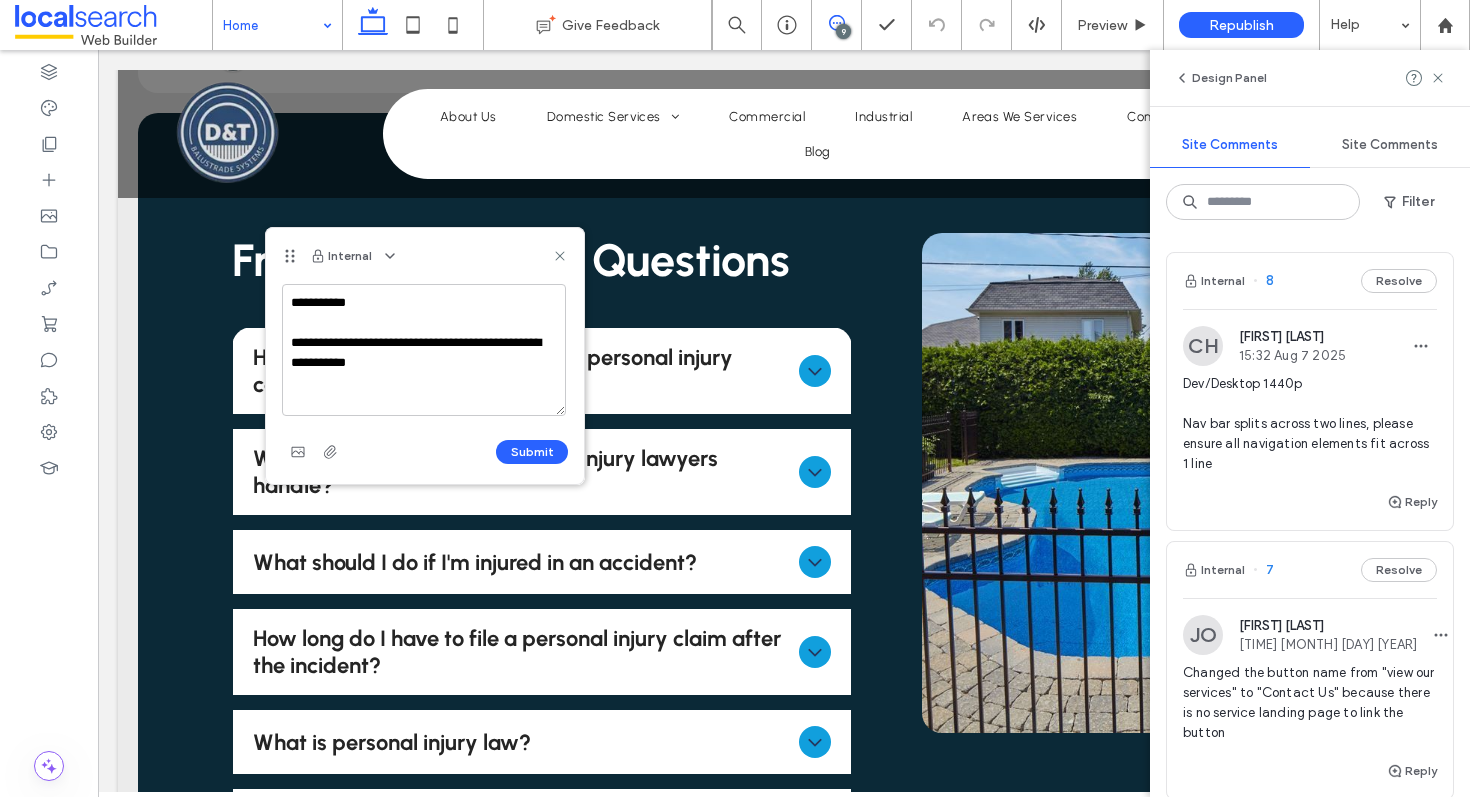 drag, startPoint x: 453, startPoint y: 368, endPoint x: 350, endPoint y: 368, distance: 103 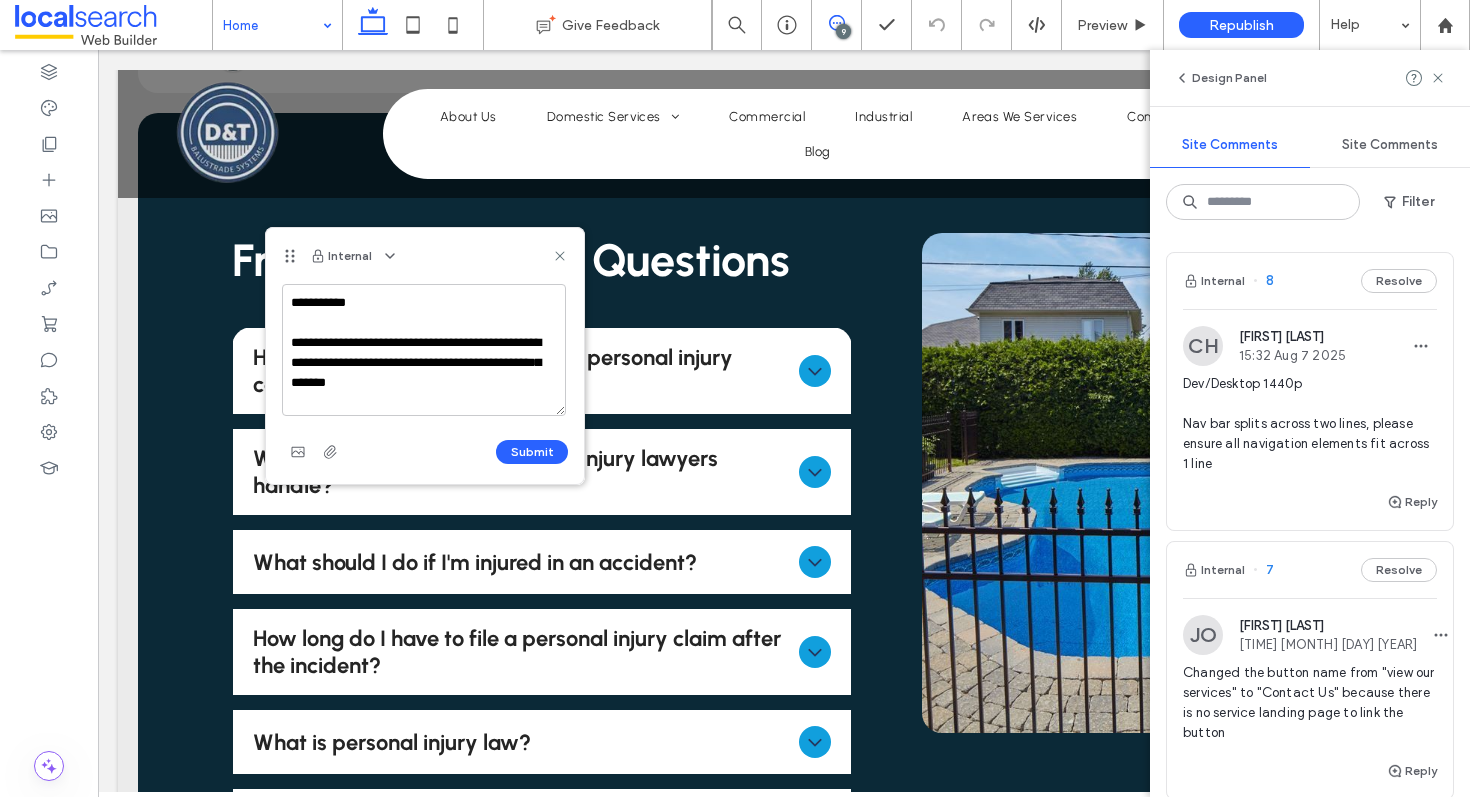 drag, startPoint x: 476, startPoint y: 382, endPoint x: 435, endPoint y: 362, distance: 45.617977 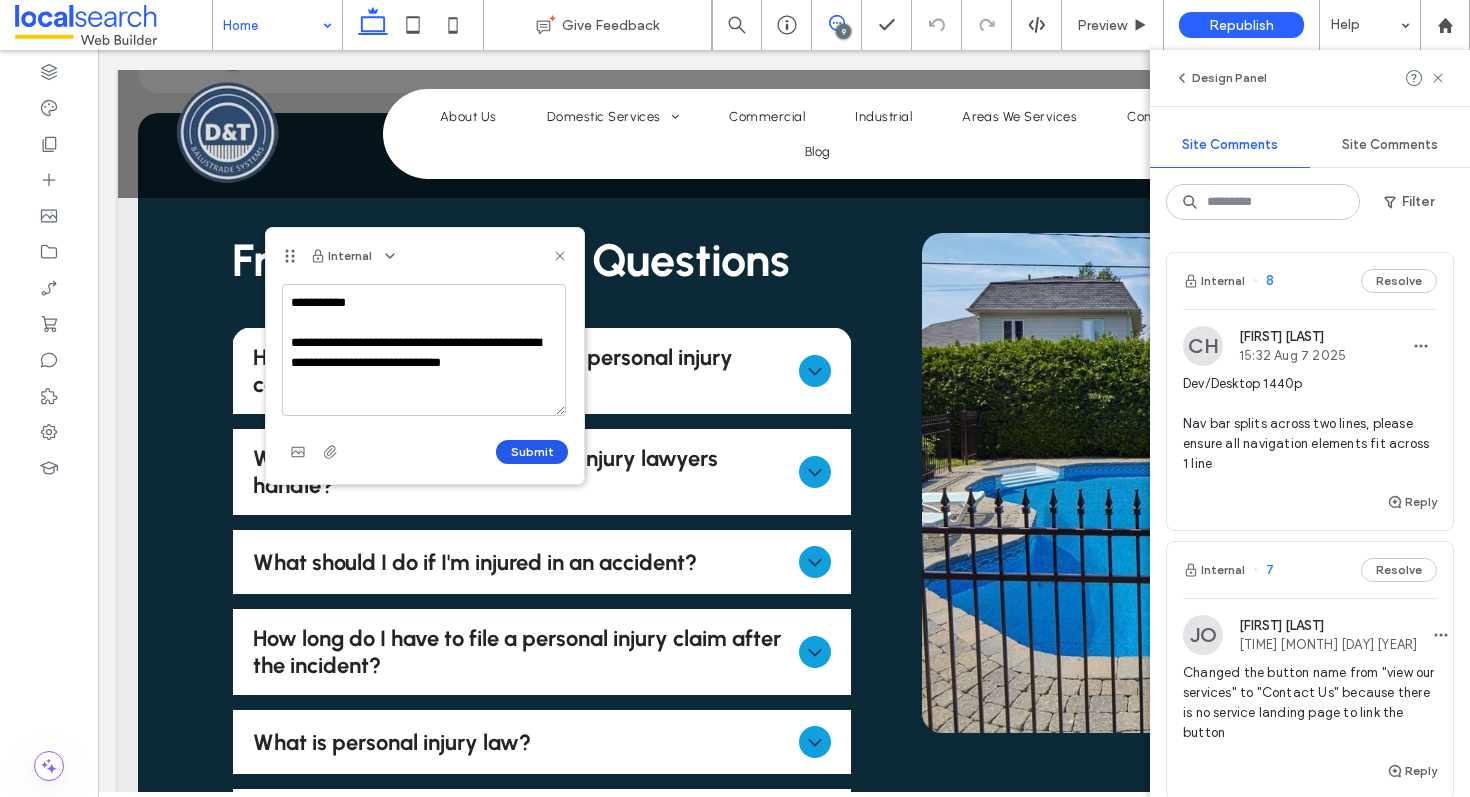 type on "**********" 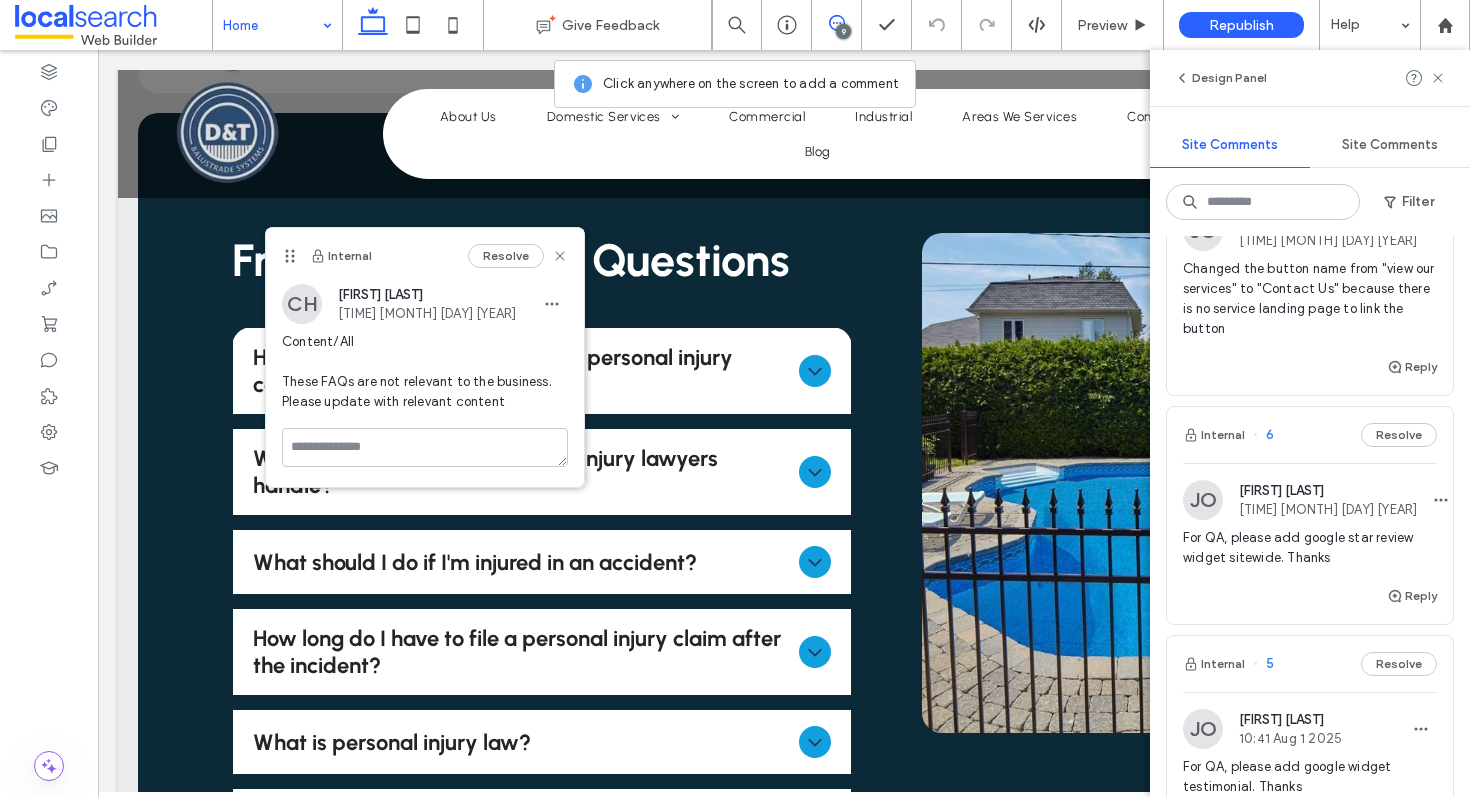 scroll, scrollTop: 709, scrollLeft: 0, axis: vertical 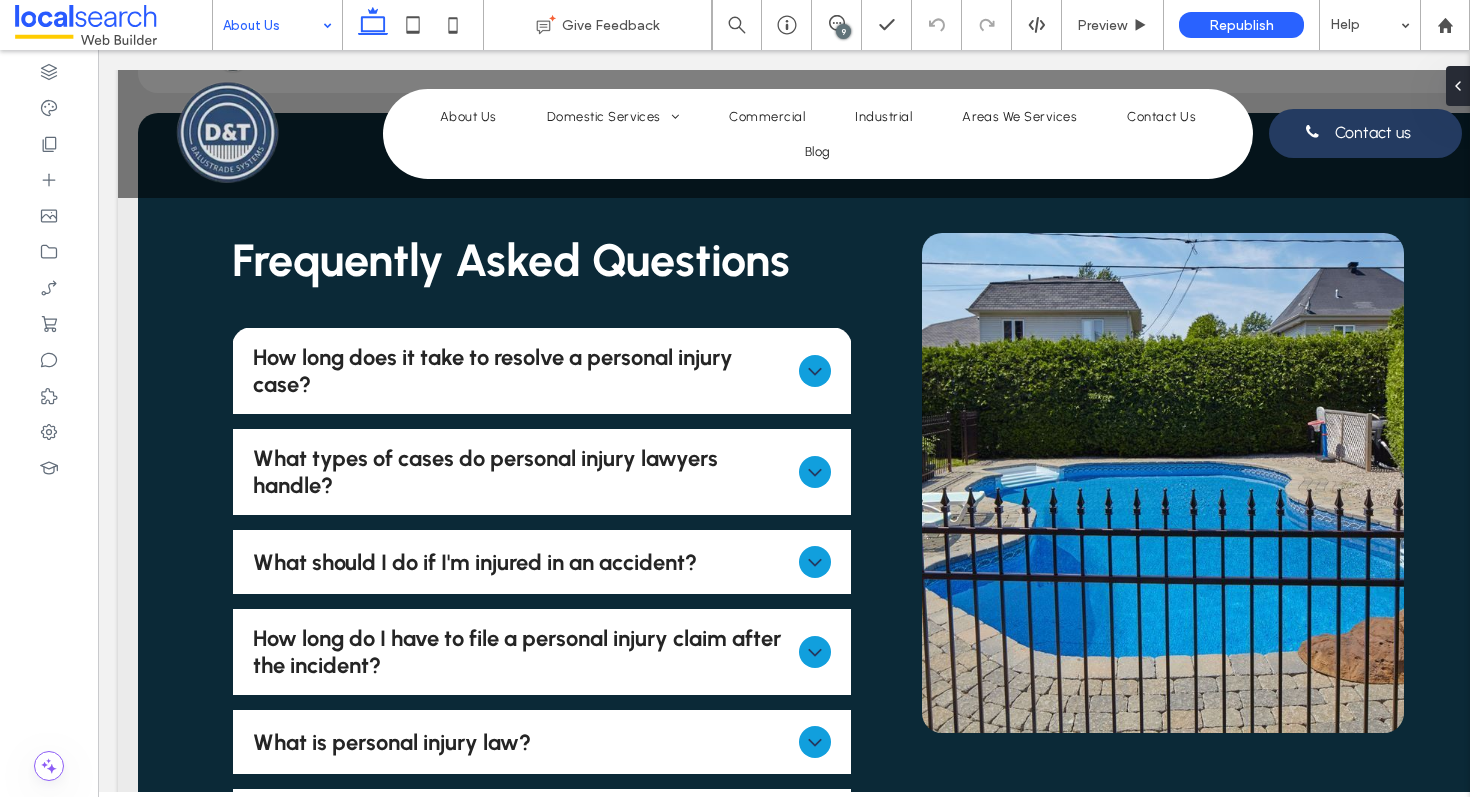 click on "9" at bounding box center [843, 31] 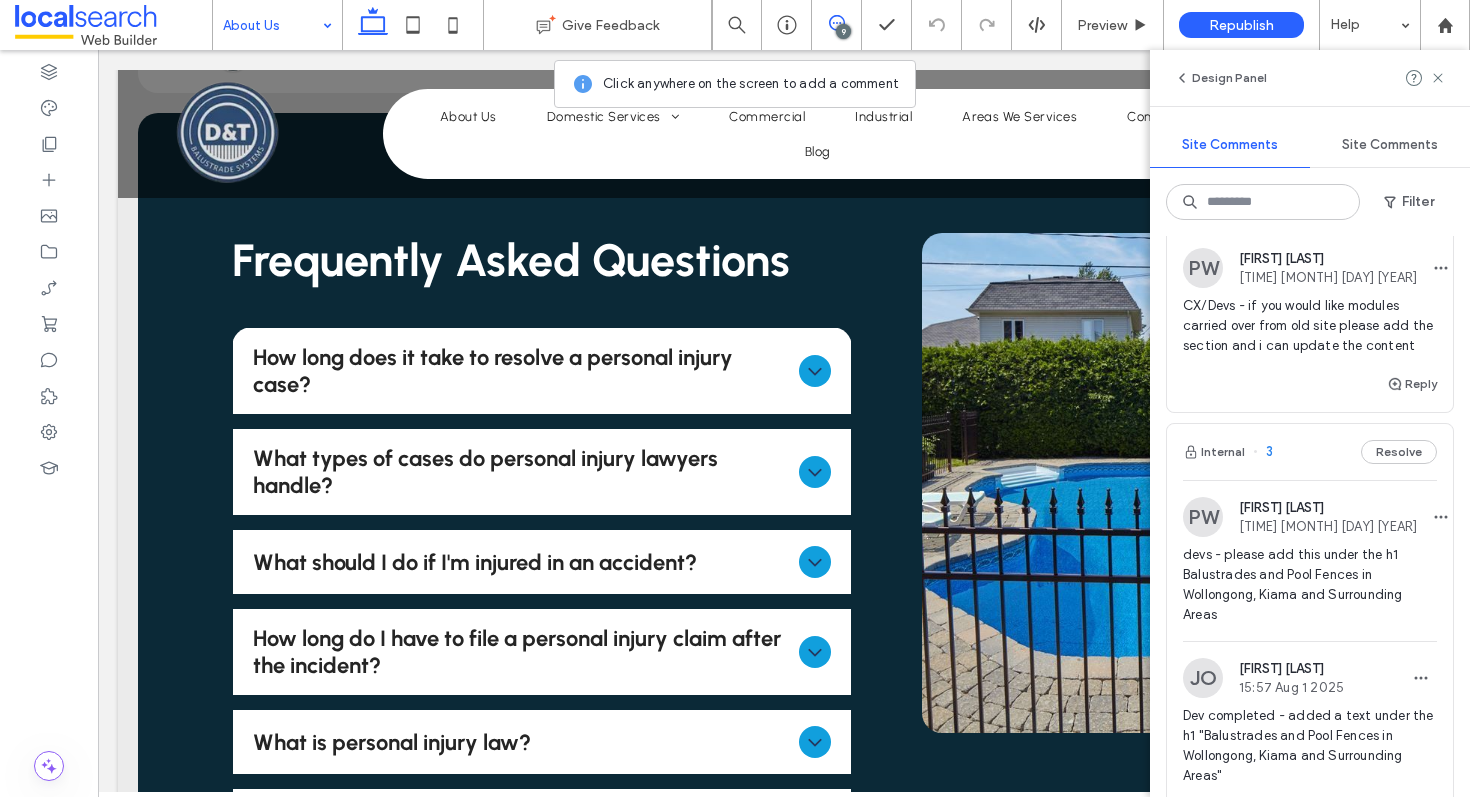 scroll, scrollTop: 1384, scrollLeft: 0, axis: vertical 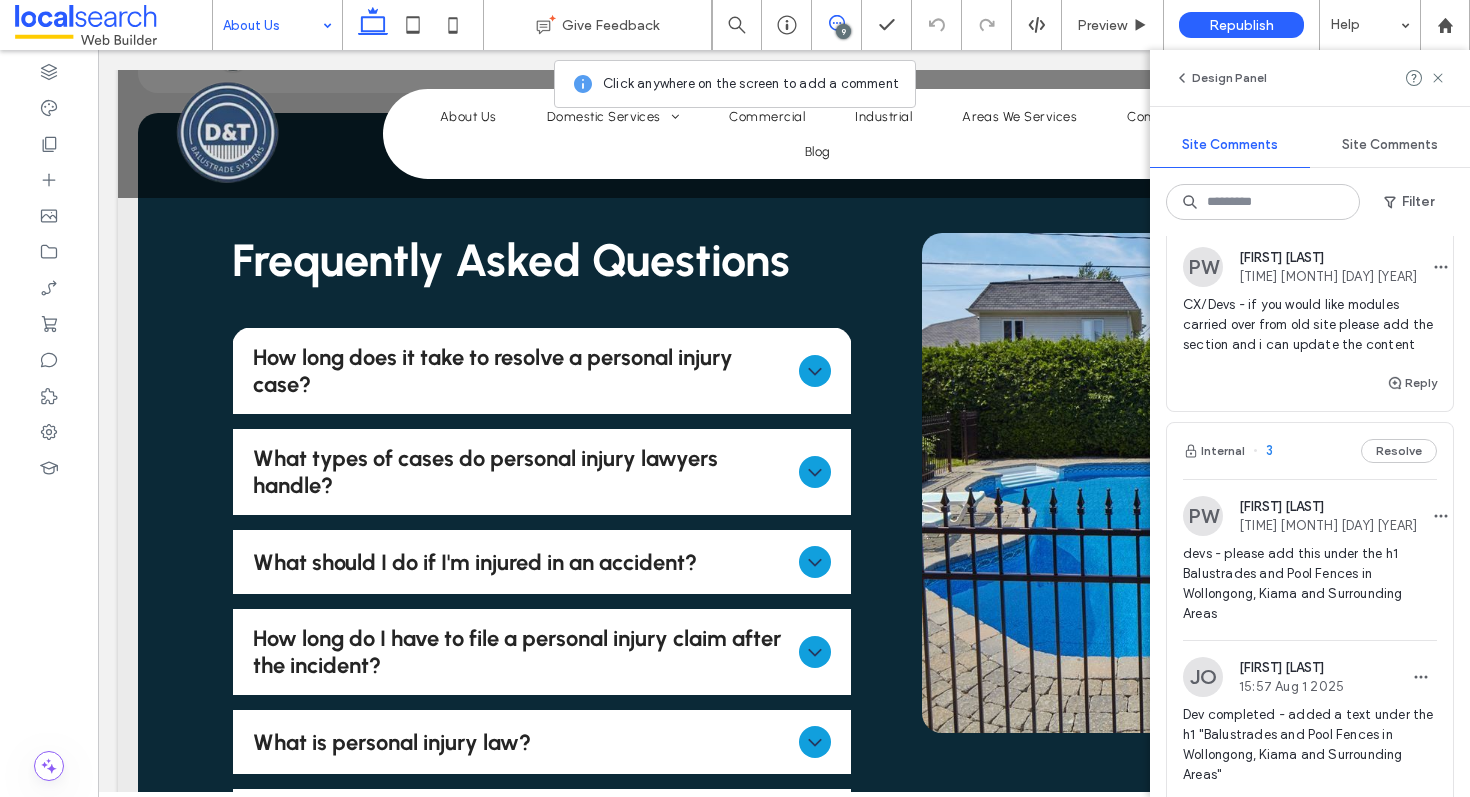 click on "CX/Devs - if you would like modules carried over from old site please add the section and i can update the content" at bounding box center (1310, 325) 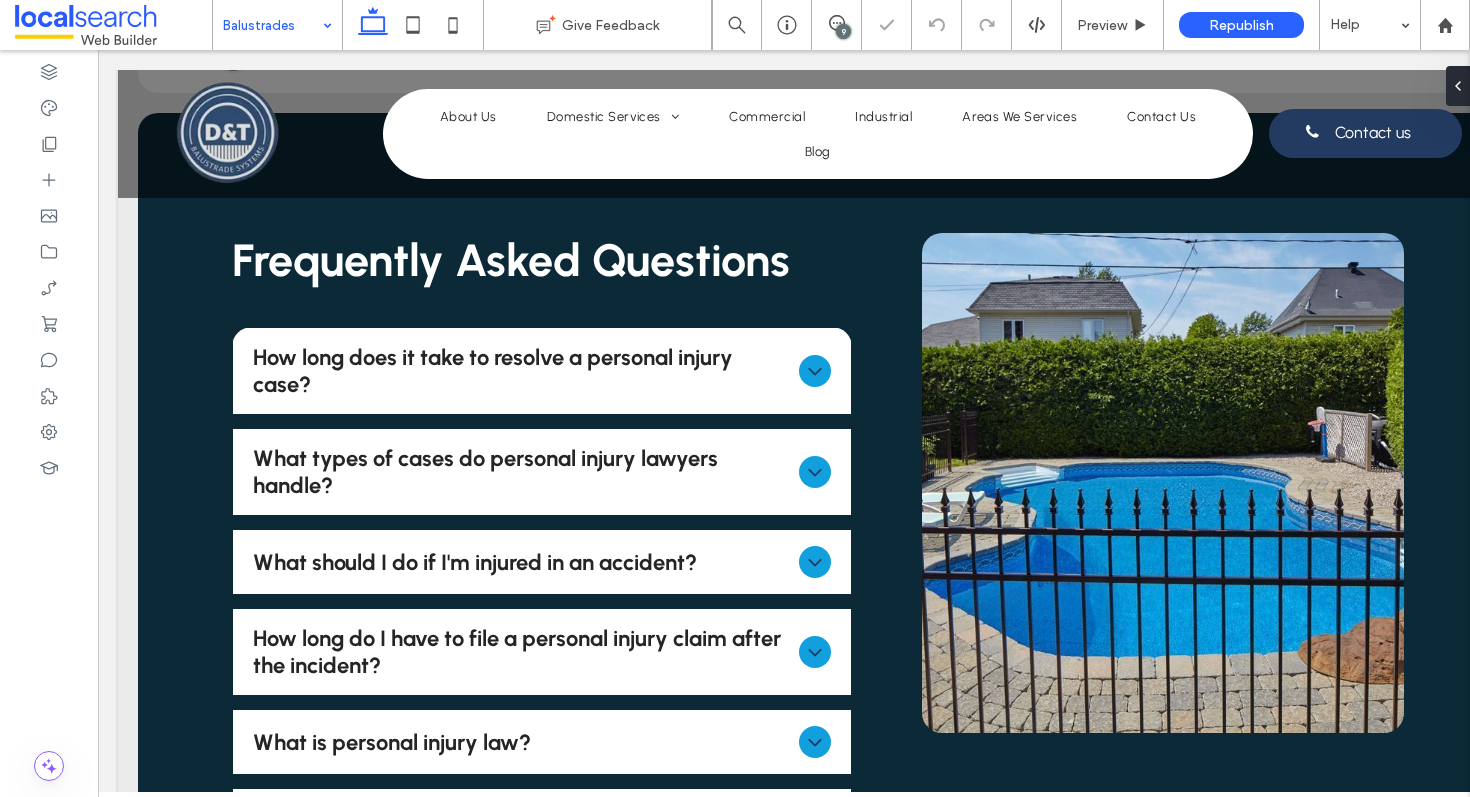 scroll, scrollTop: 0, scrollLeft: 0, axis: both 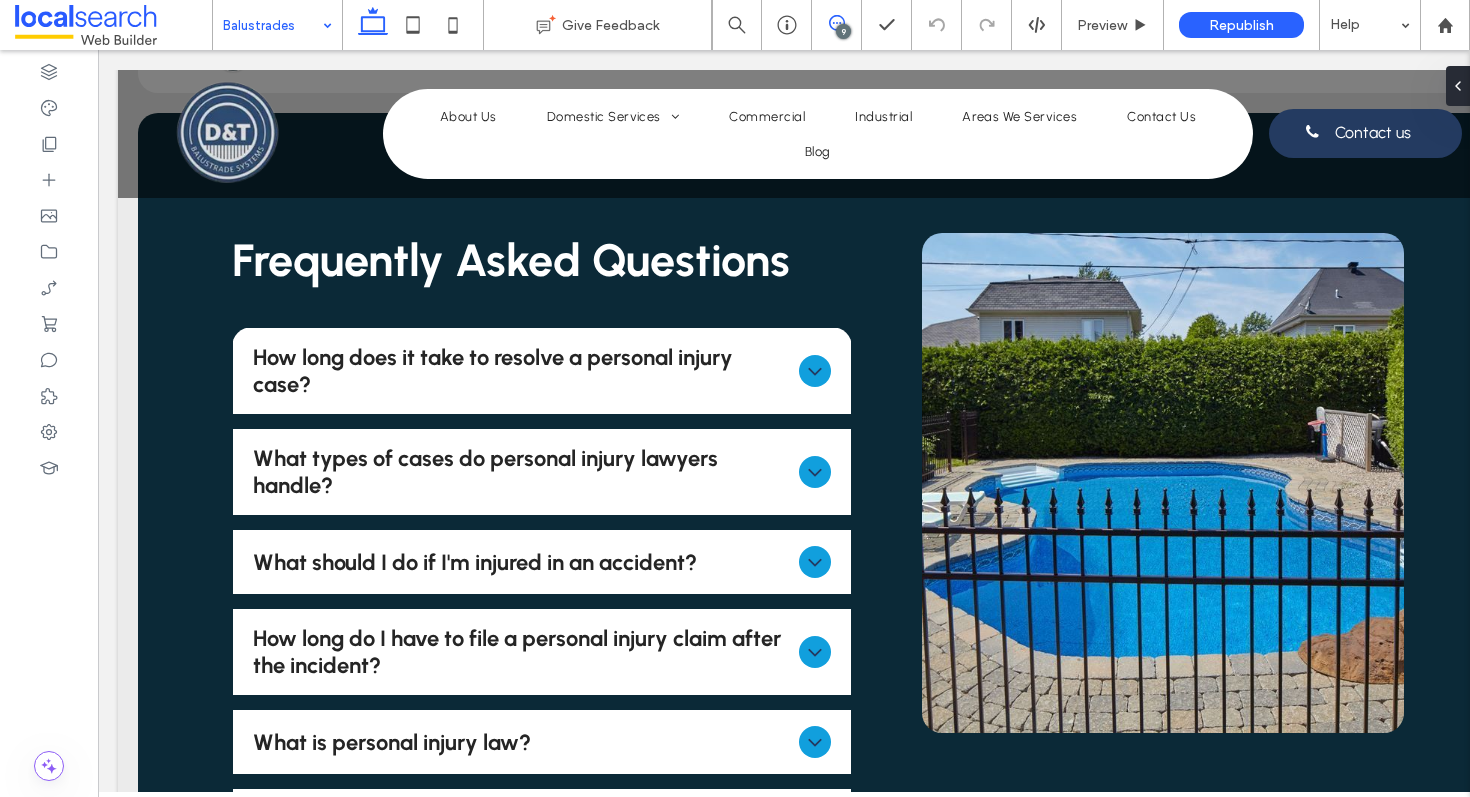 click 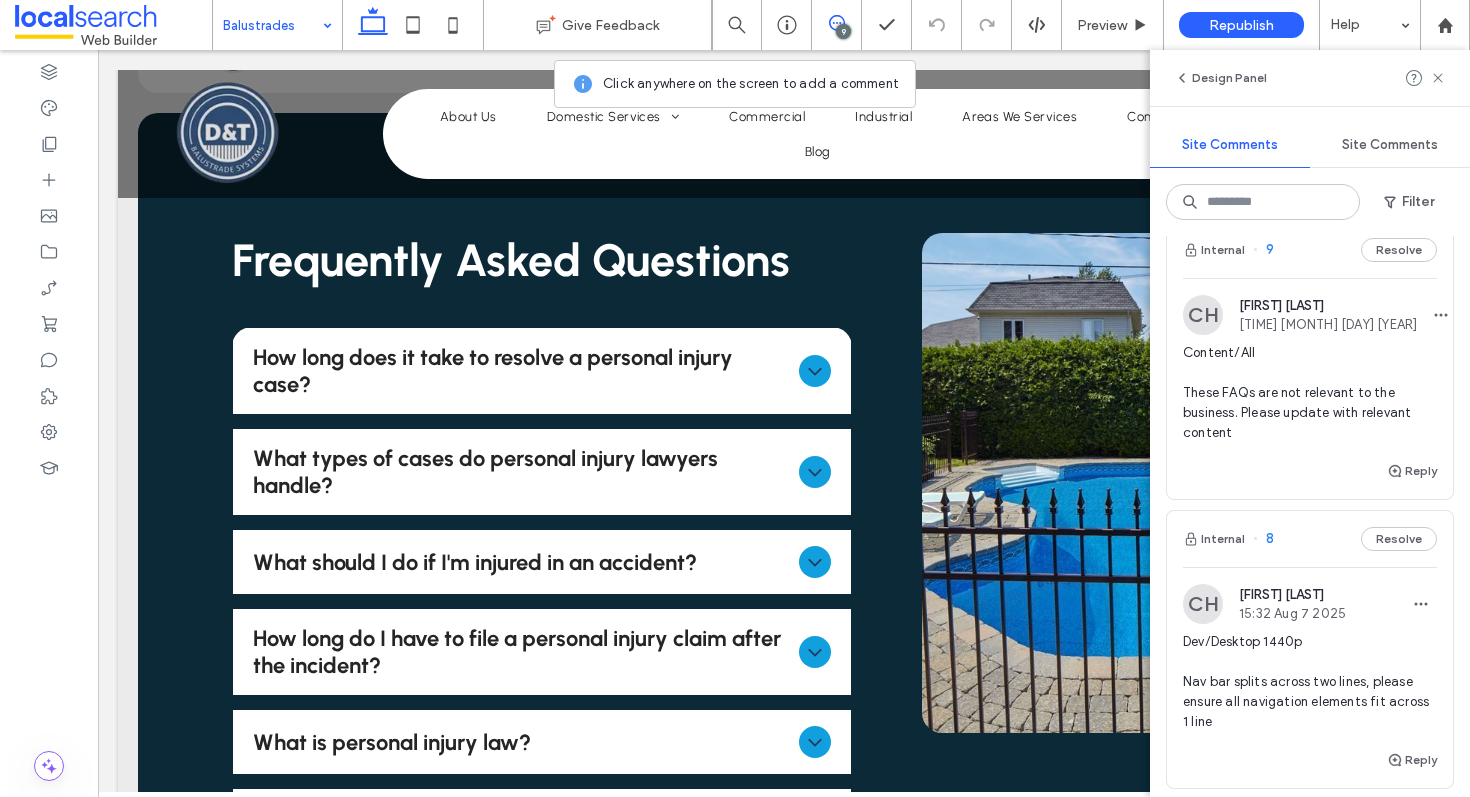 scroll, scrollTop: 0, scrollLeft: 0, axis: both 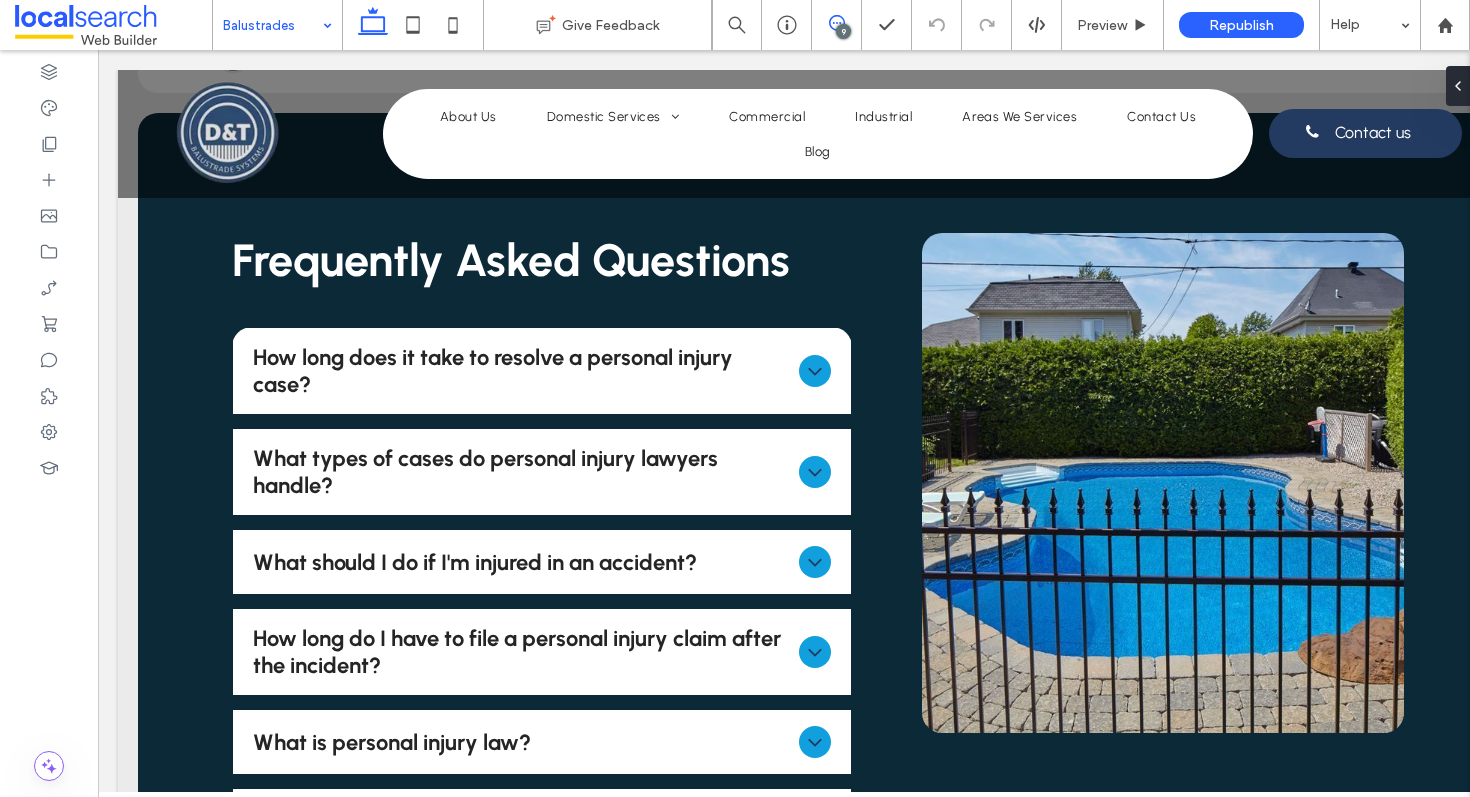 click at bounding box center [836, 23] 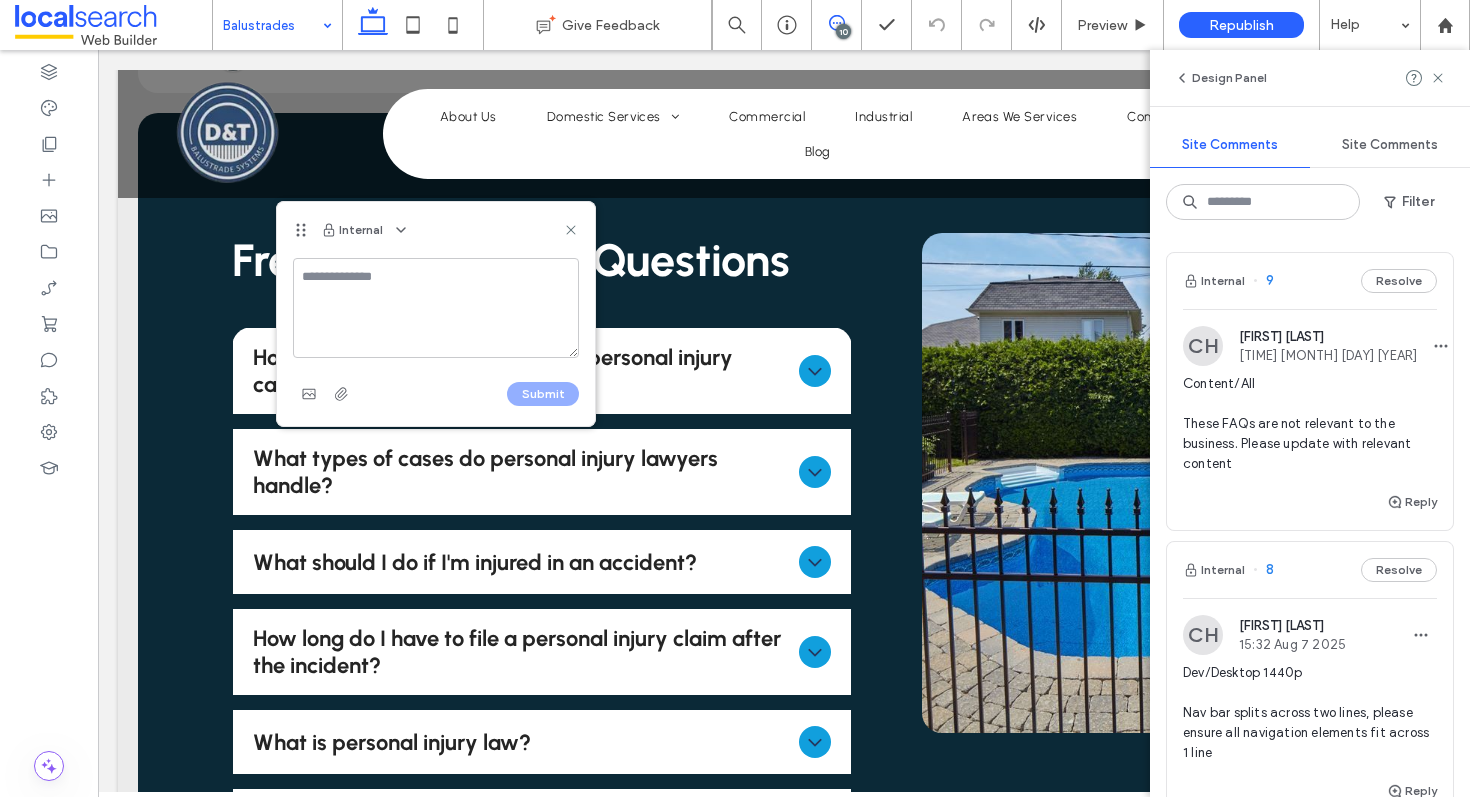 click at bounding box center [436, 308] 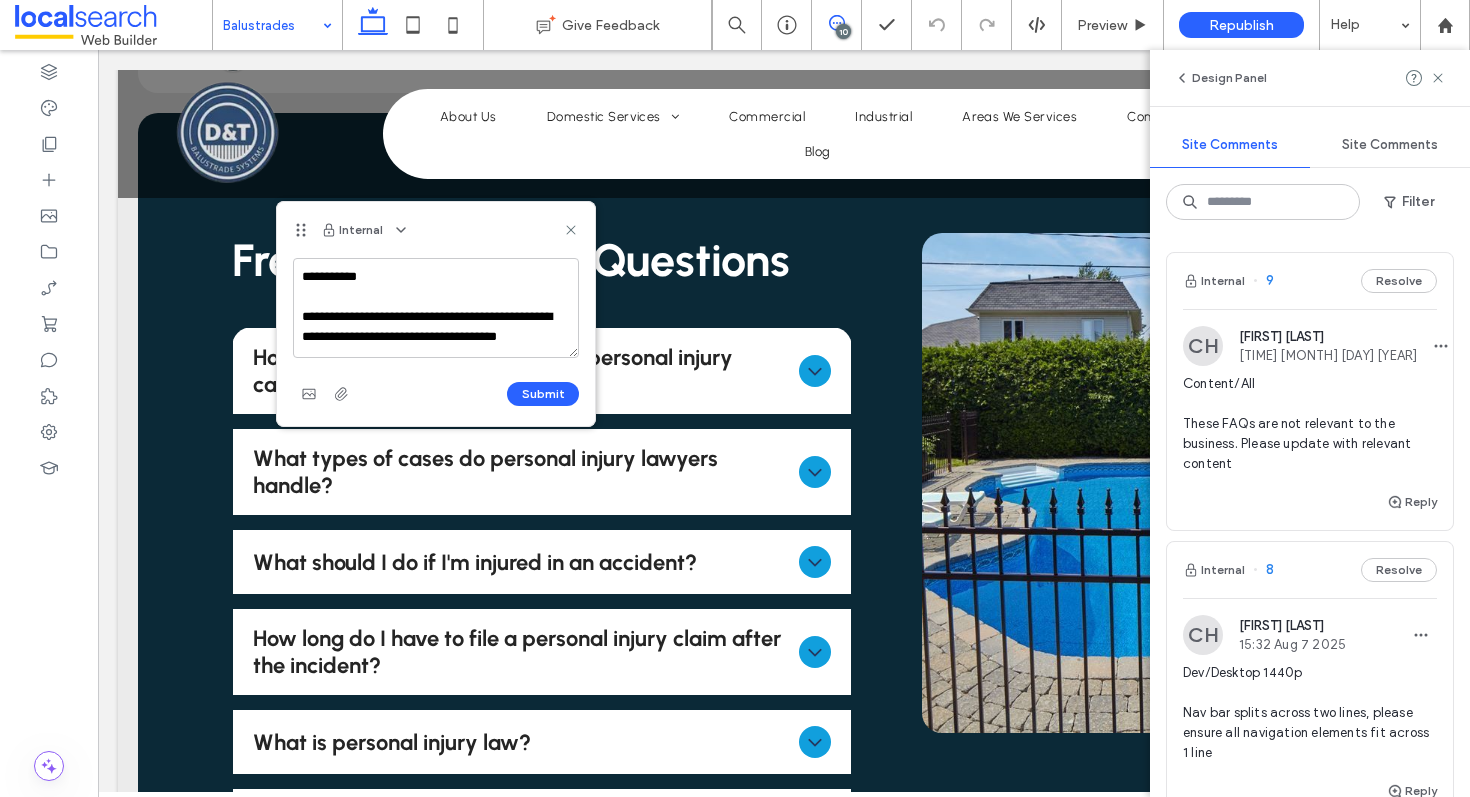 scroll, scrollTop: 8, scrollLeft: 0, axis: vertical 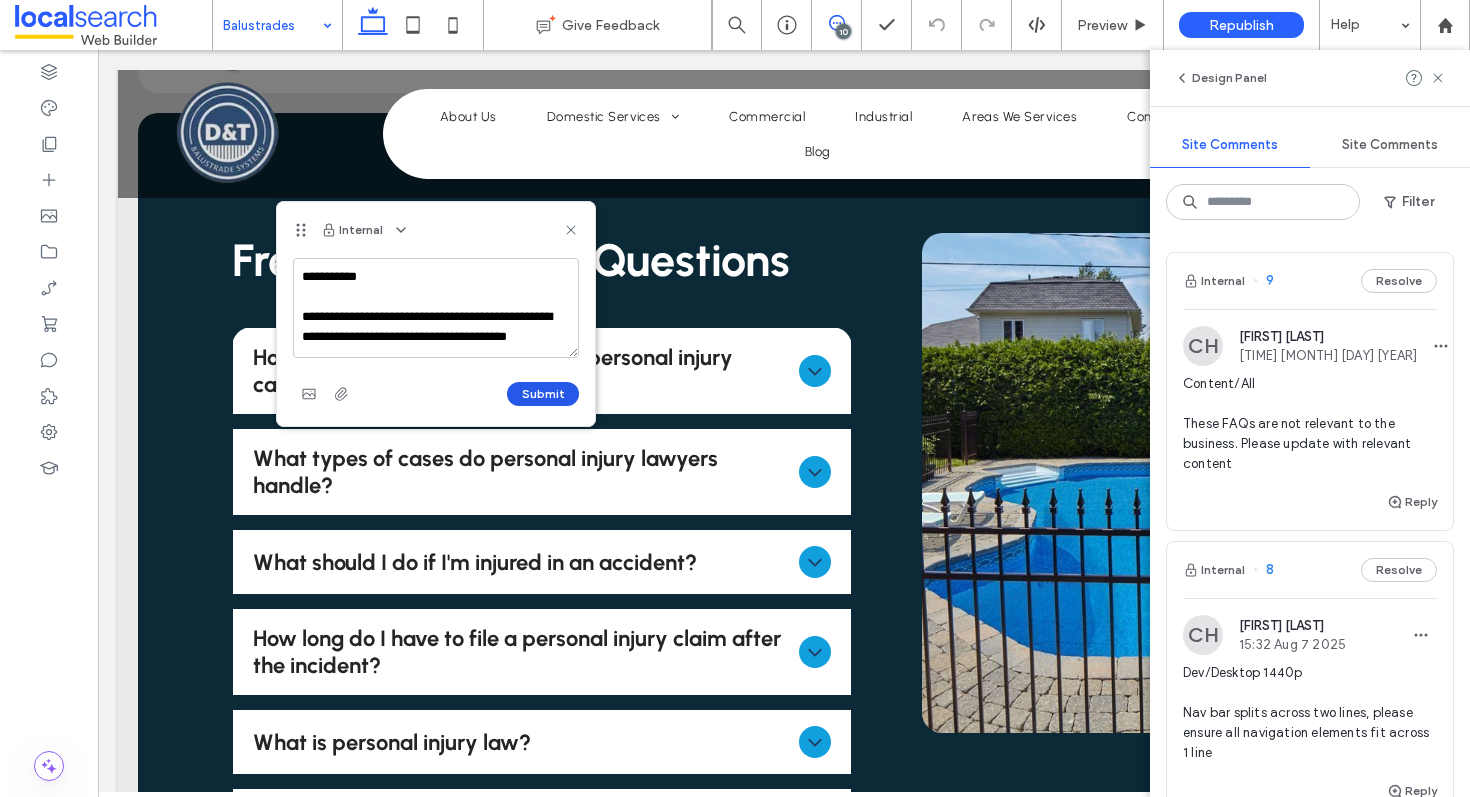 type on "**********" 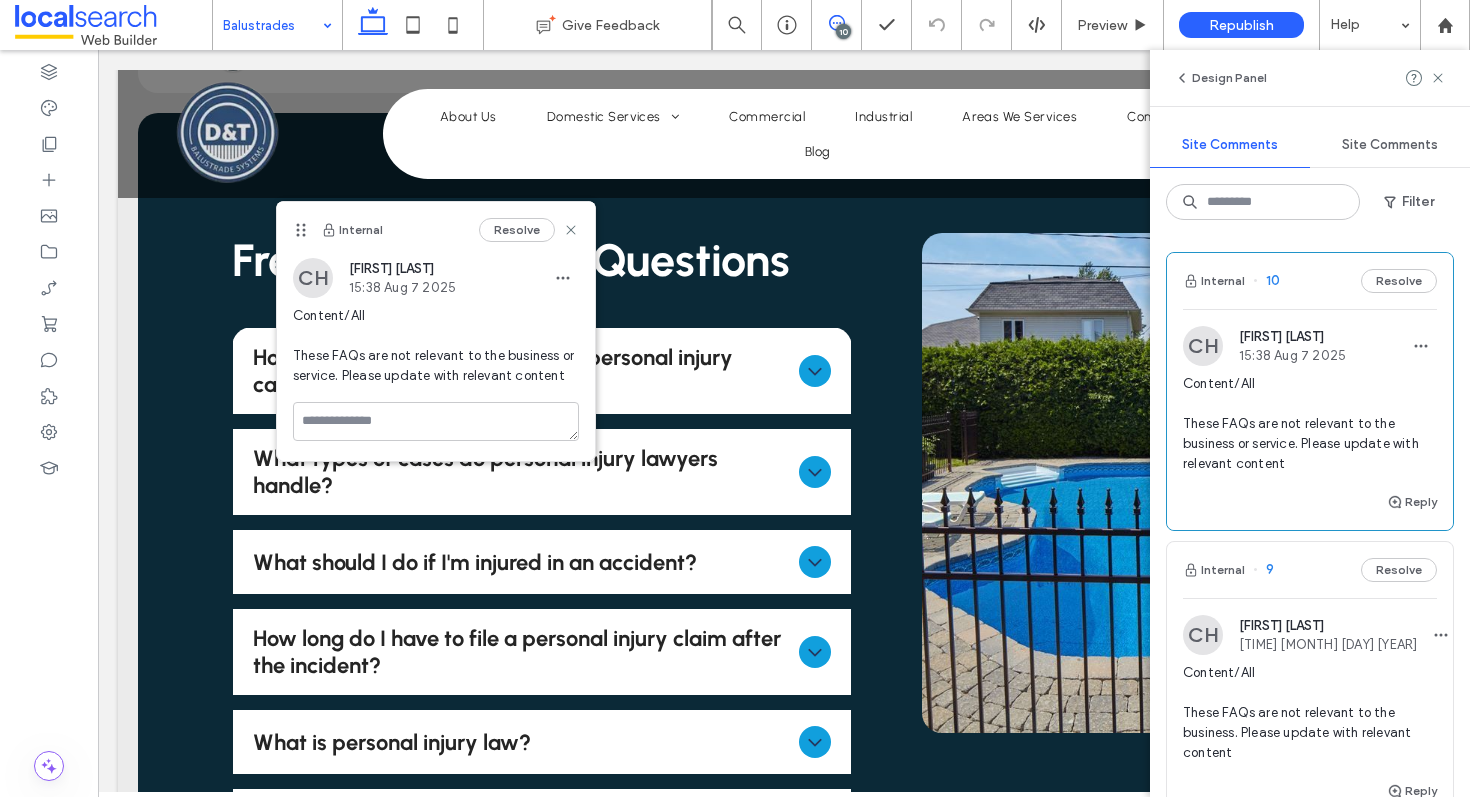 scroll, scrollTop: 0, scrollLeft: 0, axis: both 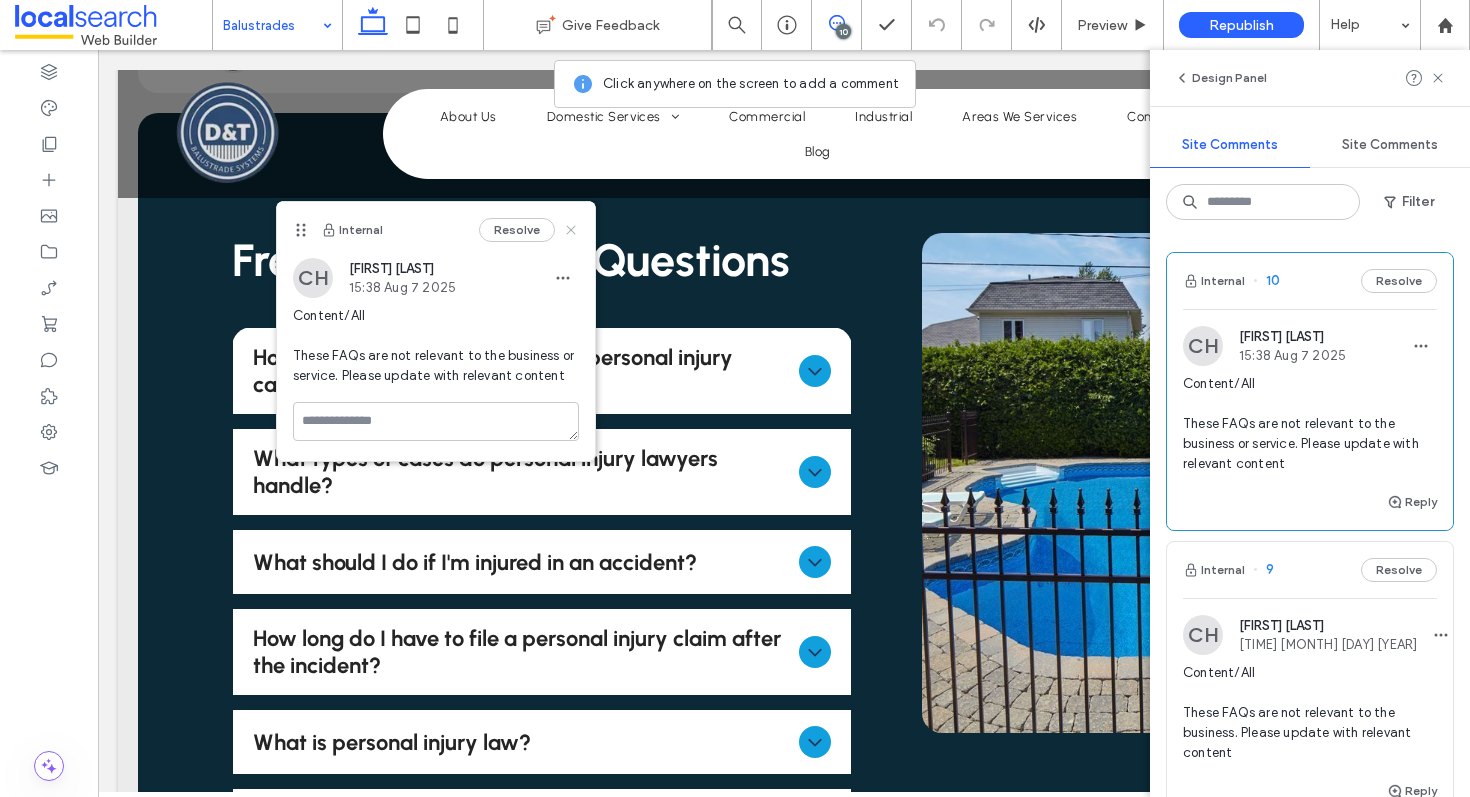 click 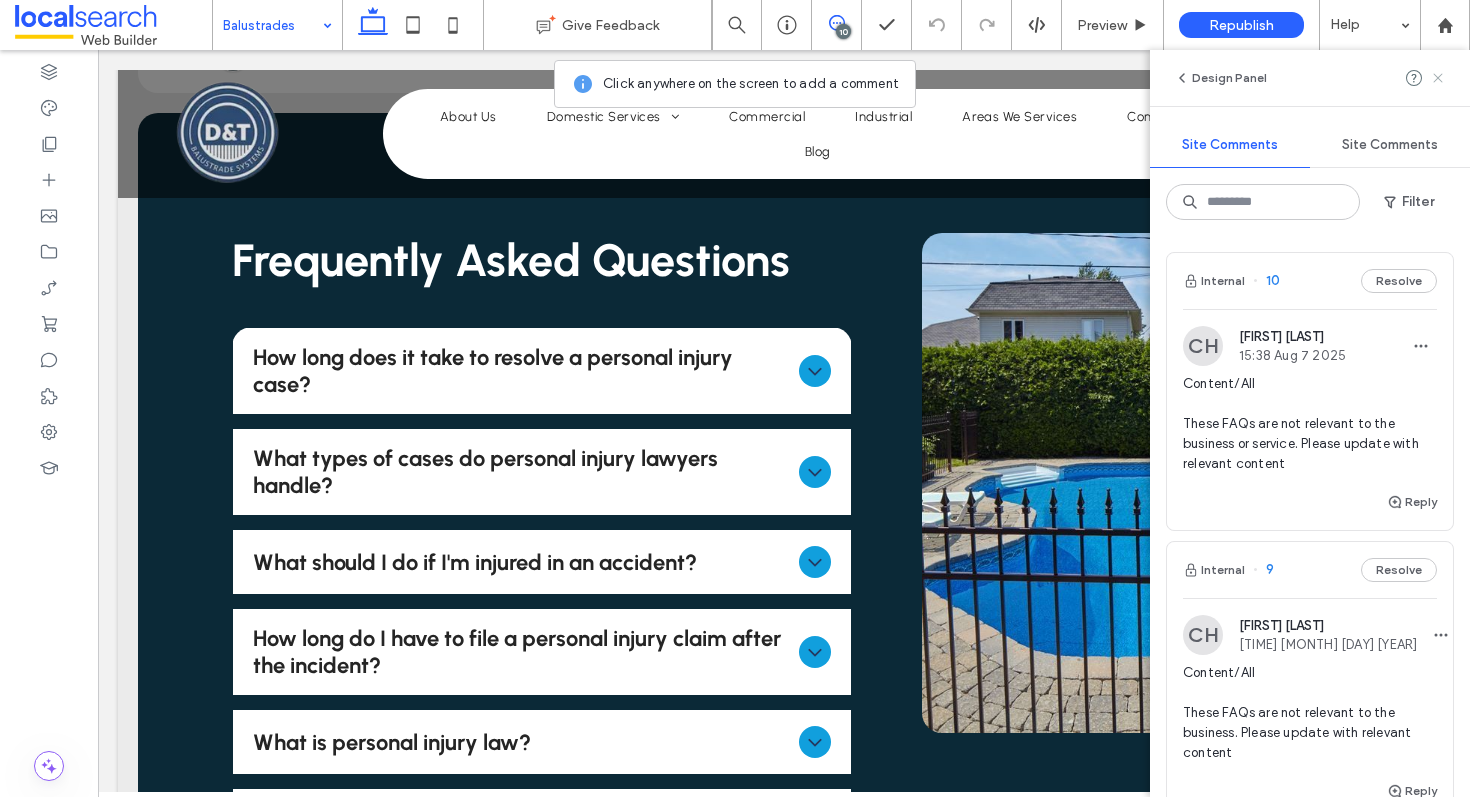 click 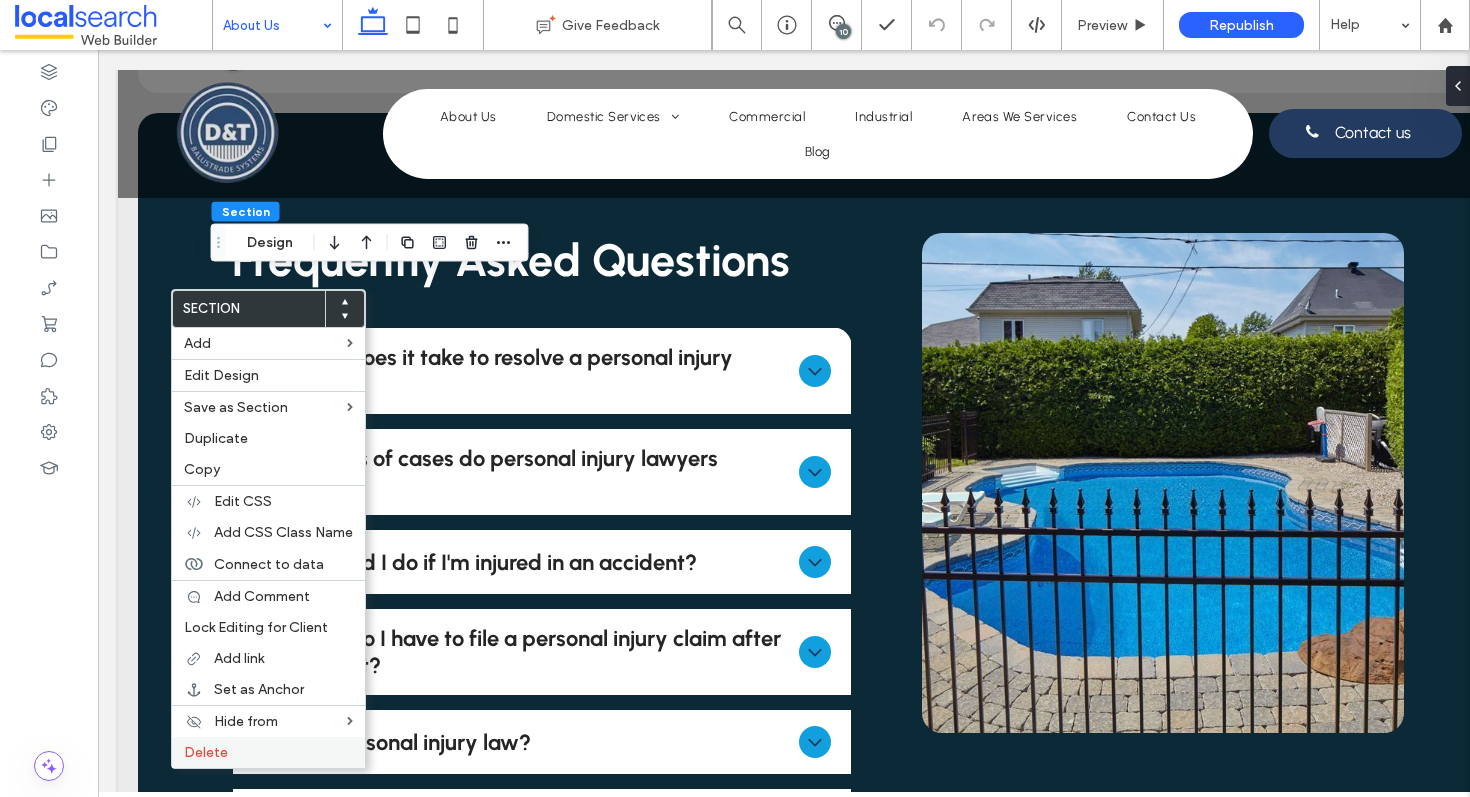 click on "Delete" at bounding box center (268, 752) 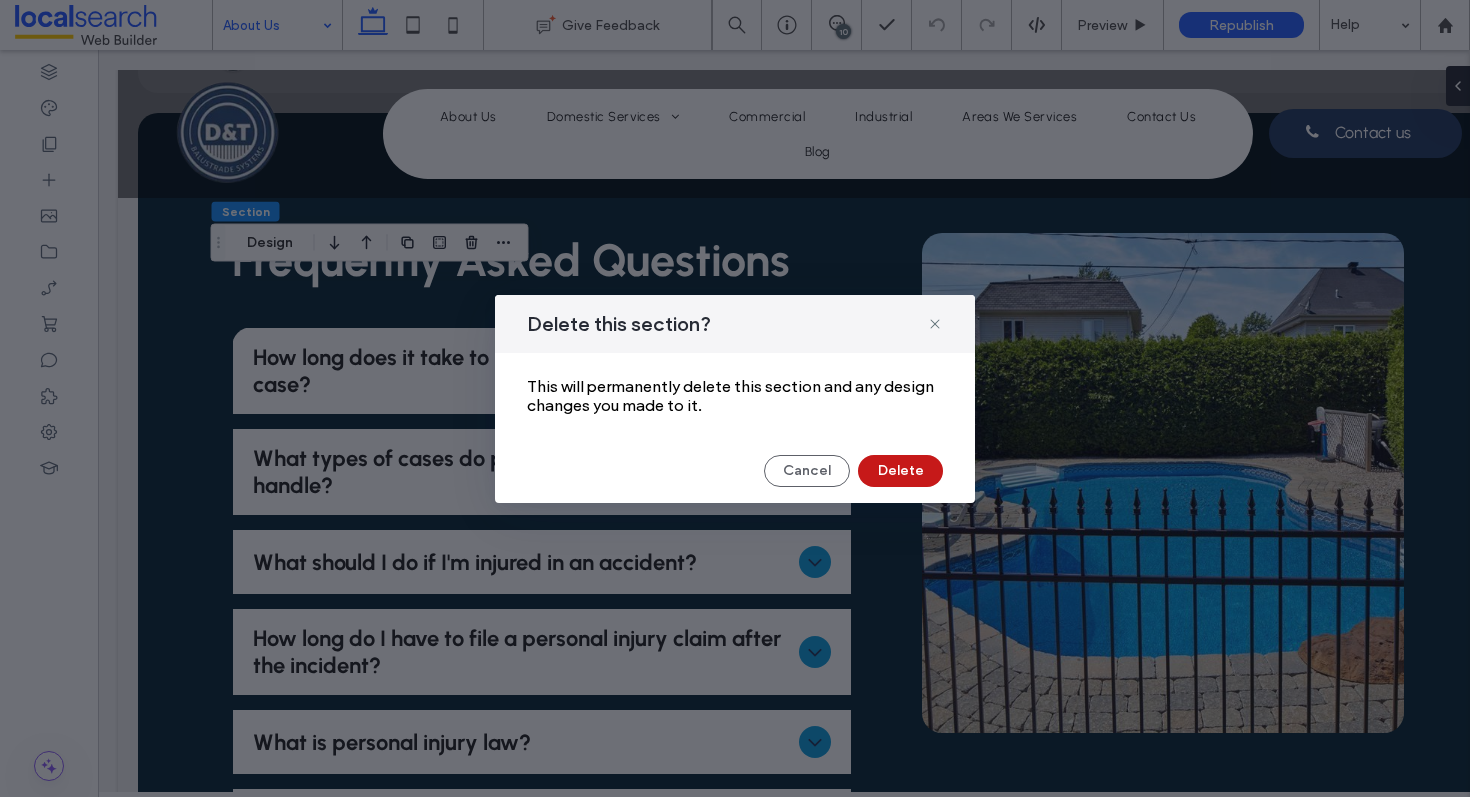 click on "Delete" at bounding box center (900, 471) 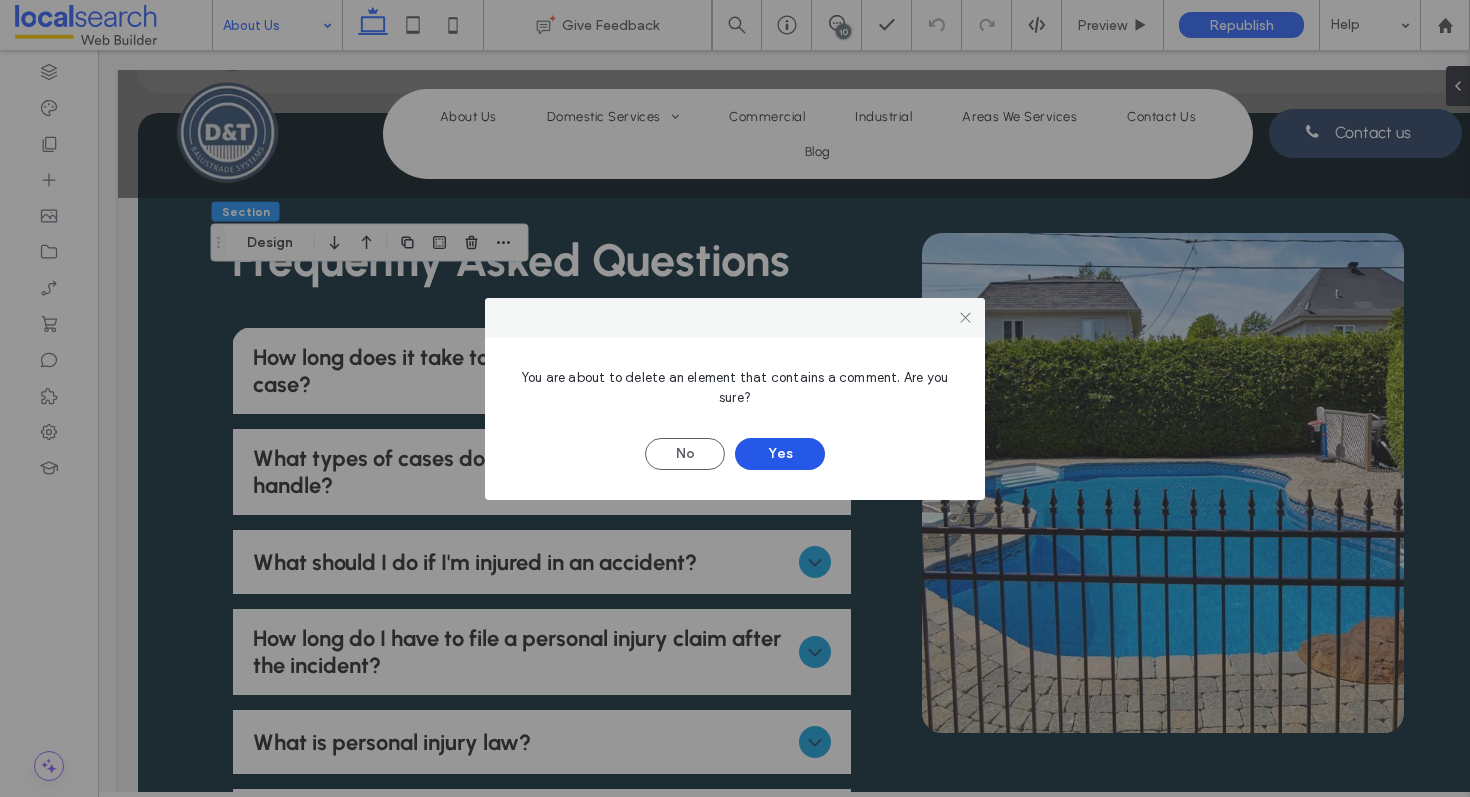 click on "Yes" at bounding box center (780, 454) 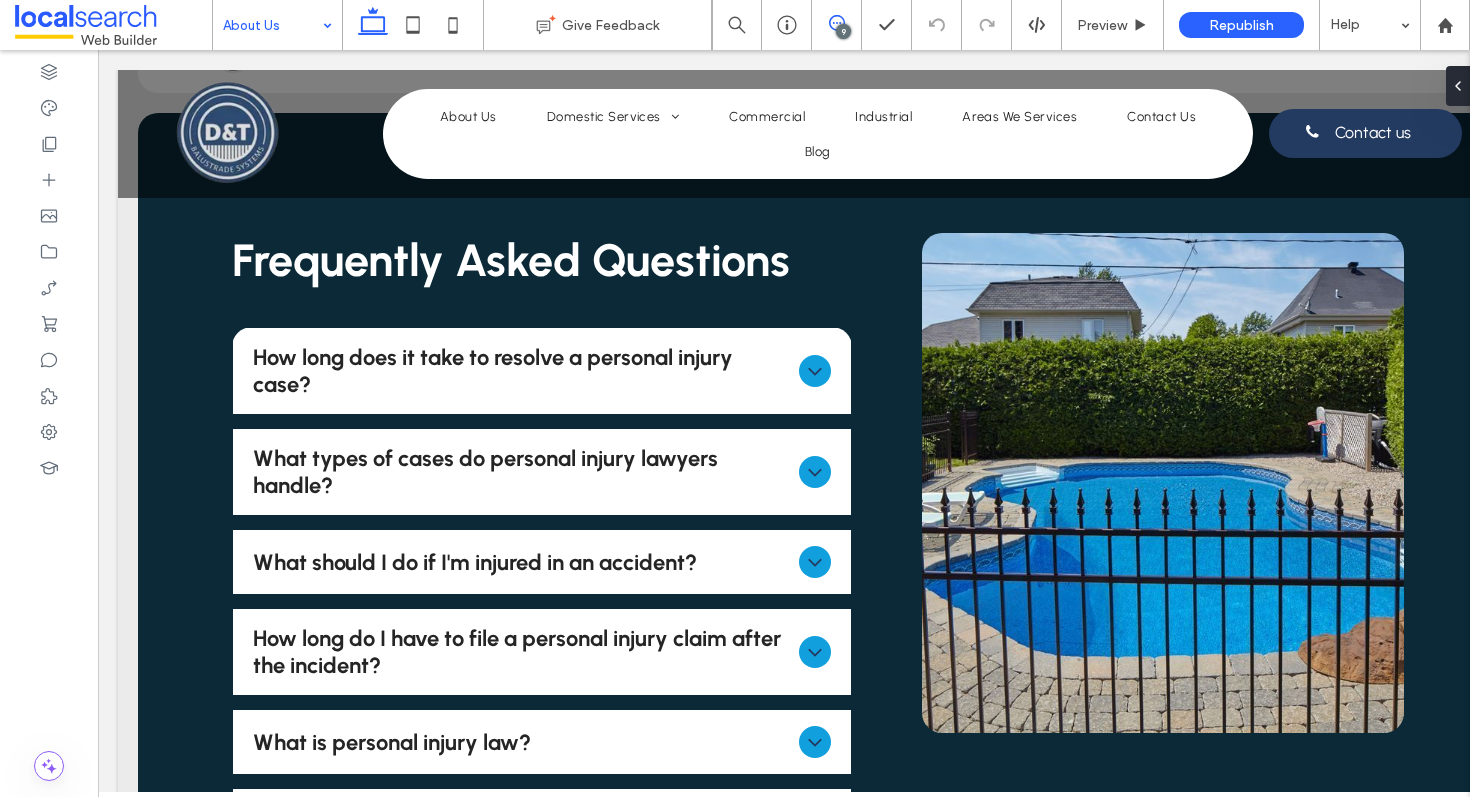 click 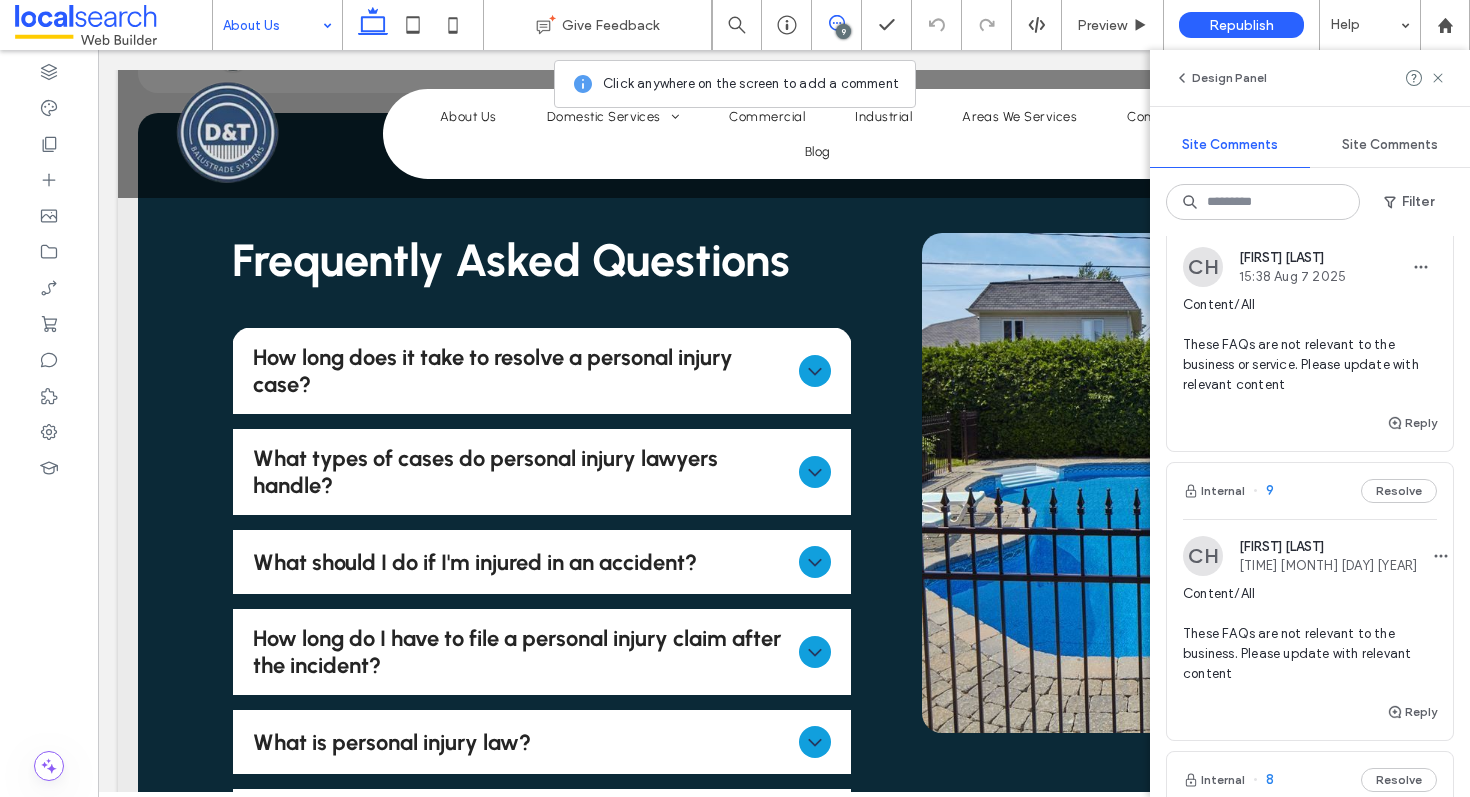 scroll, scrollTop: 0, scrollLeft: 0, axis: both 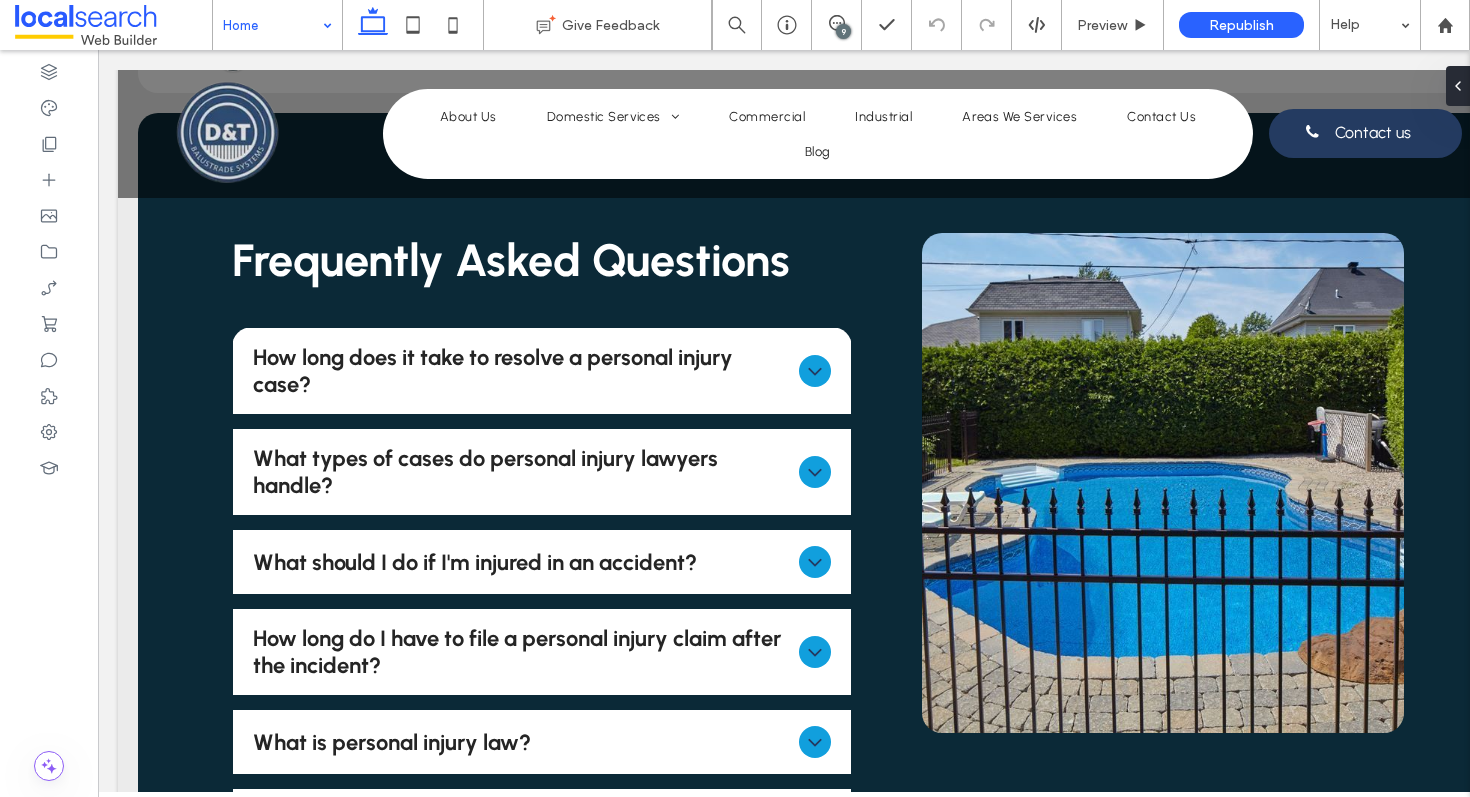 click on "9" at bounding box center (843, 31) 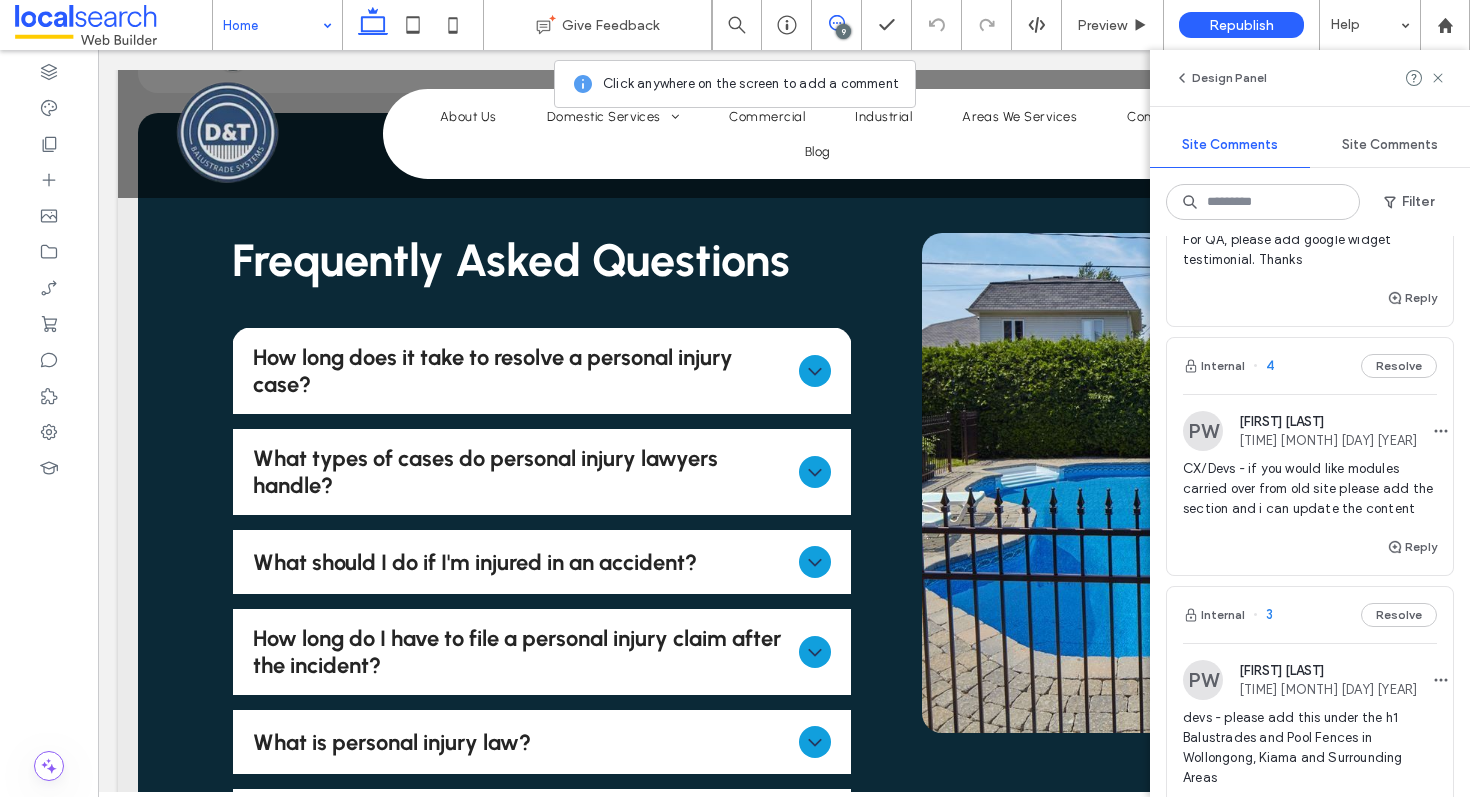 scroll, scrollTop: 1507, scrollLeft: 0, axis: vertical 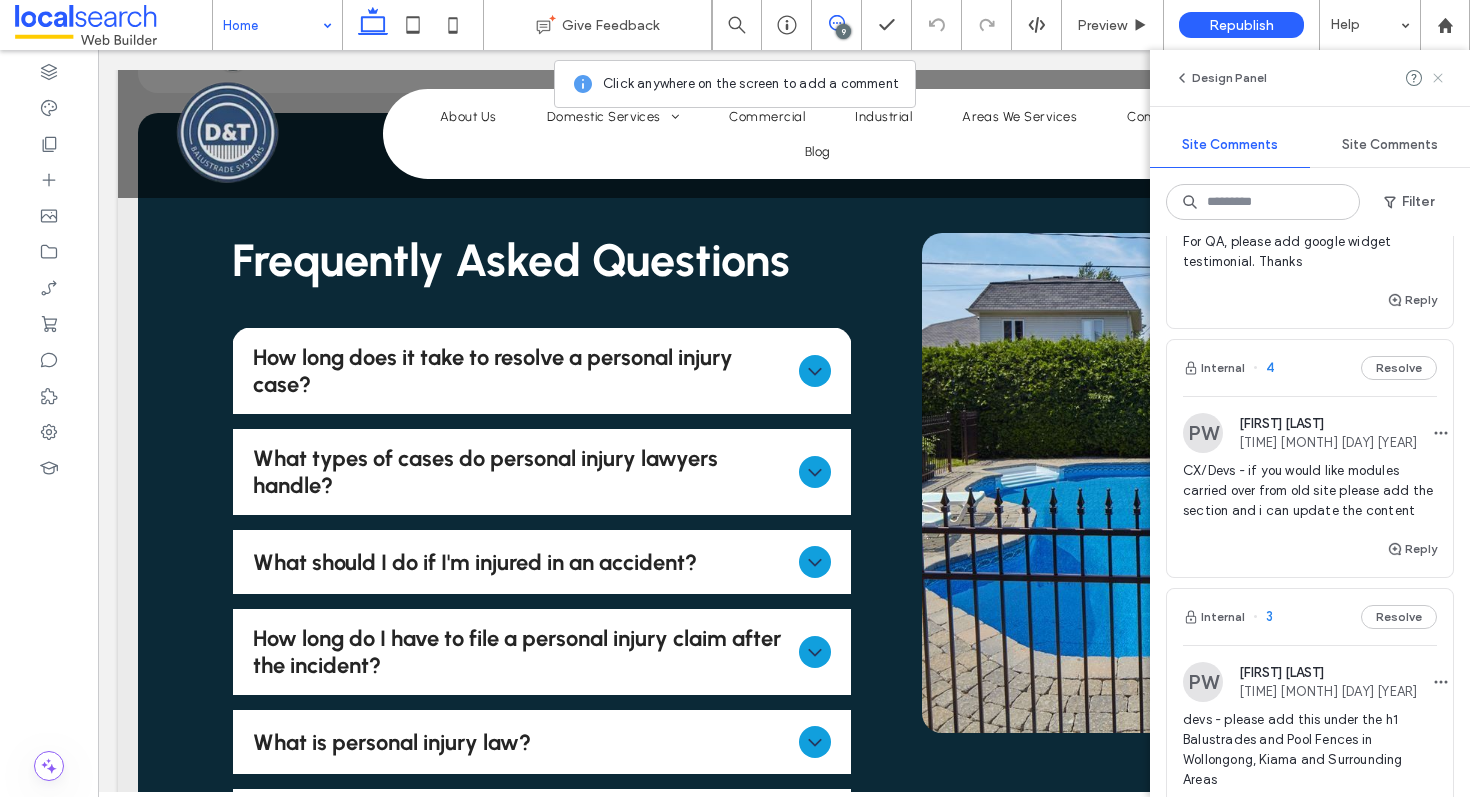 click 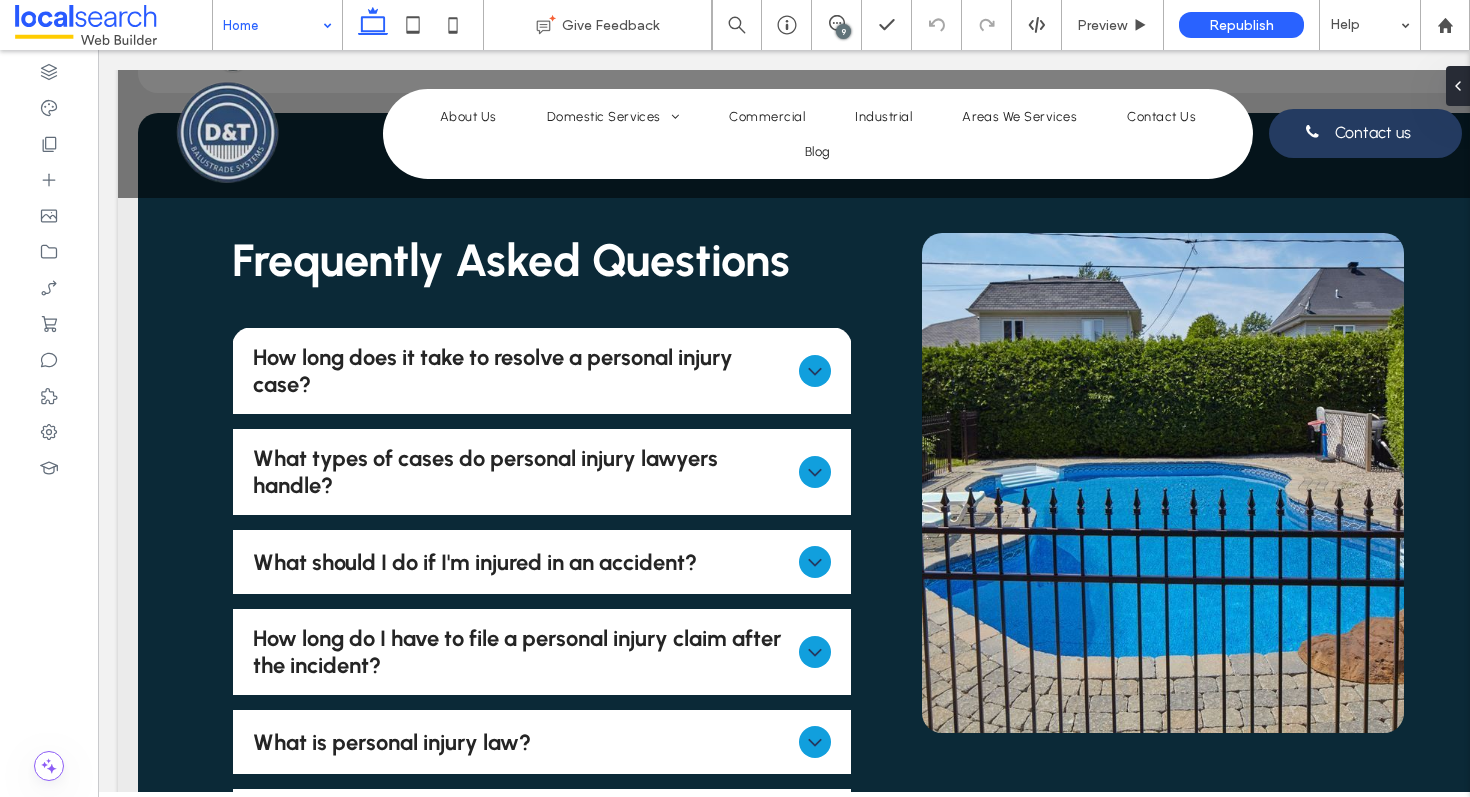 scroll, scrollTop: 0, scrollLeft: 49, axis: horizontal 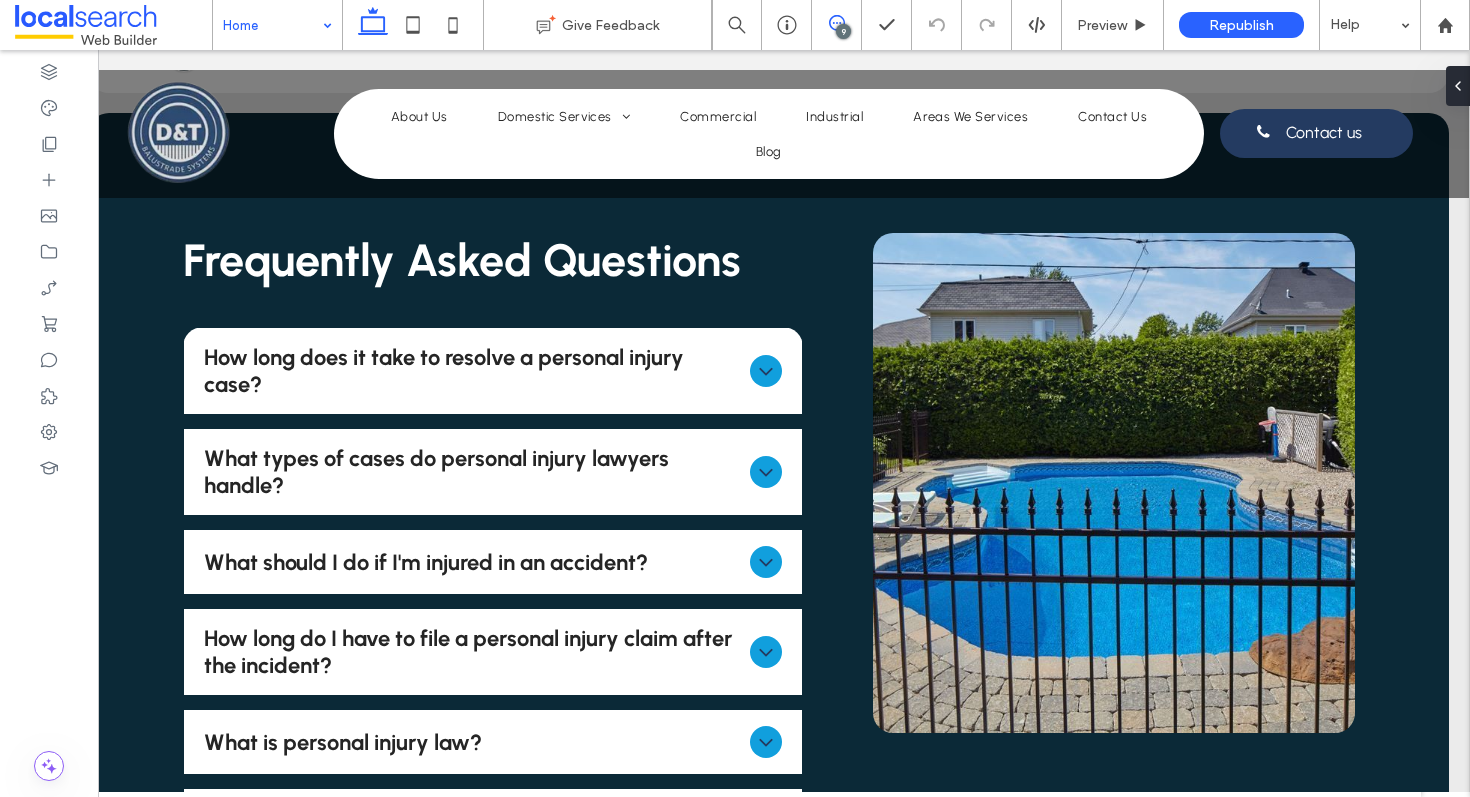 click at bounding box center [836, 23] 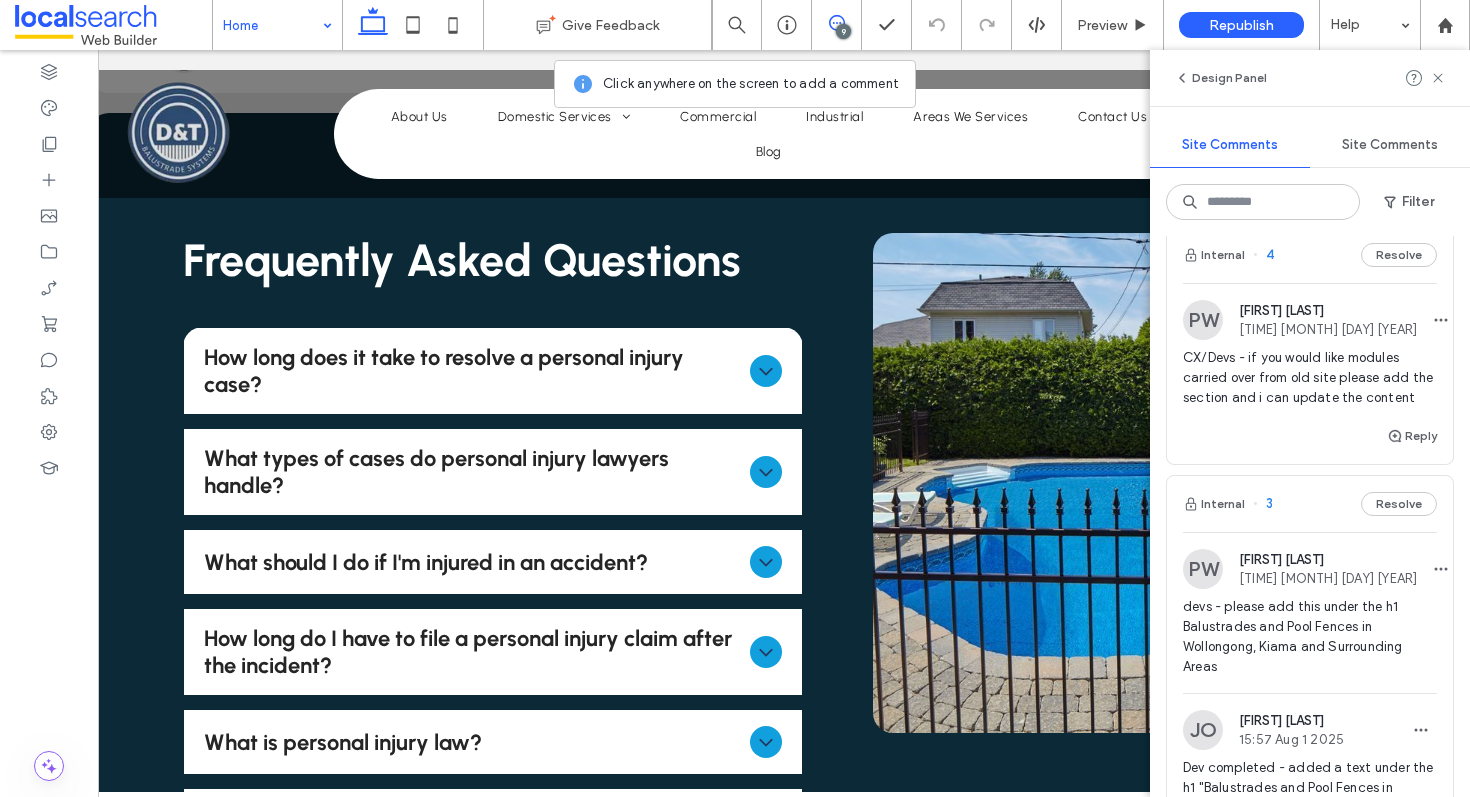 scroll, scrollTop: 1614, scrollLeft: 0, axis: vertical 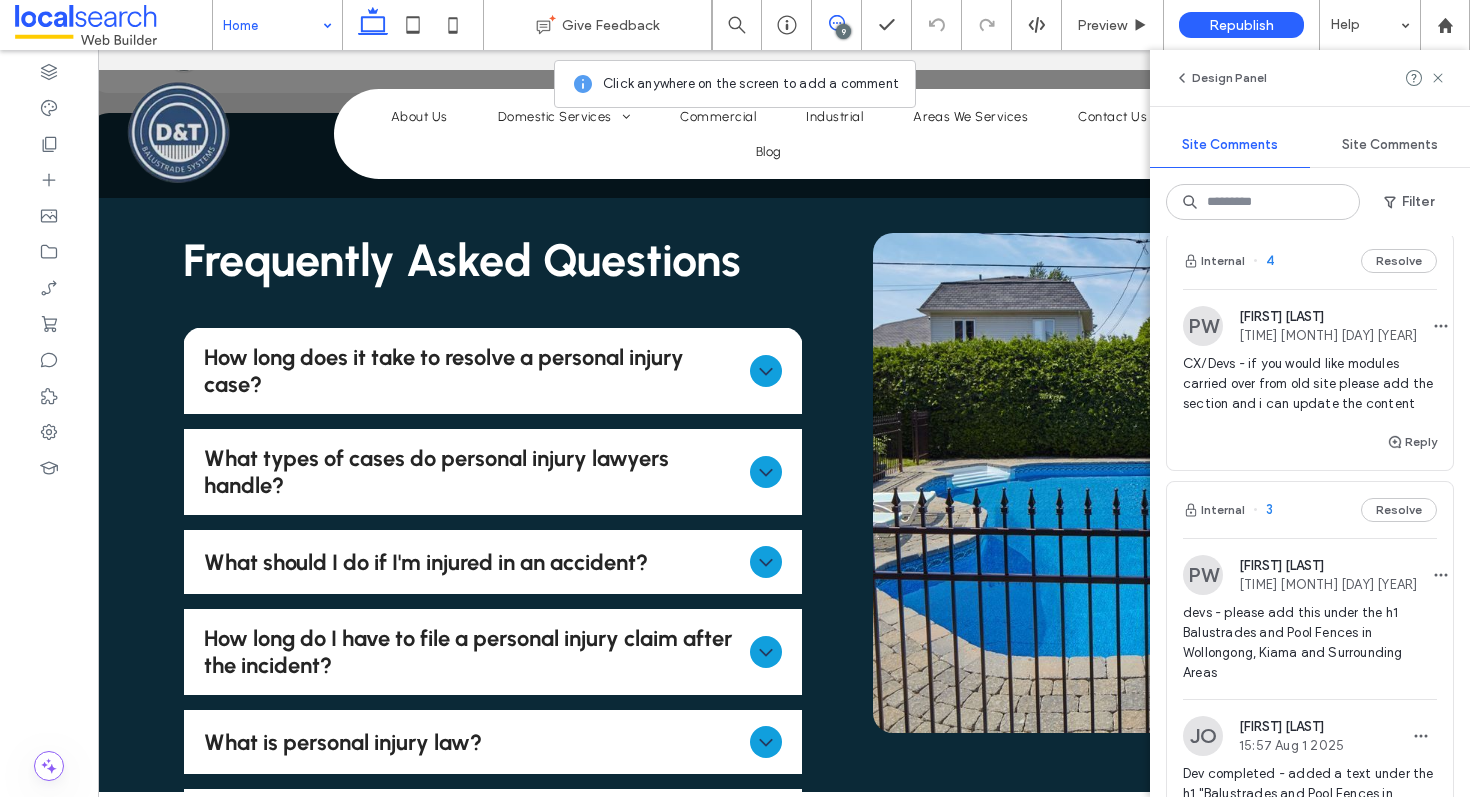 click on "CX/Devs - if you would like modules carried over from old site please add the section and i can update the content" at bounding box center [1310, 384] 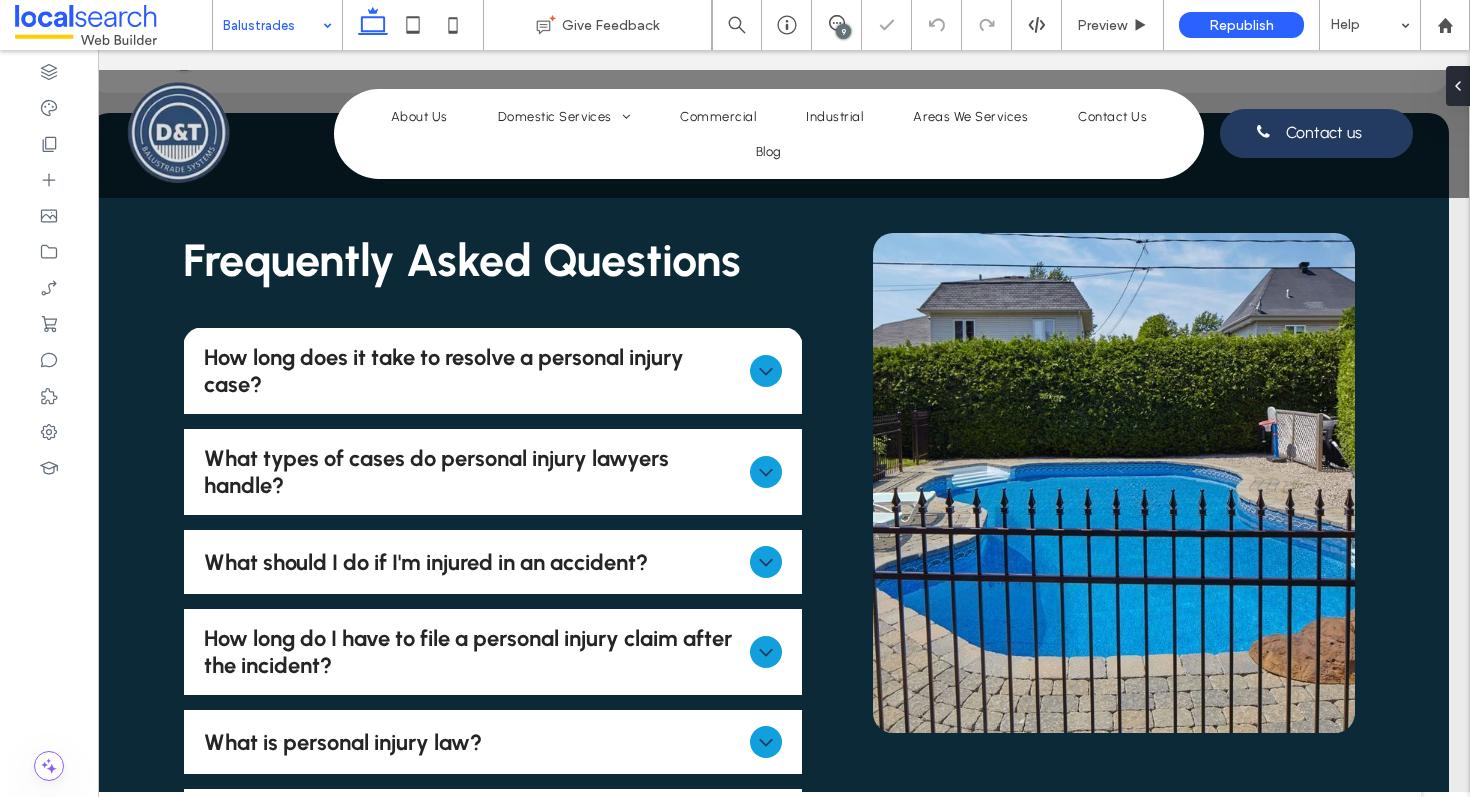 scroll, scrollTop: 0, scrollLeft: 0, axis: both 